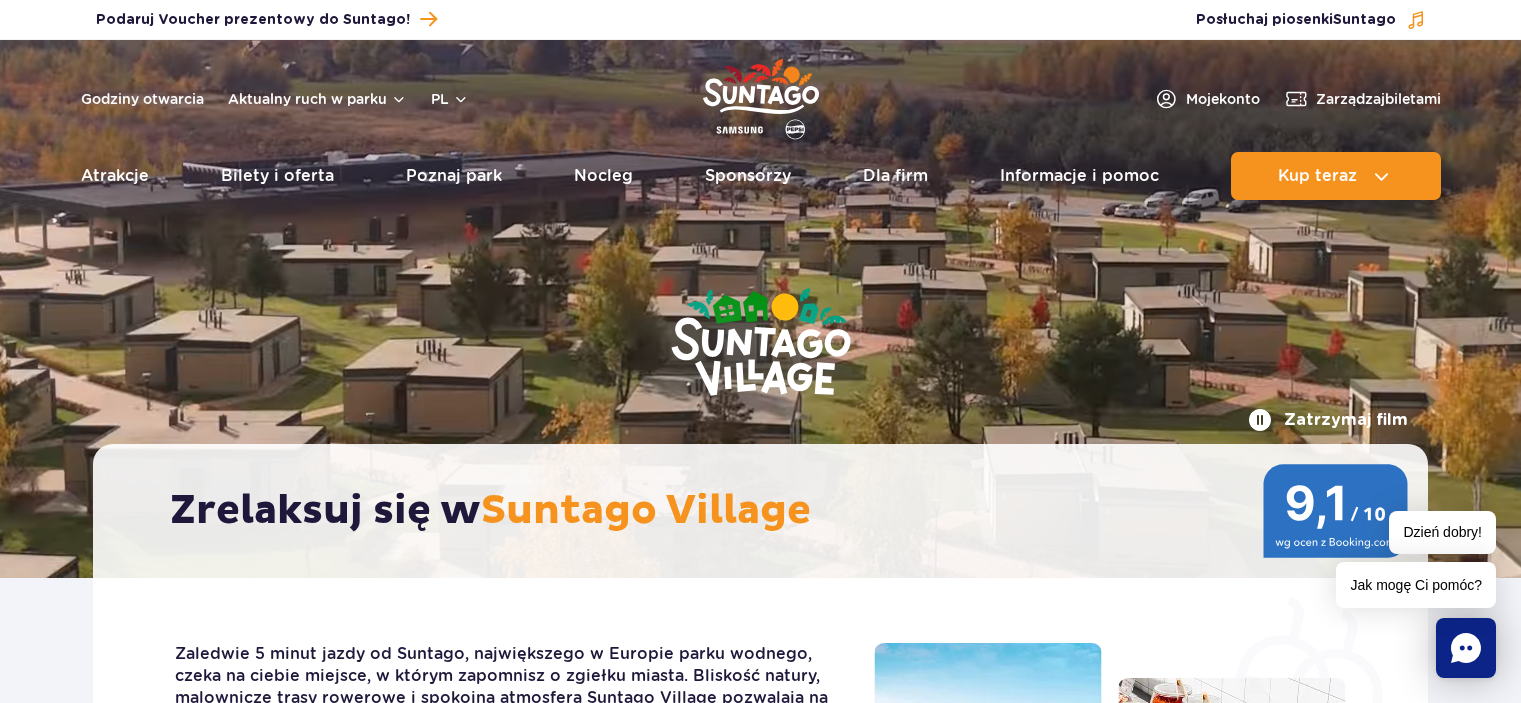 scroll, scrollTop: 0, scrollLeft: 0, axis: both 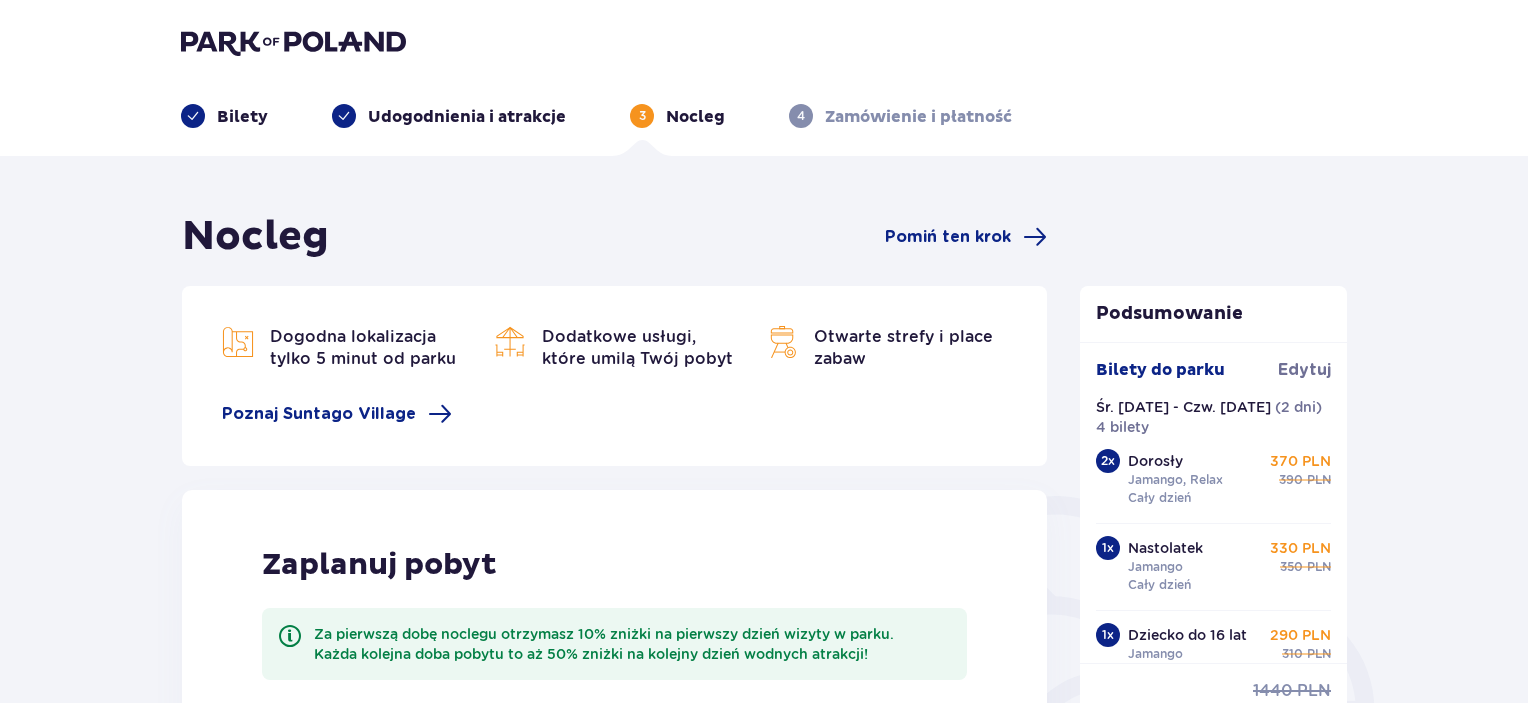 click at bounding box center (293, 42) 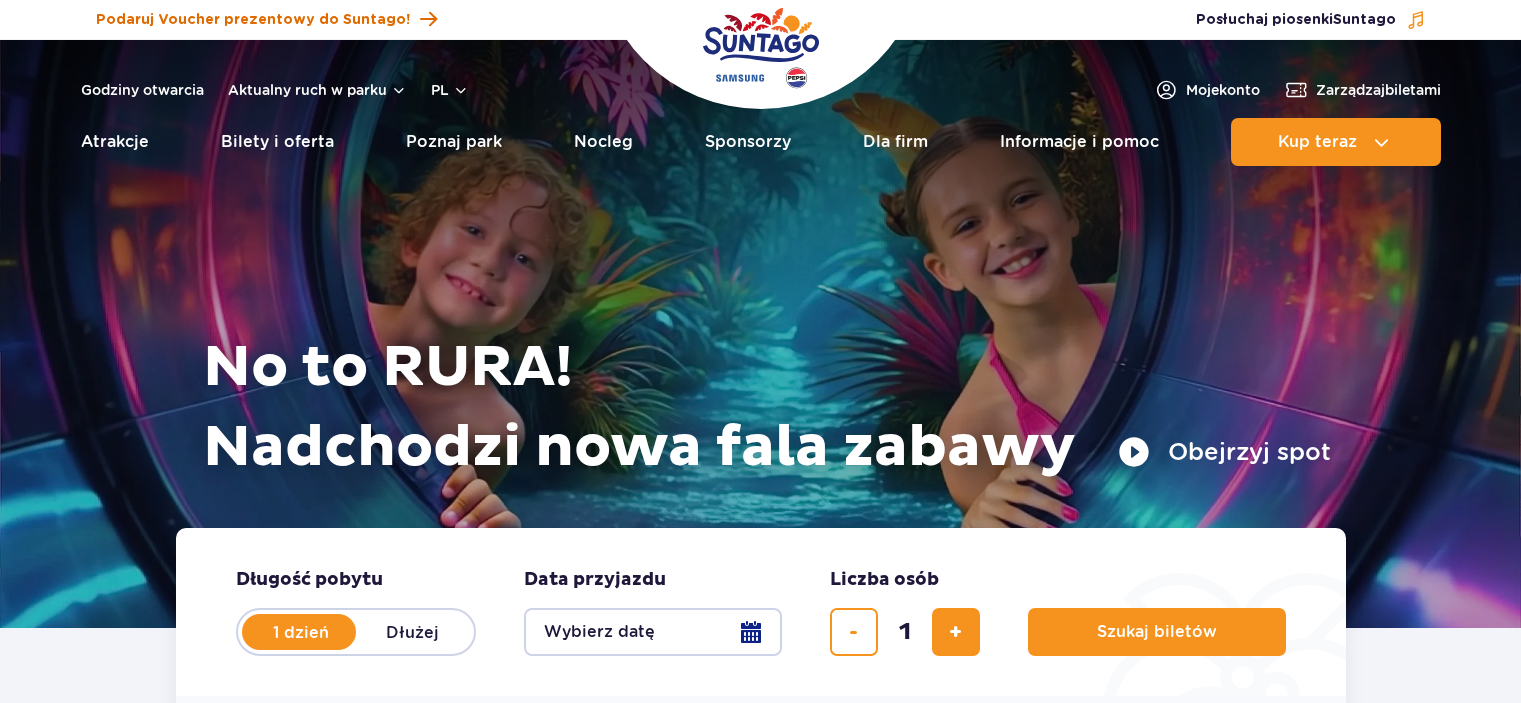 scroll, scrollTop: 0, scrollLeft: 0, axis: both 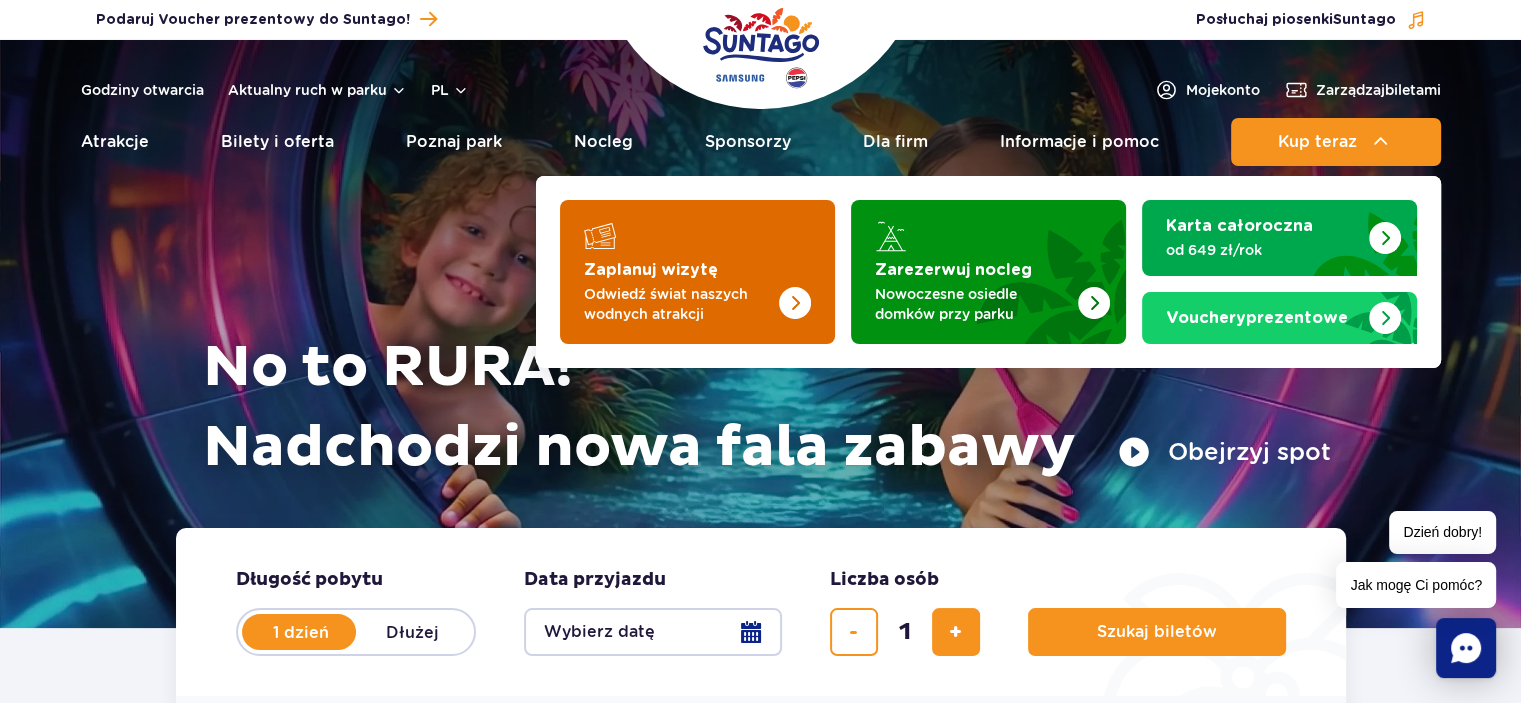 click on "Odwiedź świat naszych wodnych atrakcji" at bounding box center [681, 304] 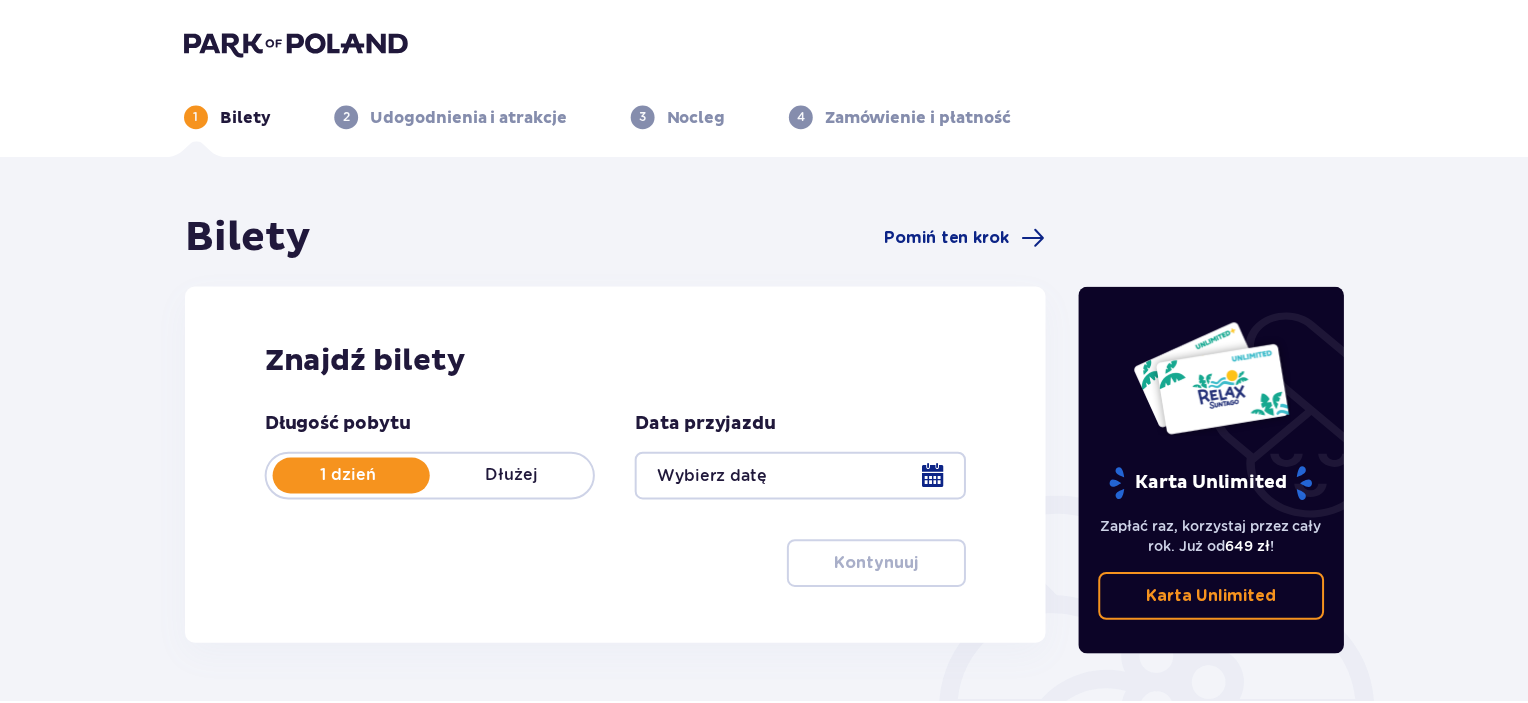 scroll, scrollTop: 0, scrollLeft: 0, axis: both 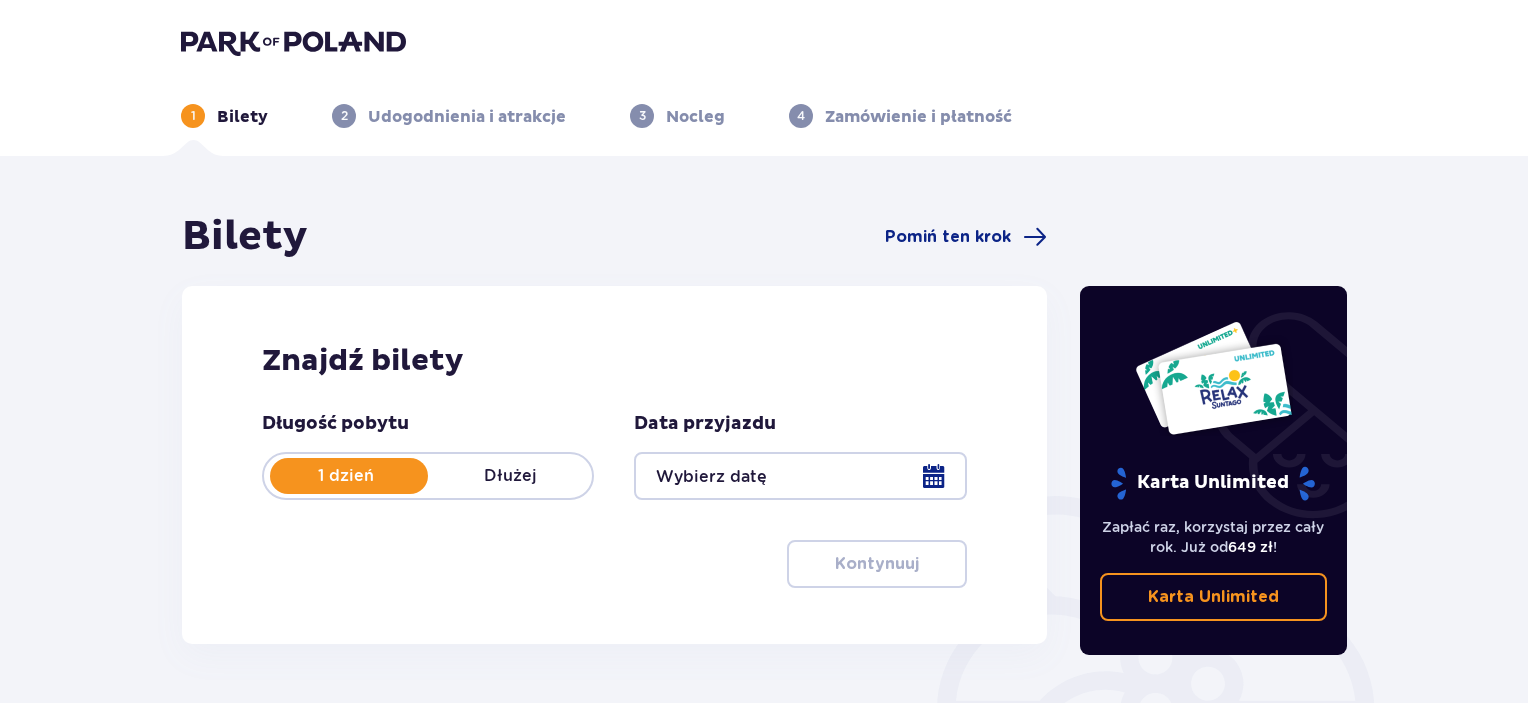 click on "Dłużej" at bounding box center [510, 476] 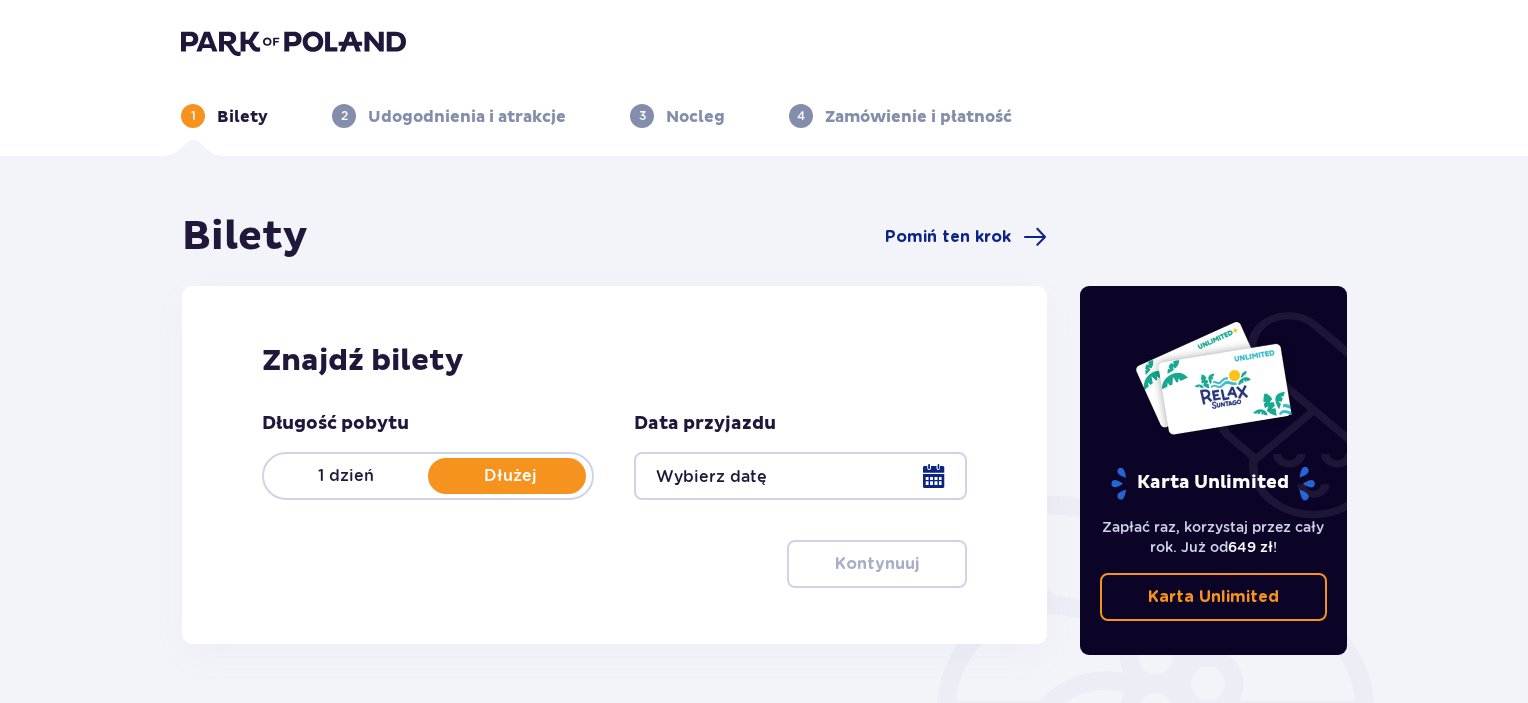 click at bounding box center [800, 476] 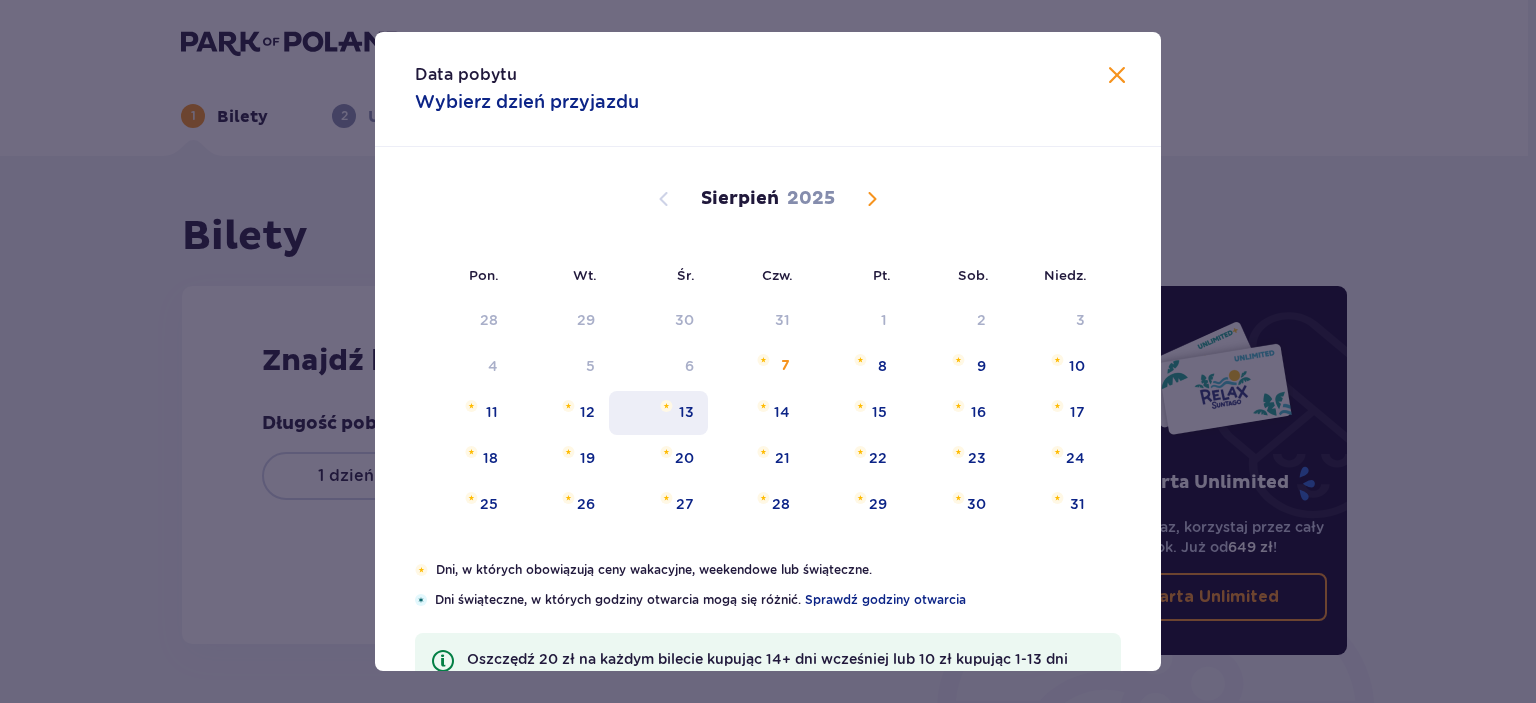click on "13" at bounding box center [686, 412] 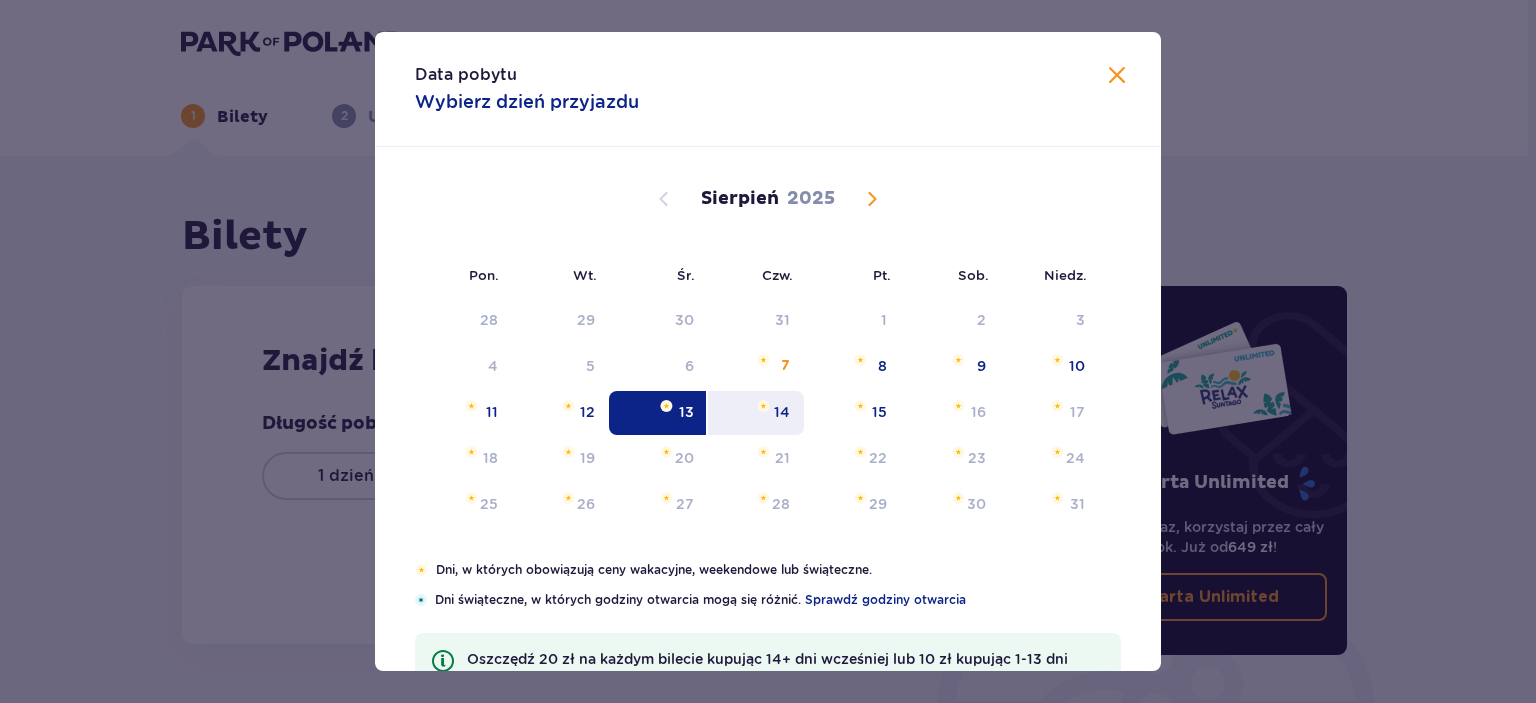 click on "14" at bounding box center (756, 413) 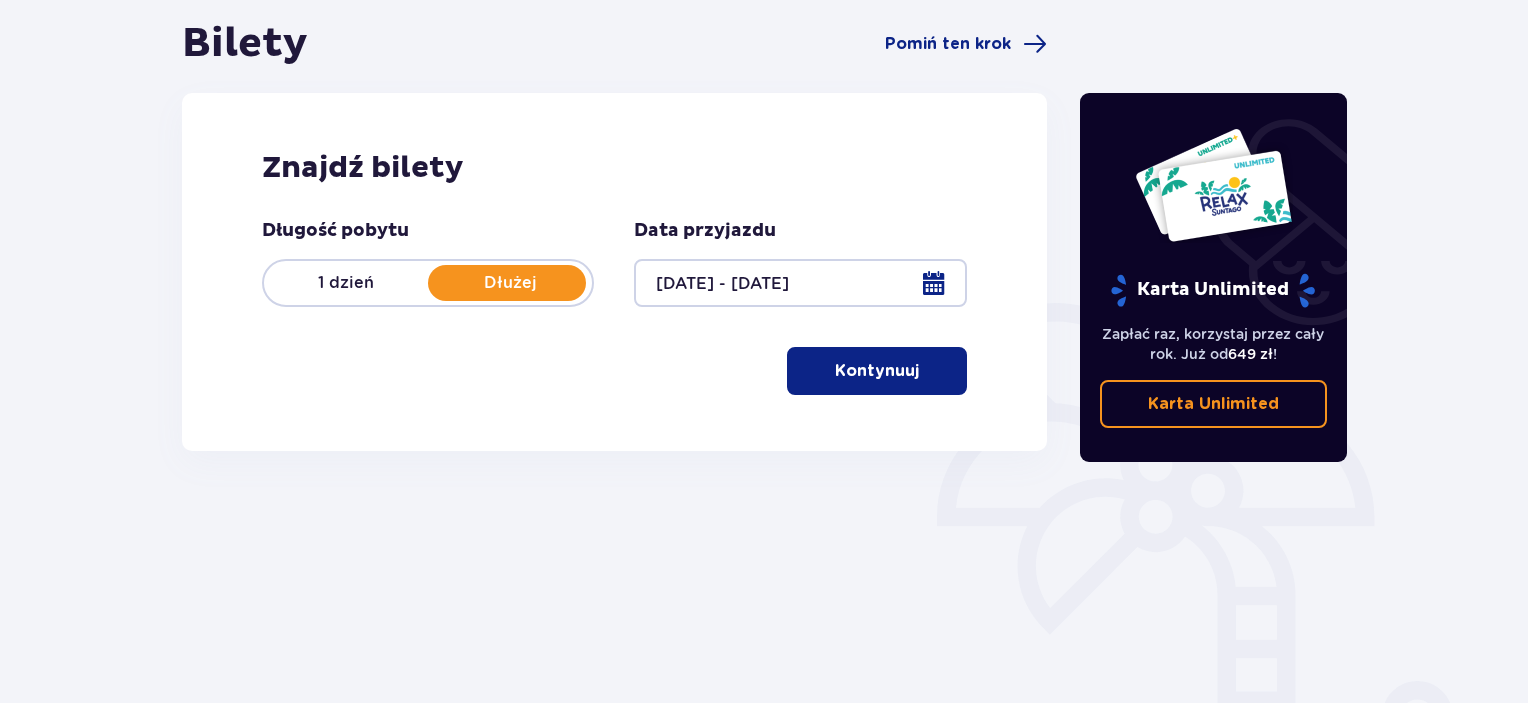 scroll, scrollTop: 300, scrollLeft: 0, axis: vertical 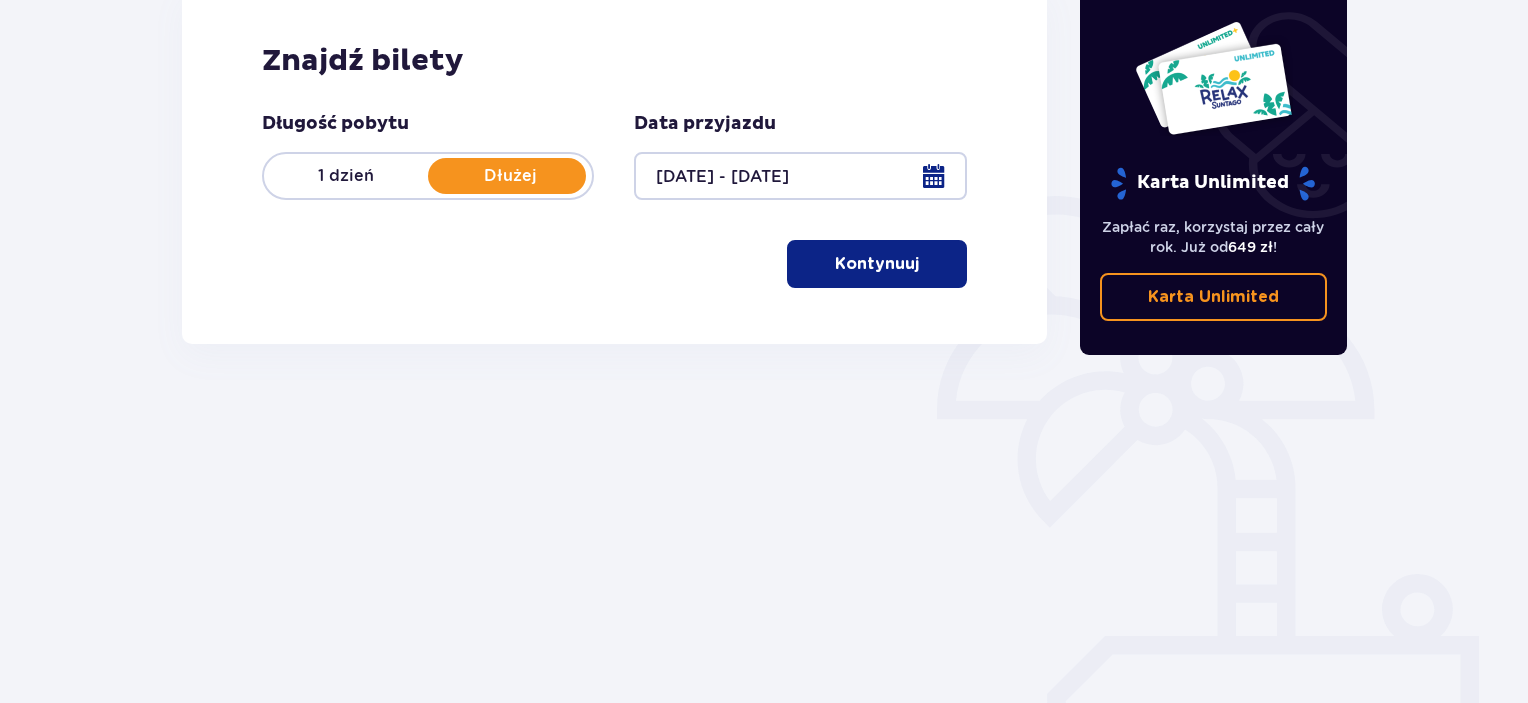 click on "Kontynuuj" at bounding box center (877, 264) 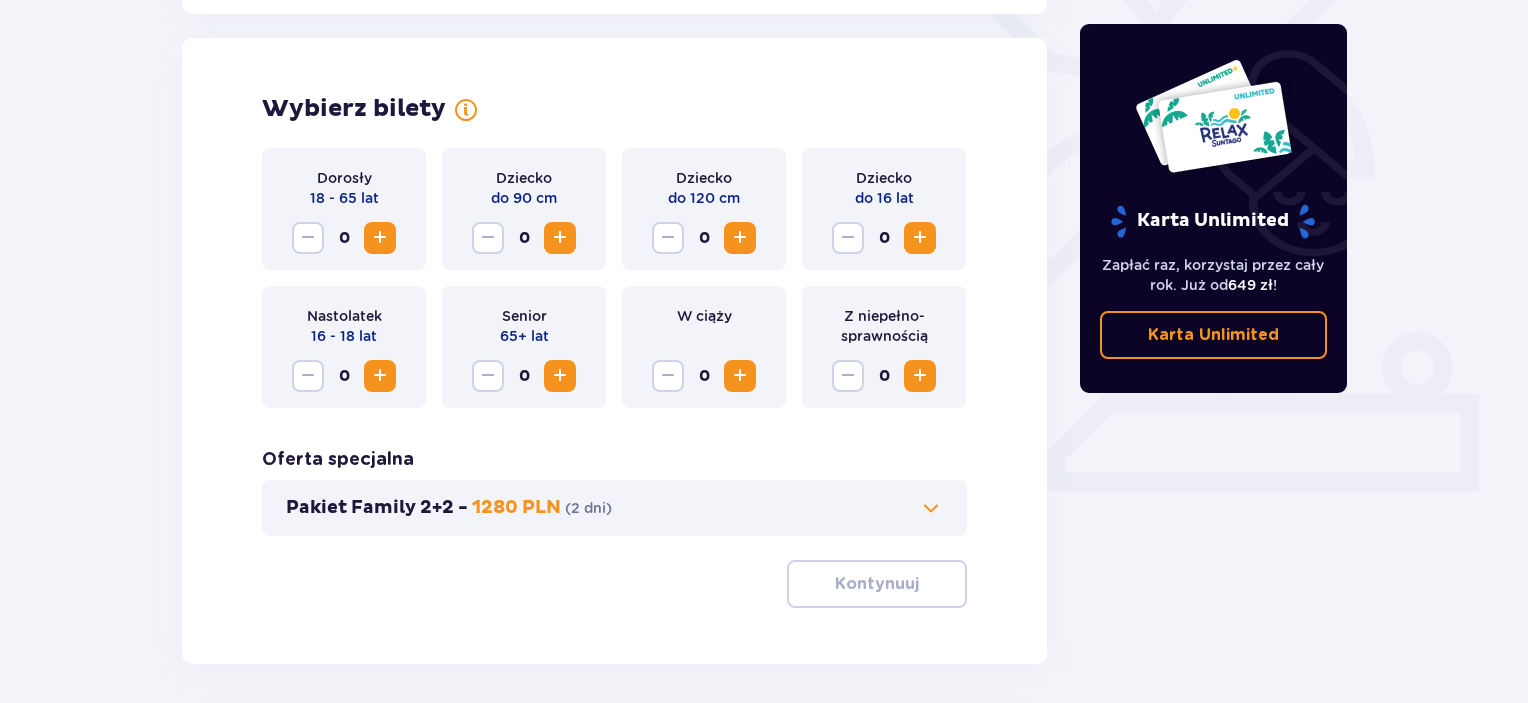 scroll, scrollTop: 556, scrollLeft: 0, axis: vertical 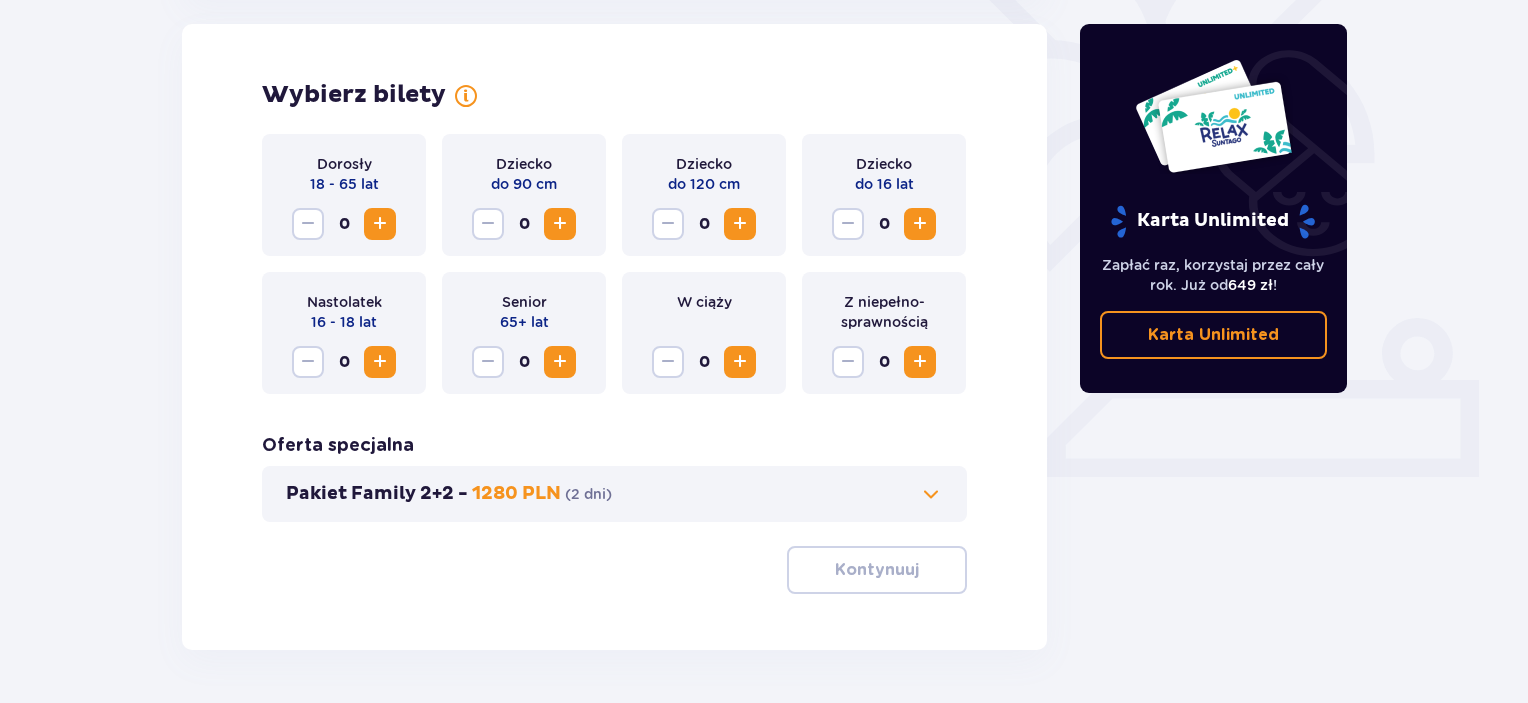 click at bounding box center [380, 224] 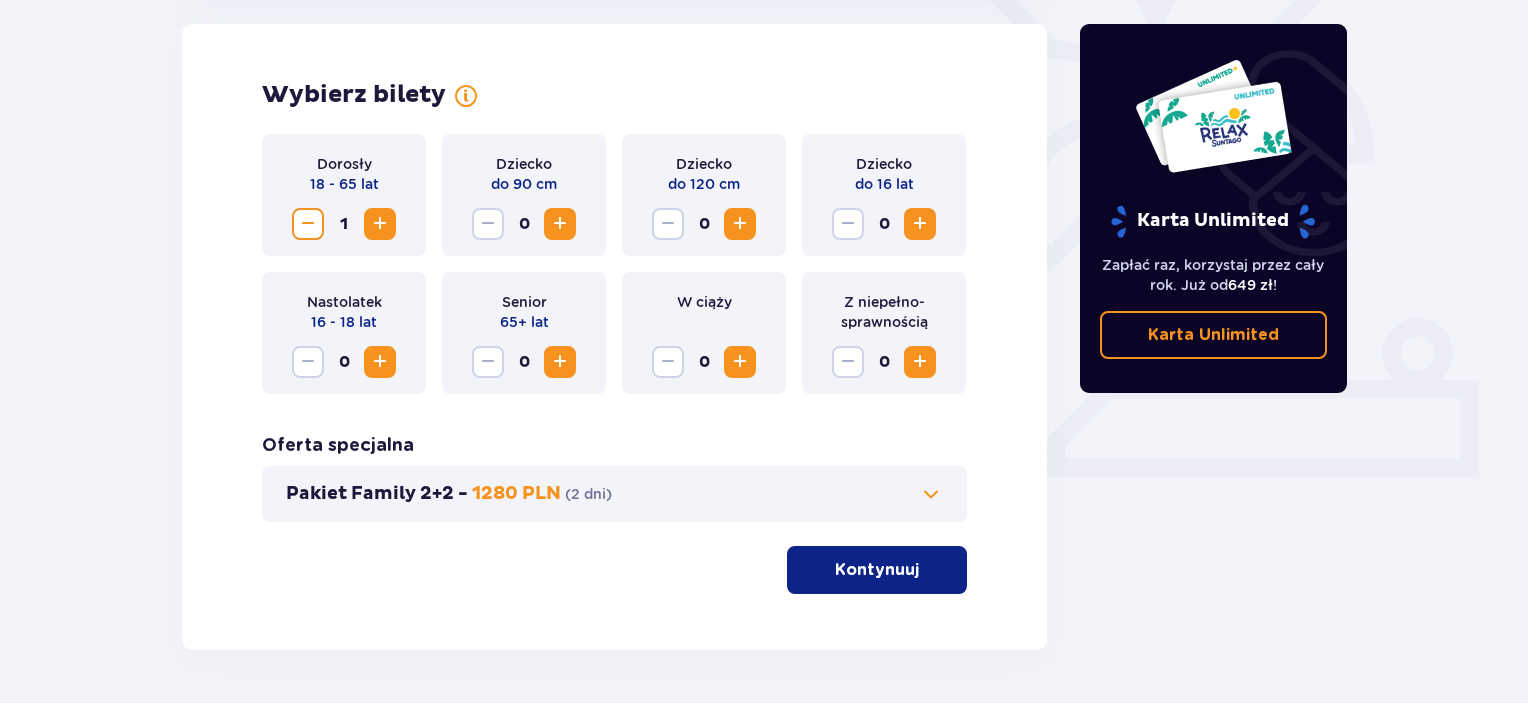click at bounding box center (380, 224) 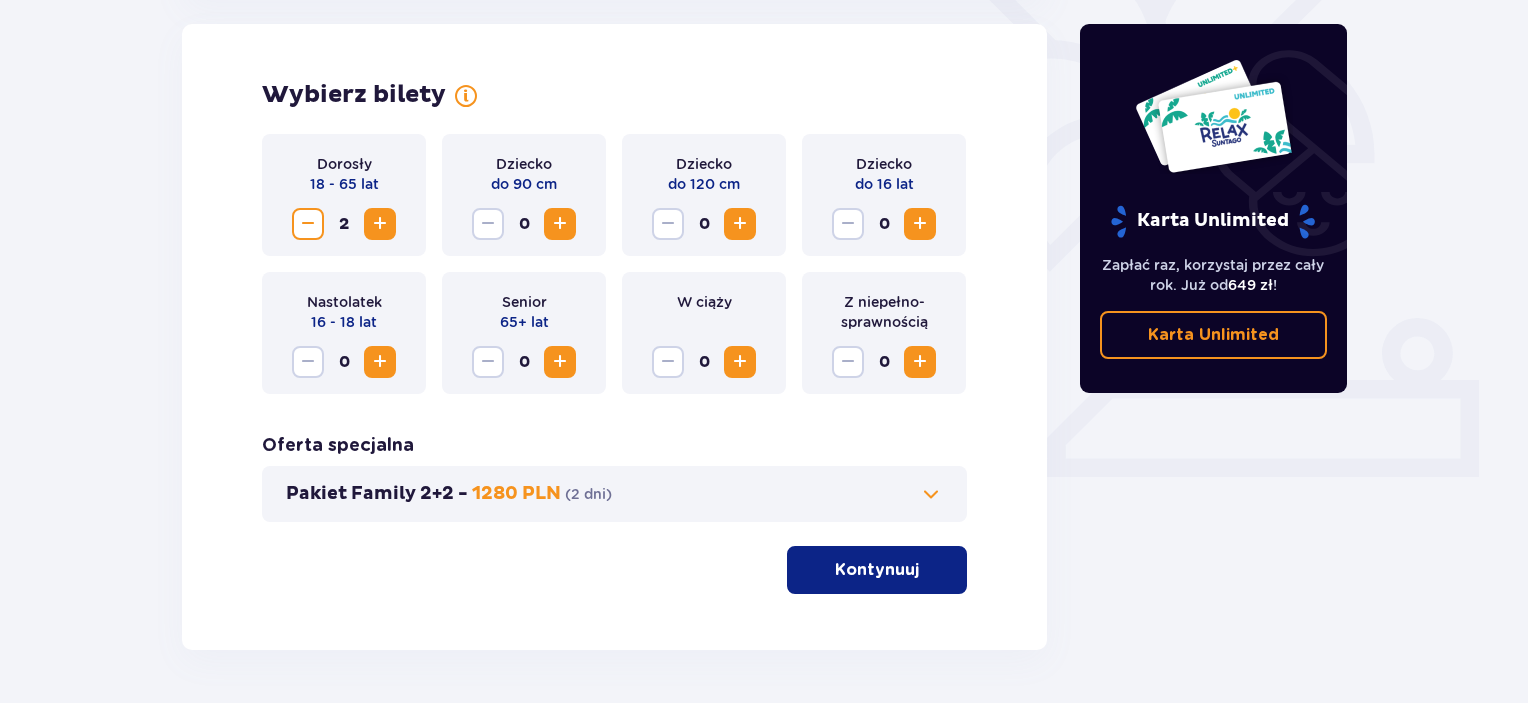 click at bounding box center (920, 224) 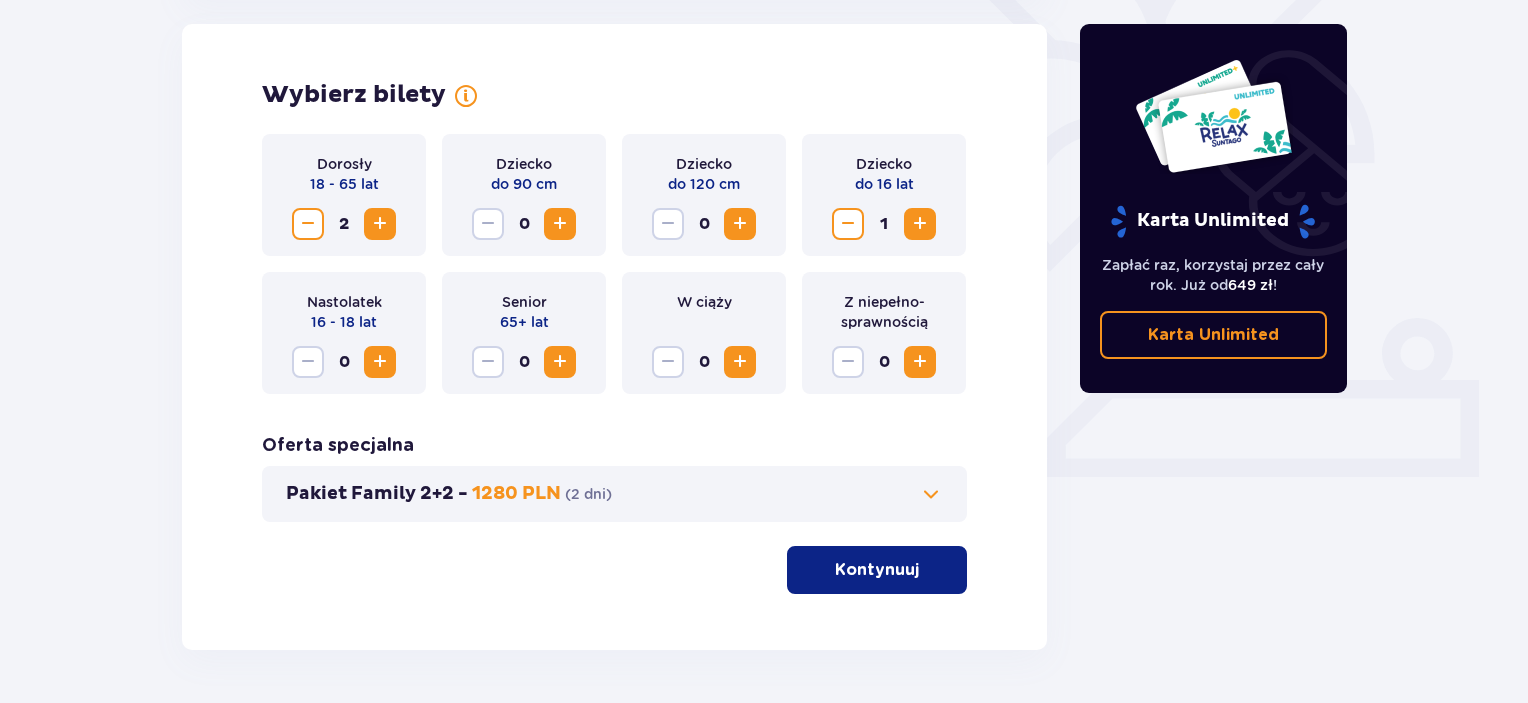 click at bounding box center [380, 362] 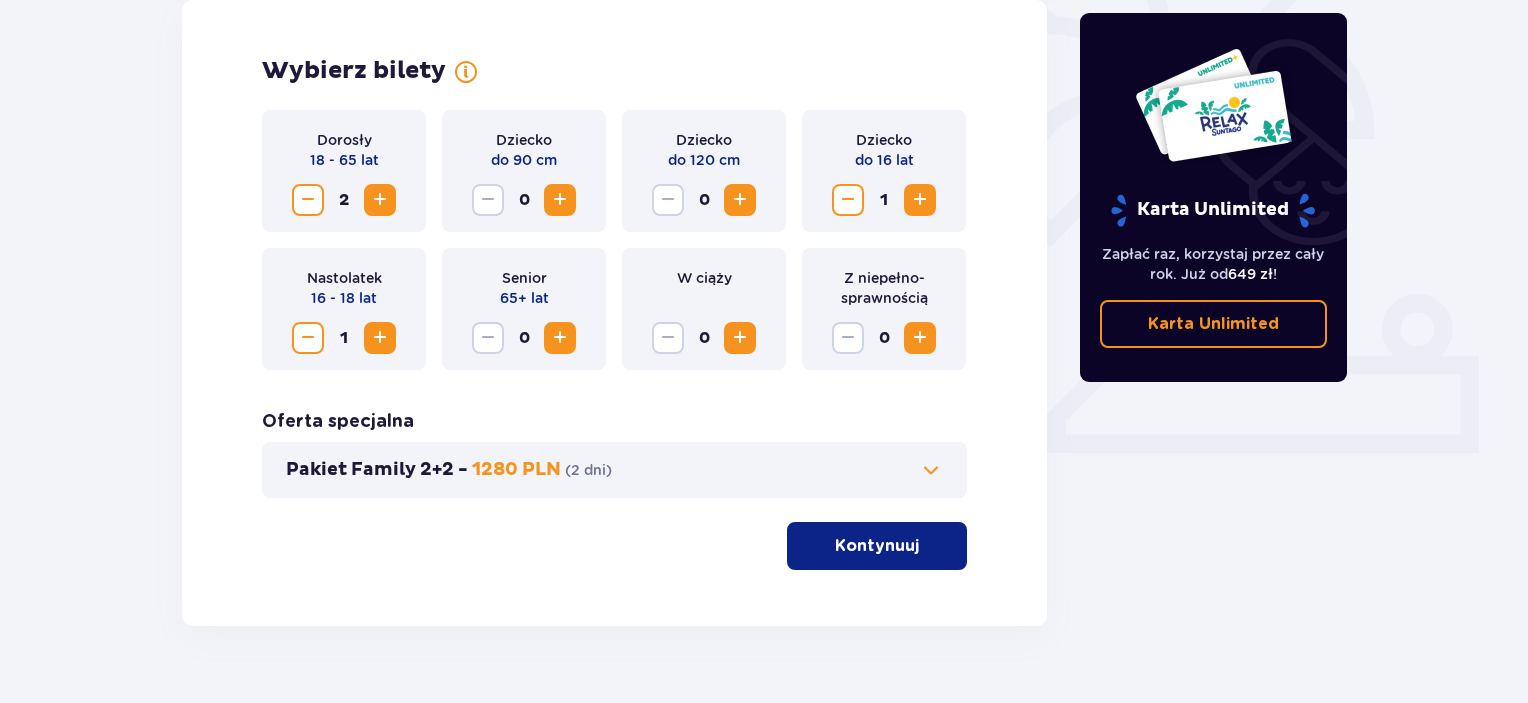 scroll, scrollTop: 623, scrollLeft: 0, axis: vertical 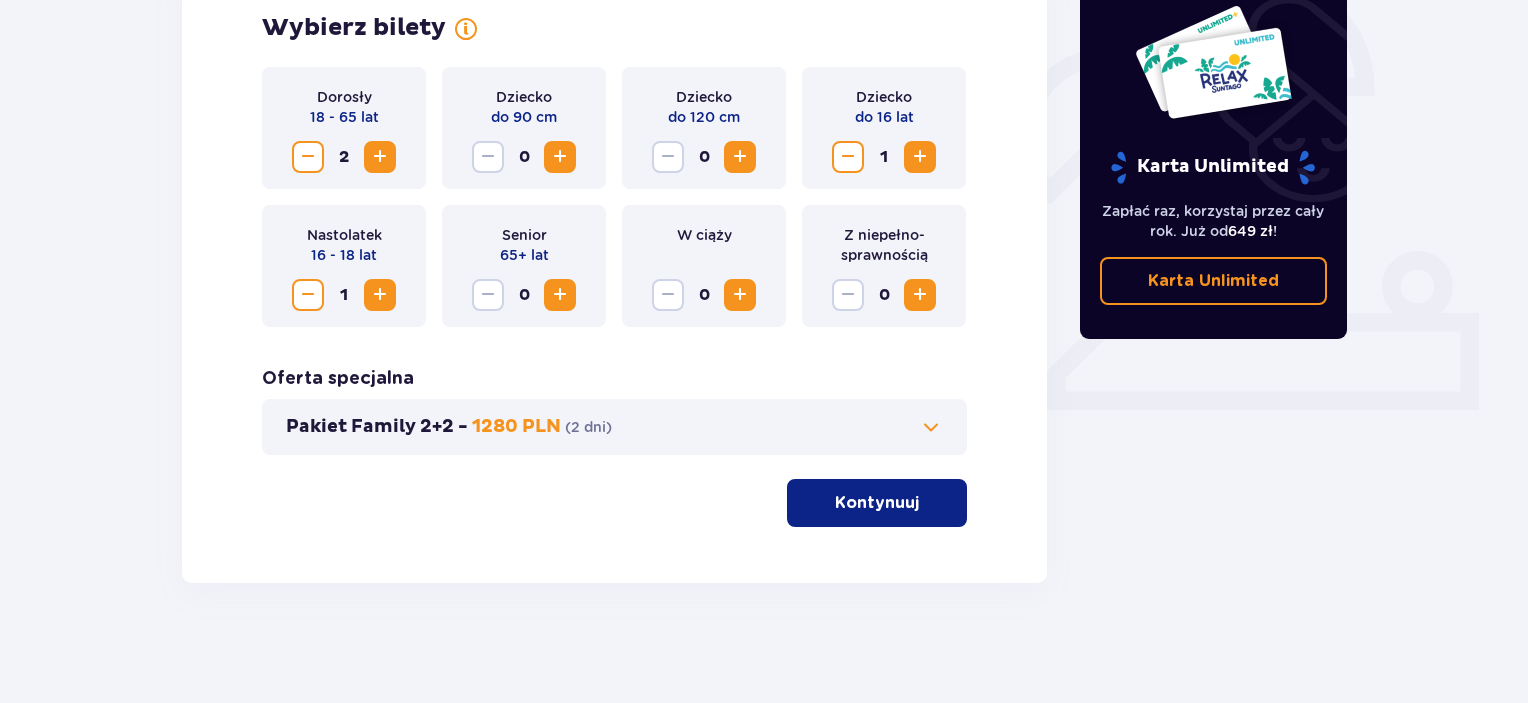 click on "Kontynuuj" at bounding box center (877, 503) 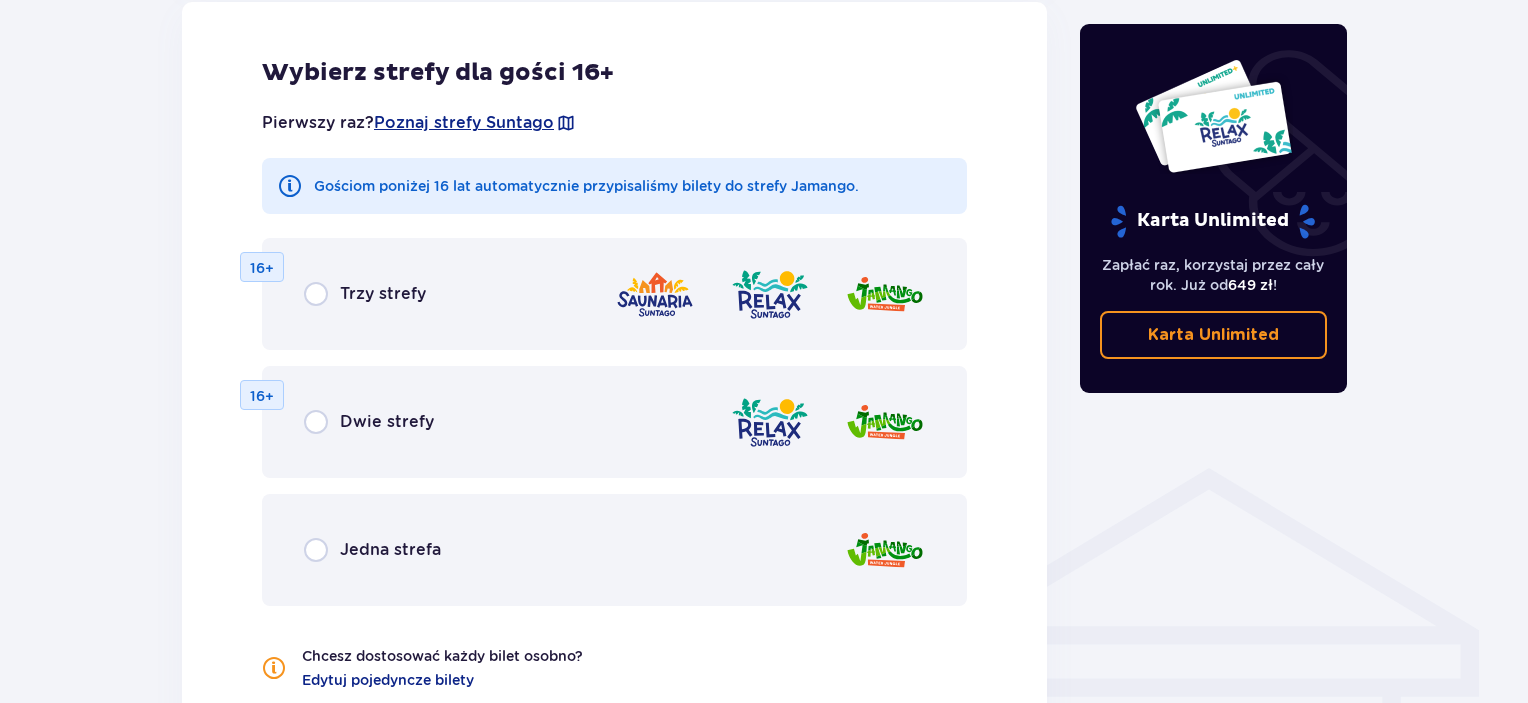 scroll, scrollTop: 1391, scrollLeft: 0, axis: vertical 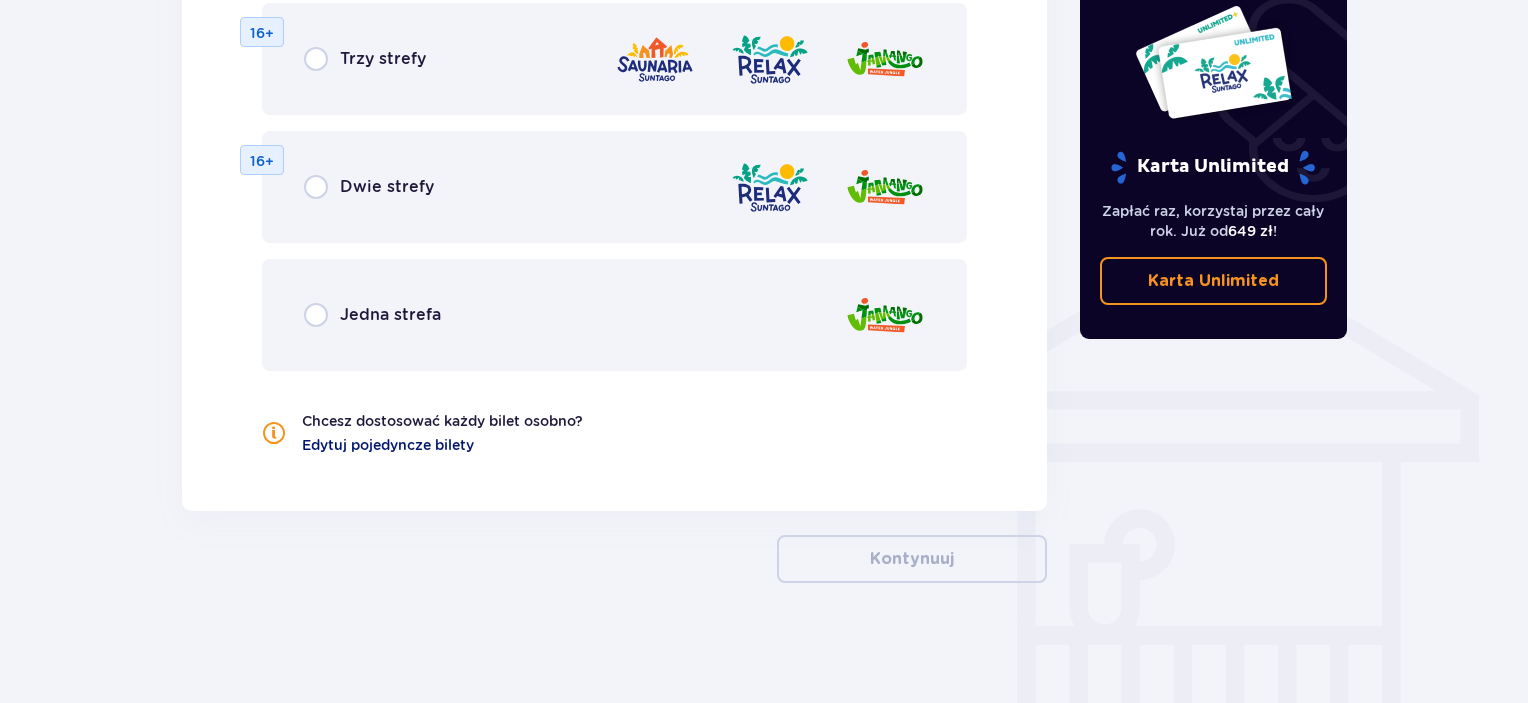 click on "Edytuj pojedyncze bilety" at bounding box center [388, 445] 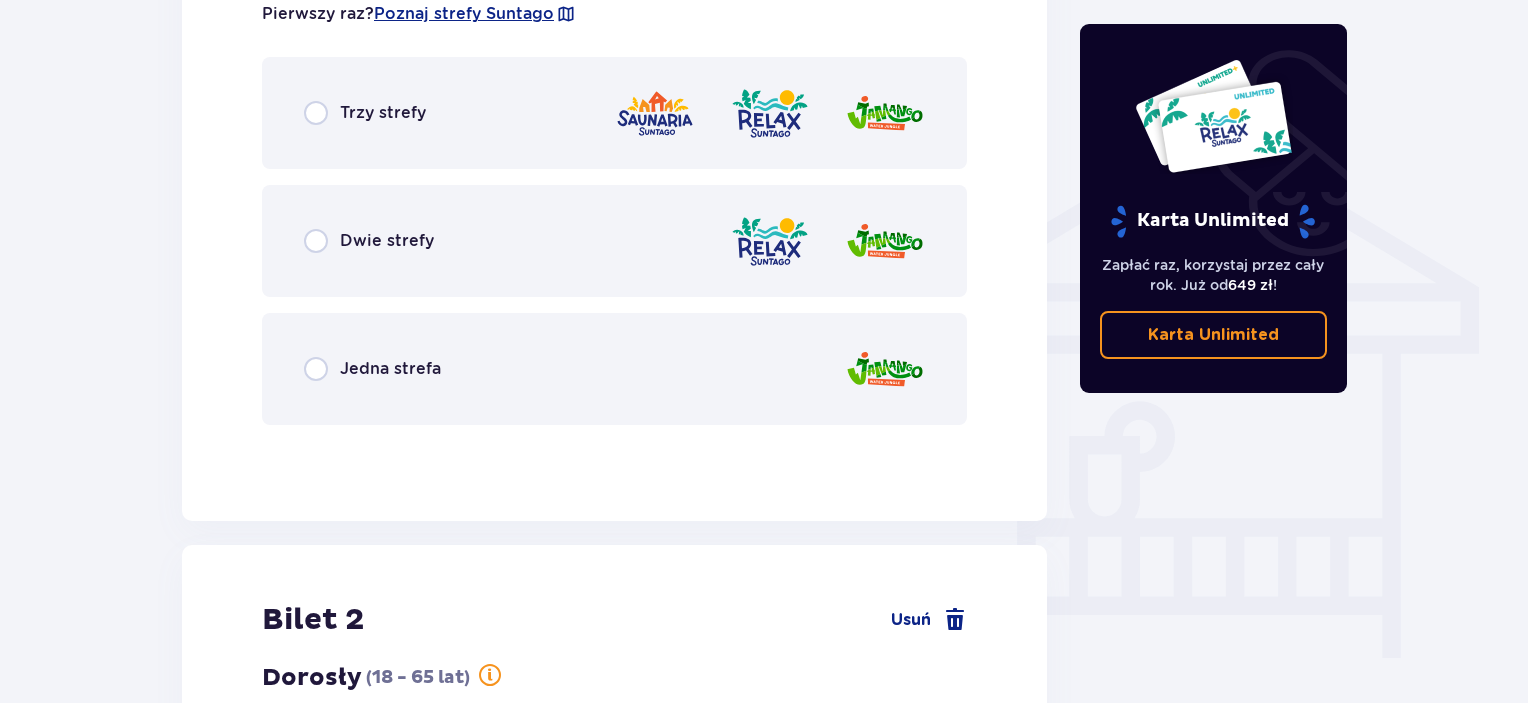 scroll, scrollTop: 1510, scrollLeft: 0, axis: vertical 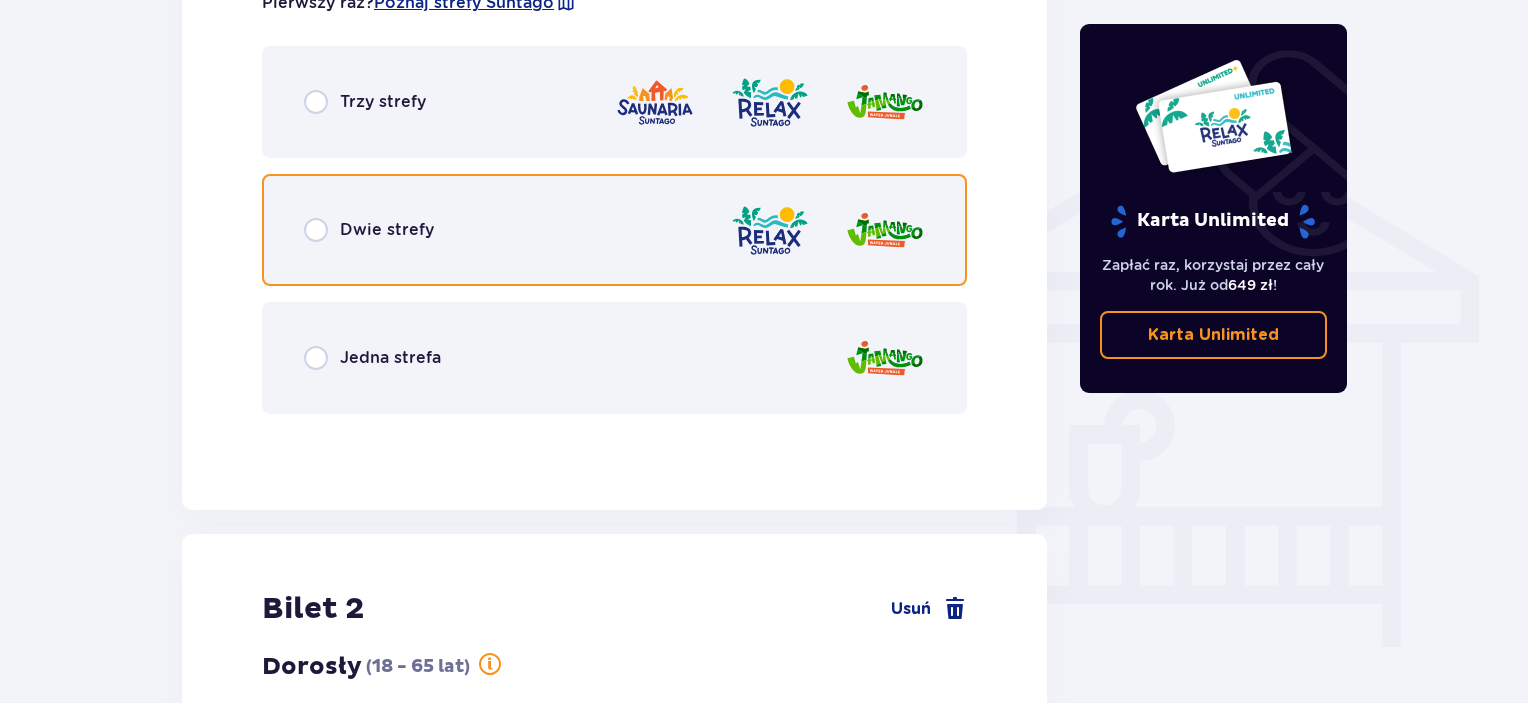 click at bounding box center [316, 230] 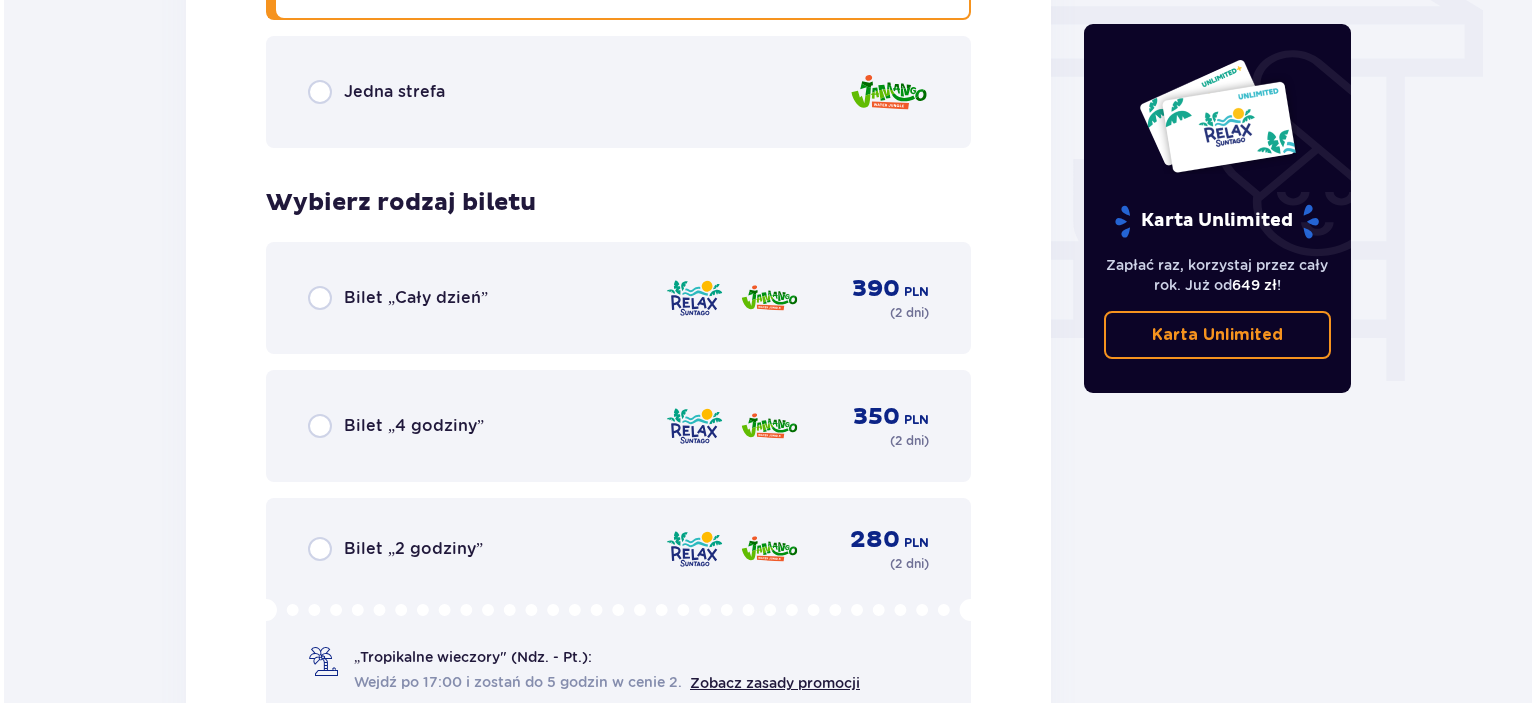 scroll, scrollTop: 1840, scrollLeft: 0, axis: vertical 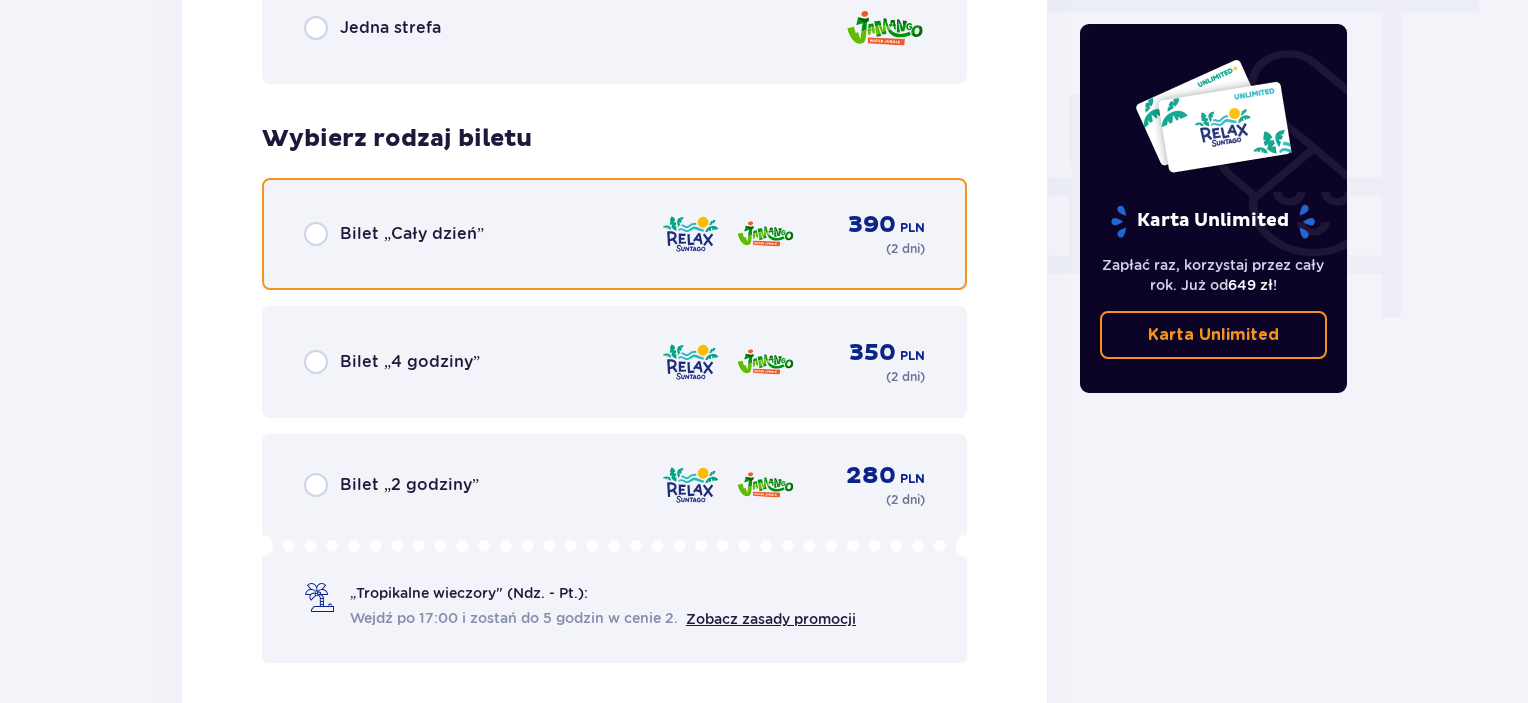 click at bounding box center [316, 234] 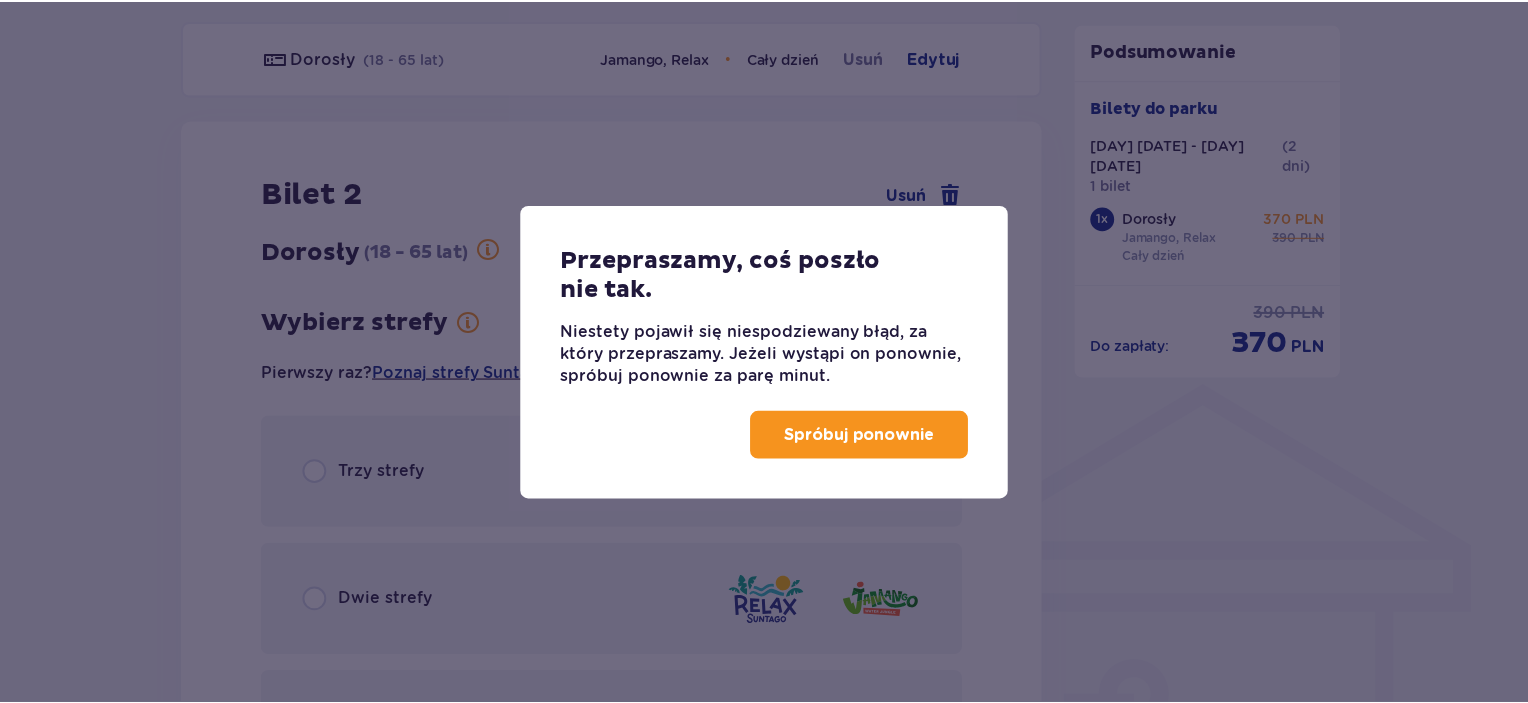 scroll, scrollTop: 1236, scrollLeft: 0, axis: vertical 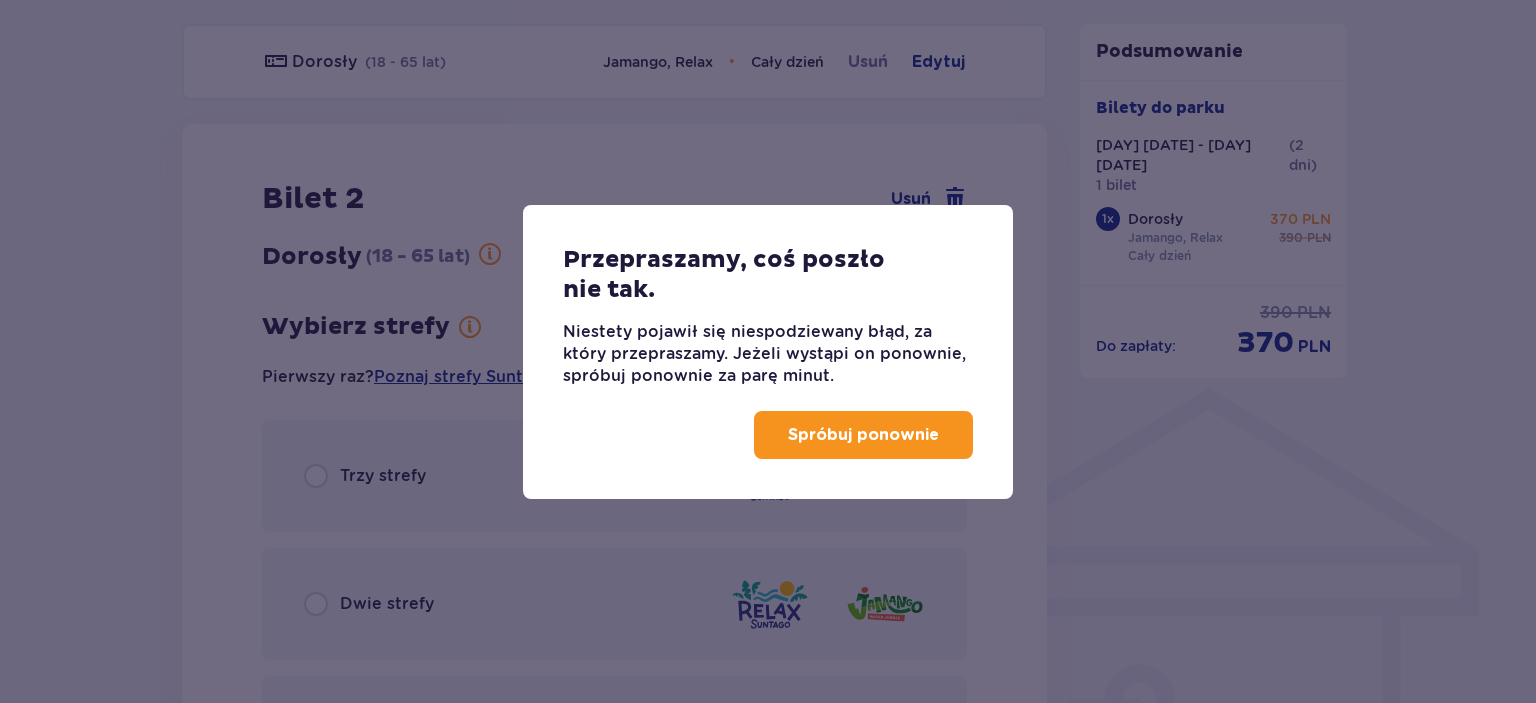 click on "Spróbuj ponownie" at bounding box center [863, 435] 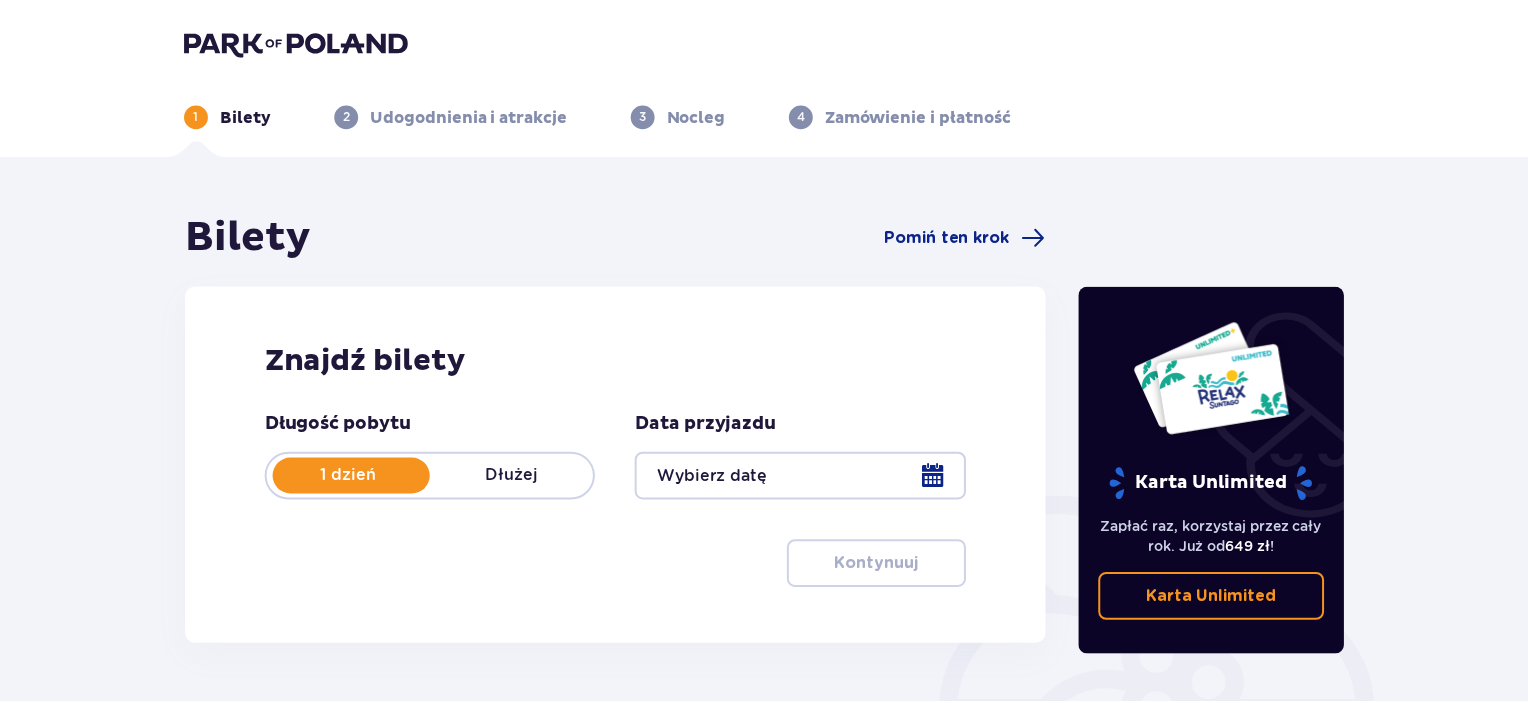 scroll, scrollTop: 0, scrollLeft: 0, axis: both 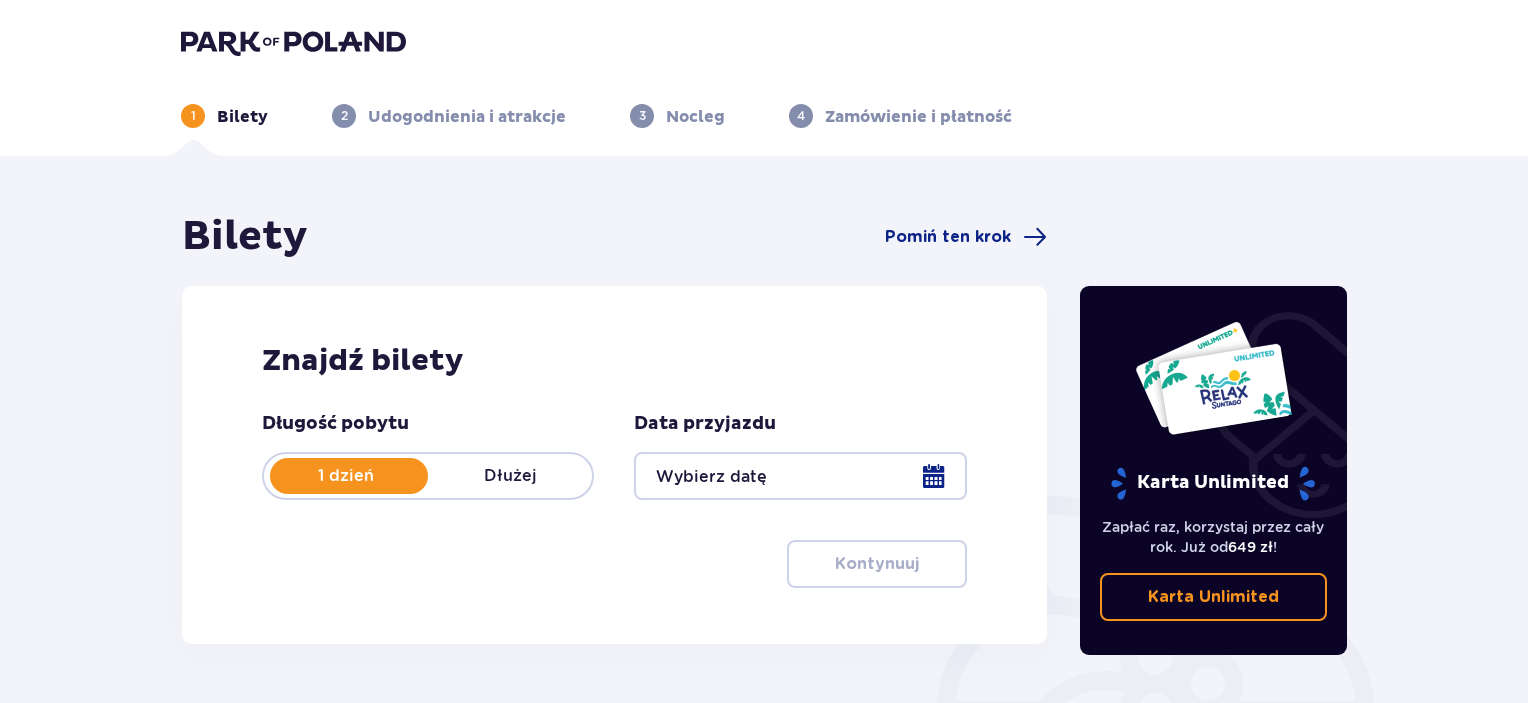 click on "Dłużej" at bounding box center [510, 476] 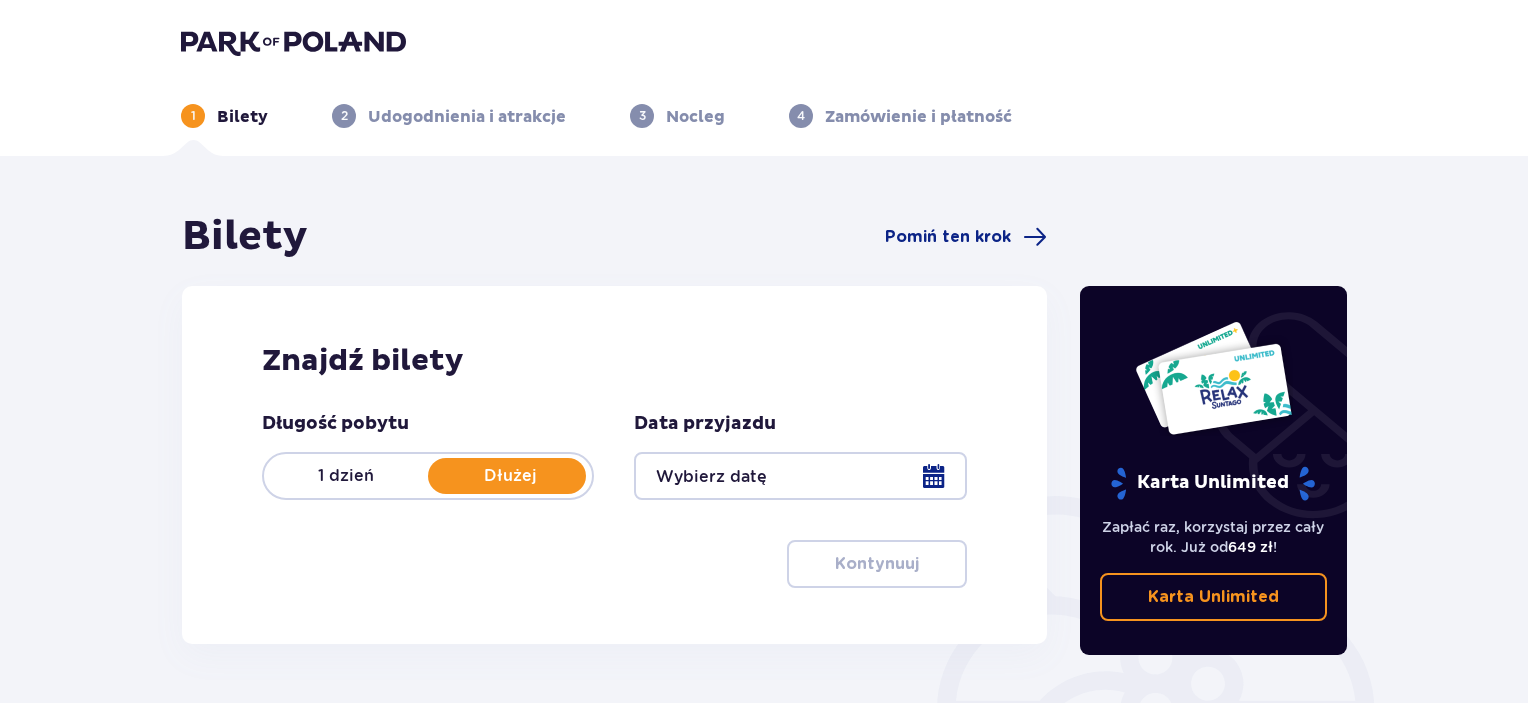 click at bounding box center (800, 476) 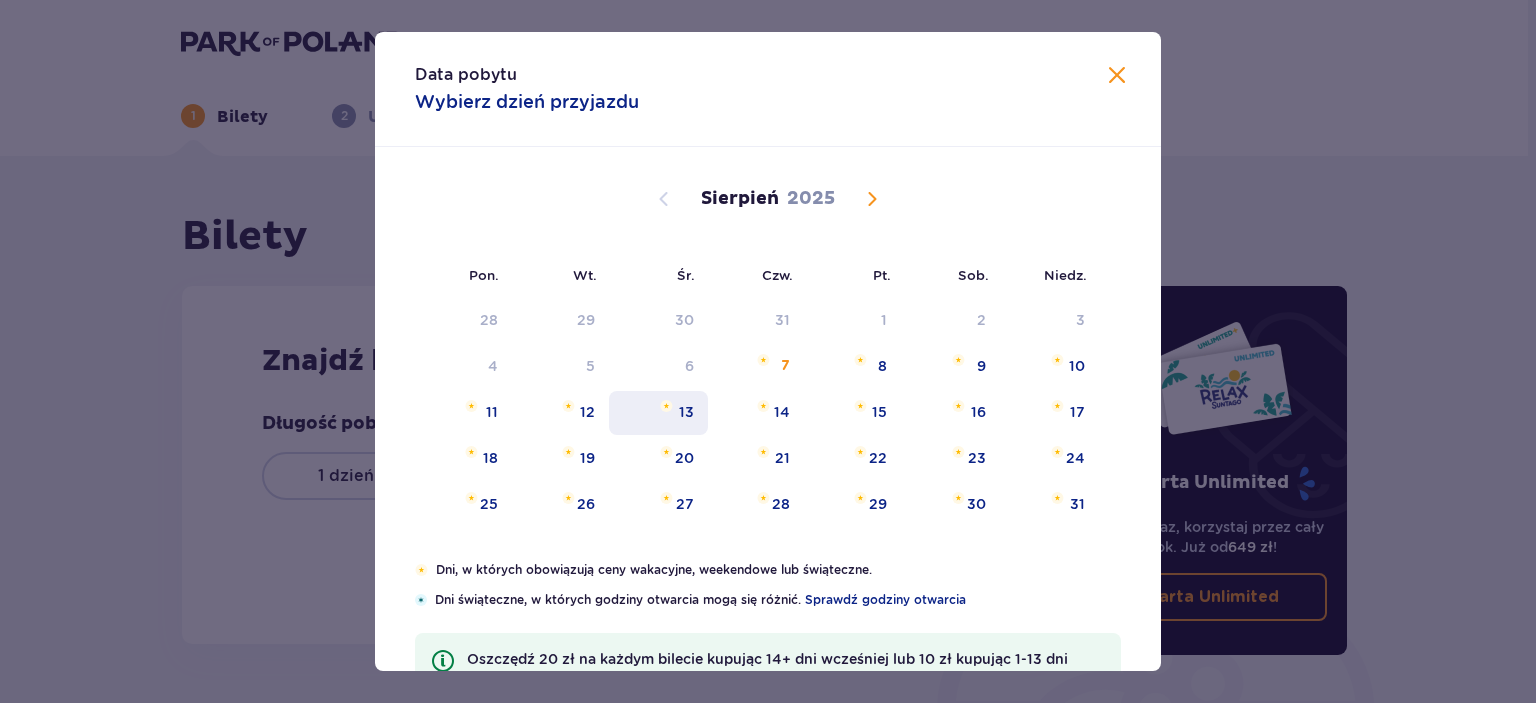 click on "13" at bounding box center (658, 413) 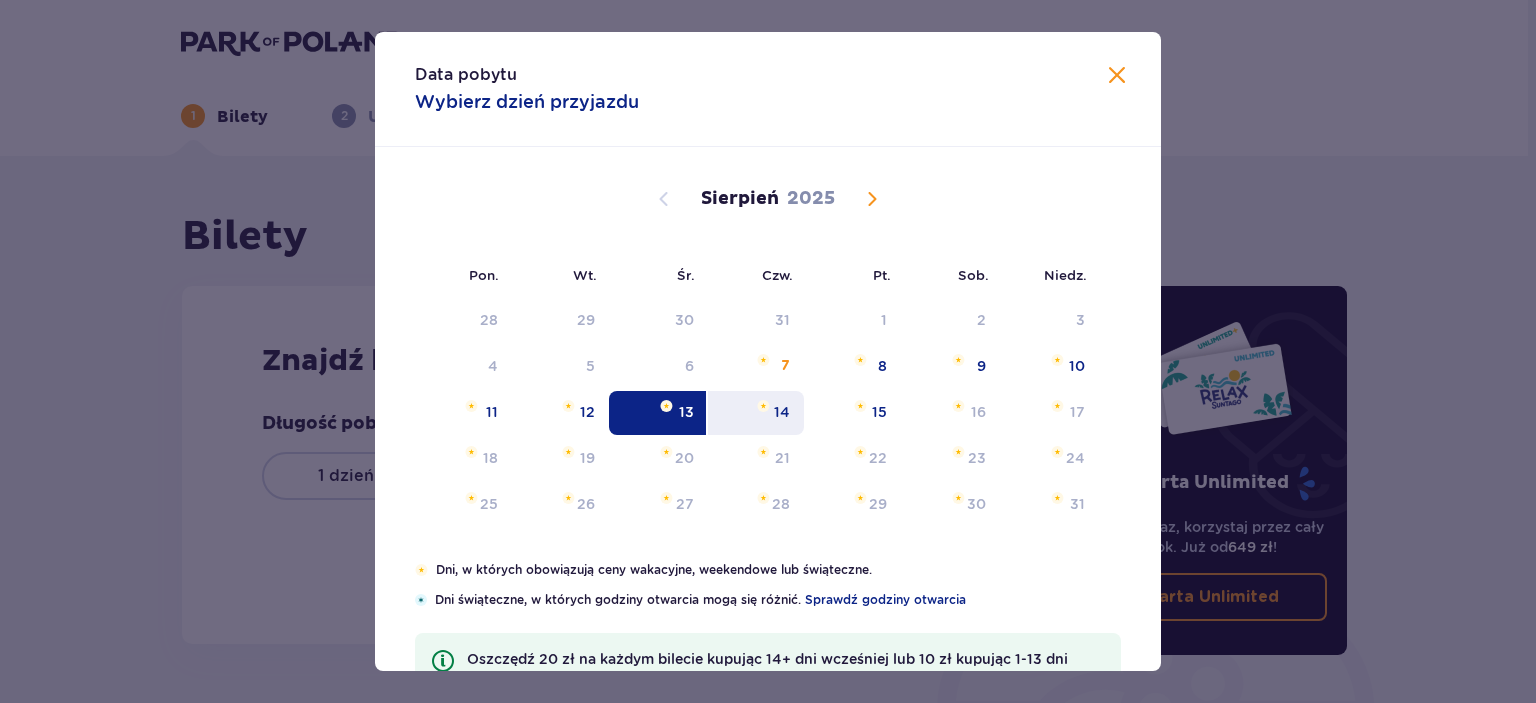 click at bounding box center [763, 406] 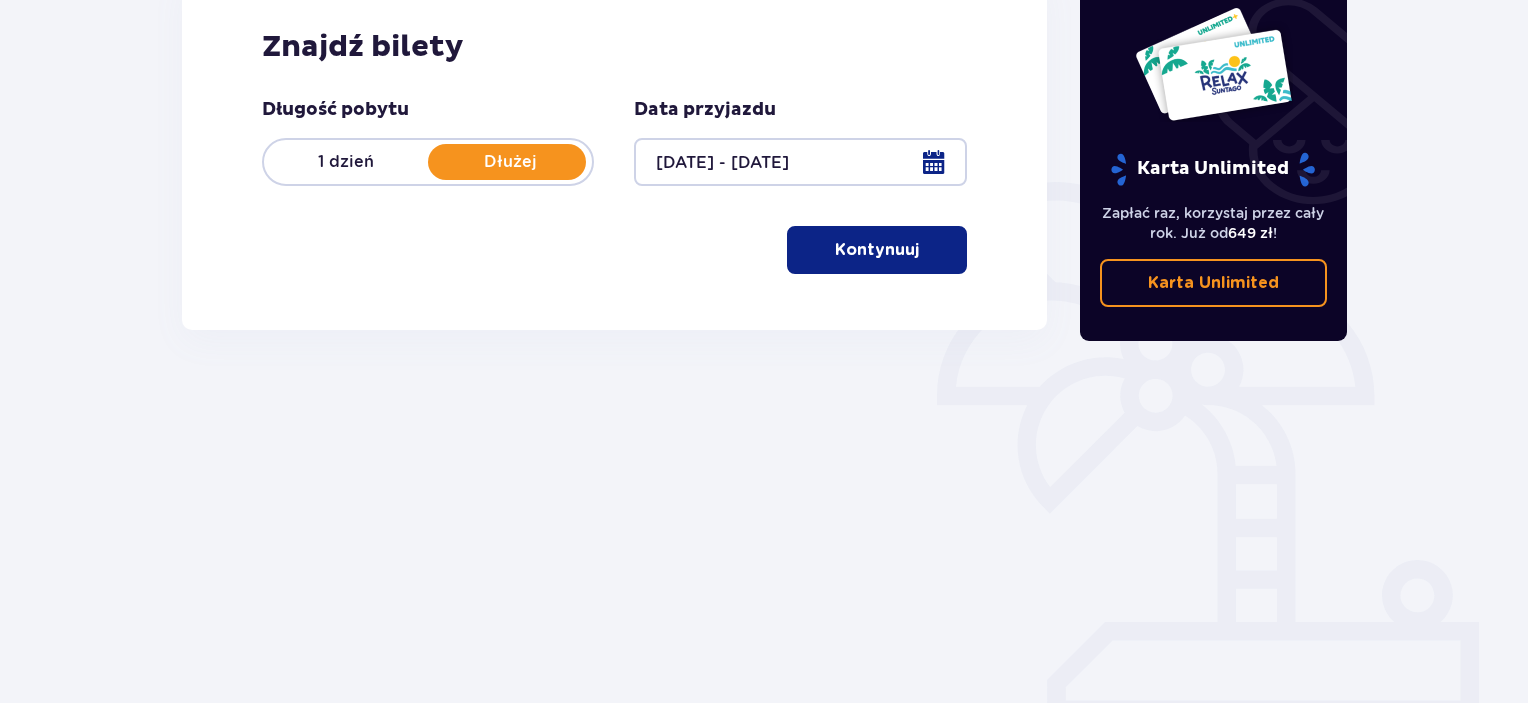 scroll, scrollTop: 316, scrollLeft: 0, axis: vertical 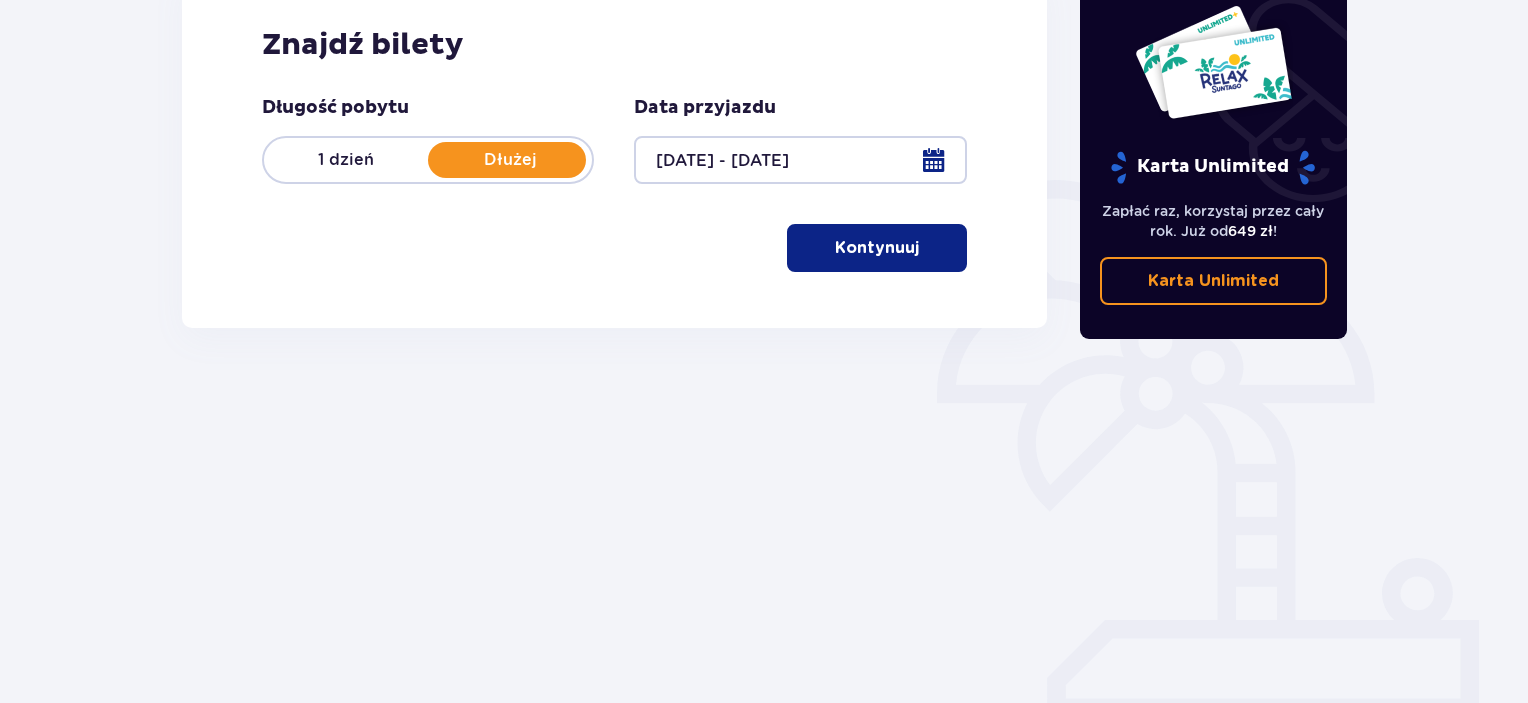 click on "Kontynuuj" at bounding box center [877, 248] 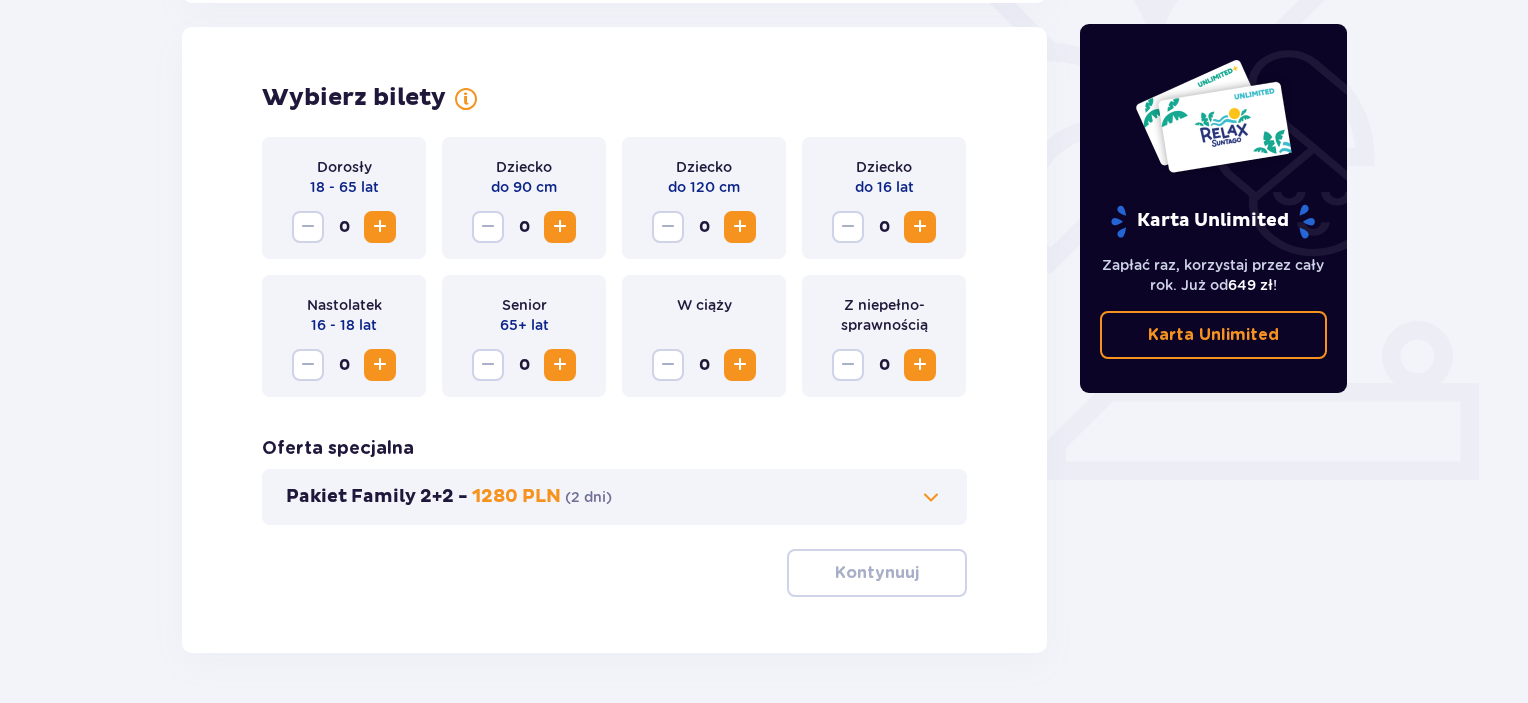 scroll, scrollTop: 556, scrollLeft: 0, axis: vertical 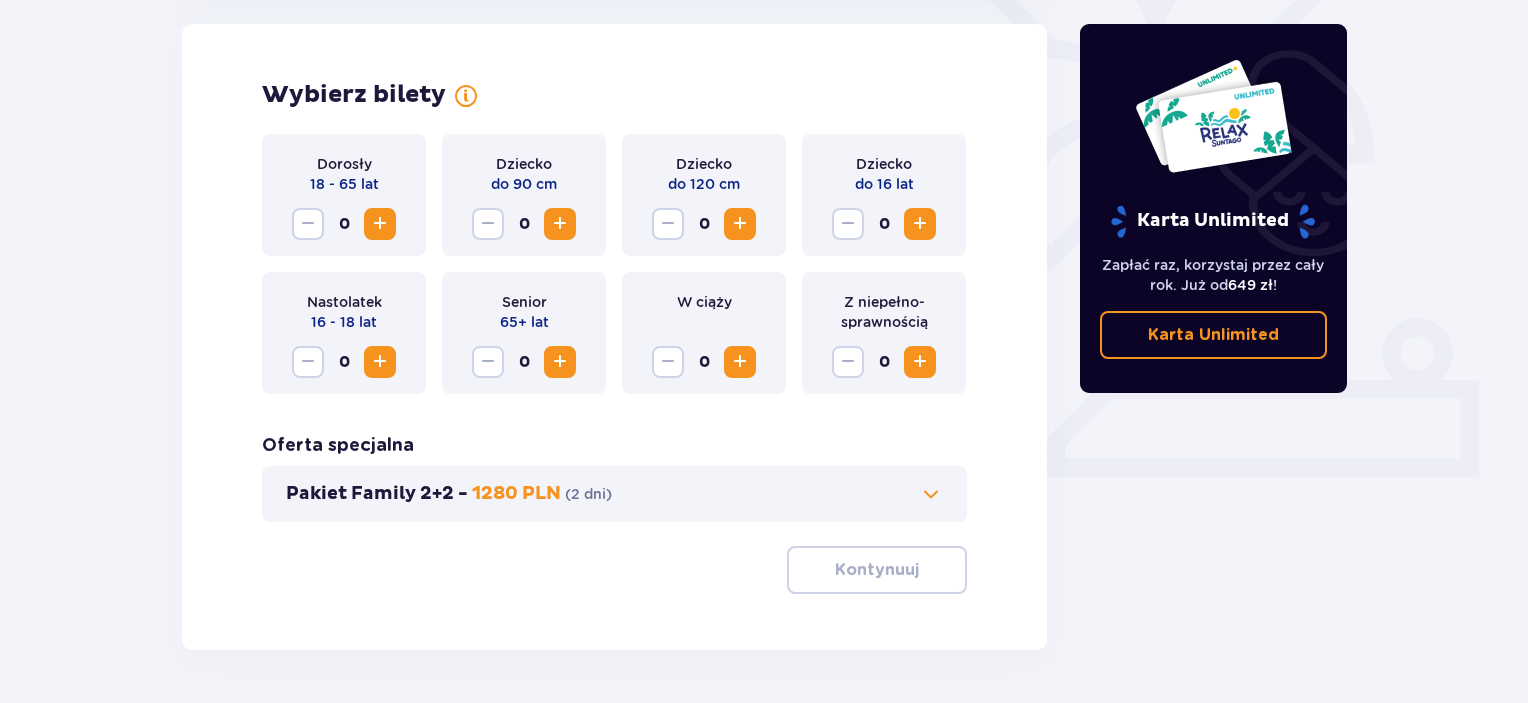click at bounding box center [380, 224] 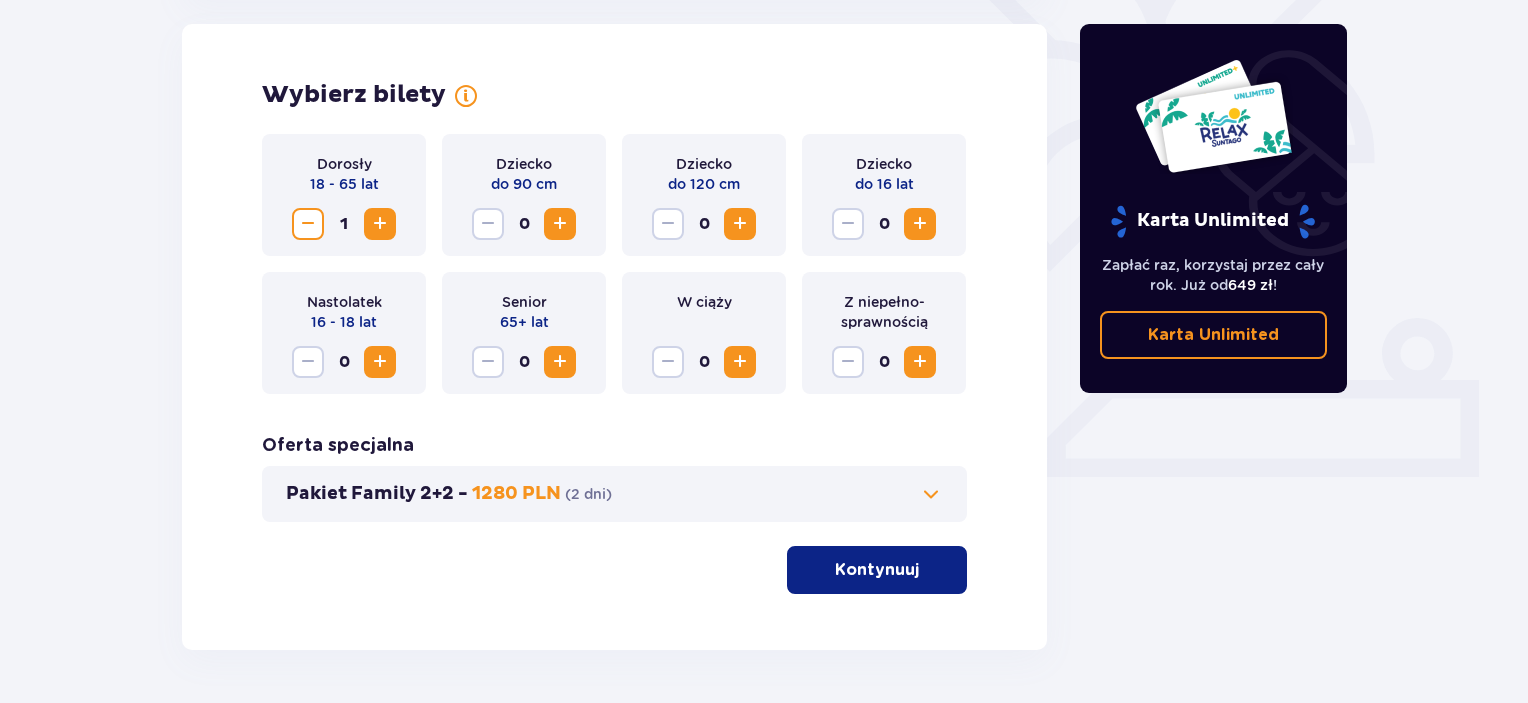 click at bounding box center [380, 224] 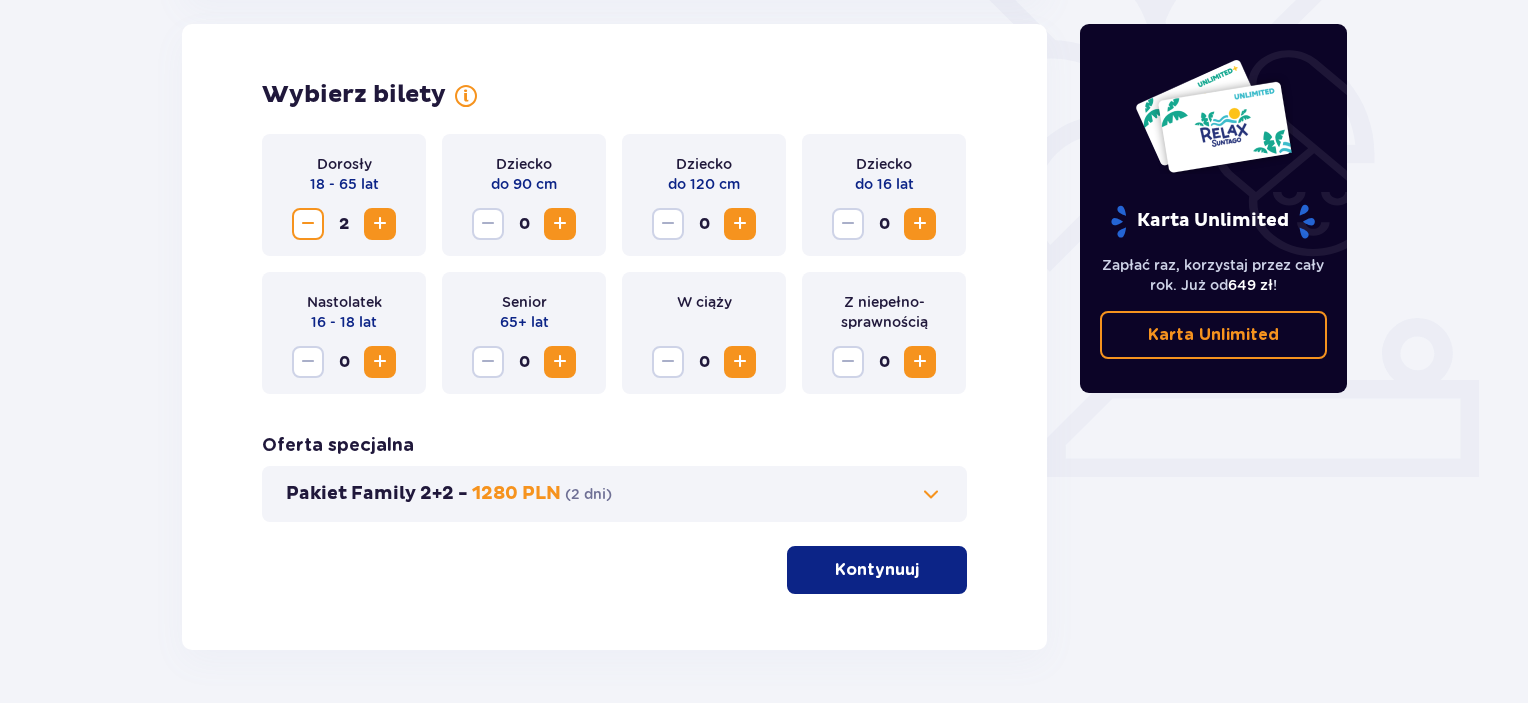 click at bounding box center [380, 362] 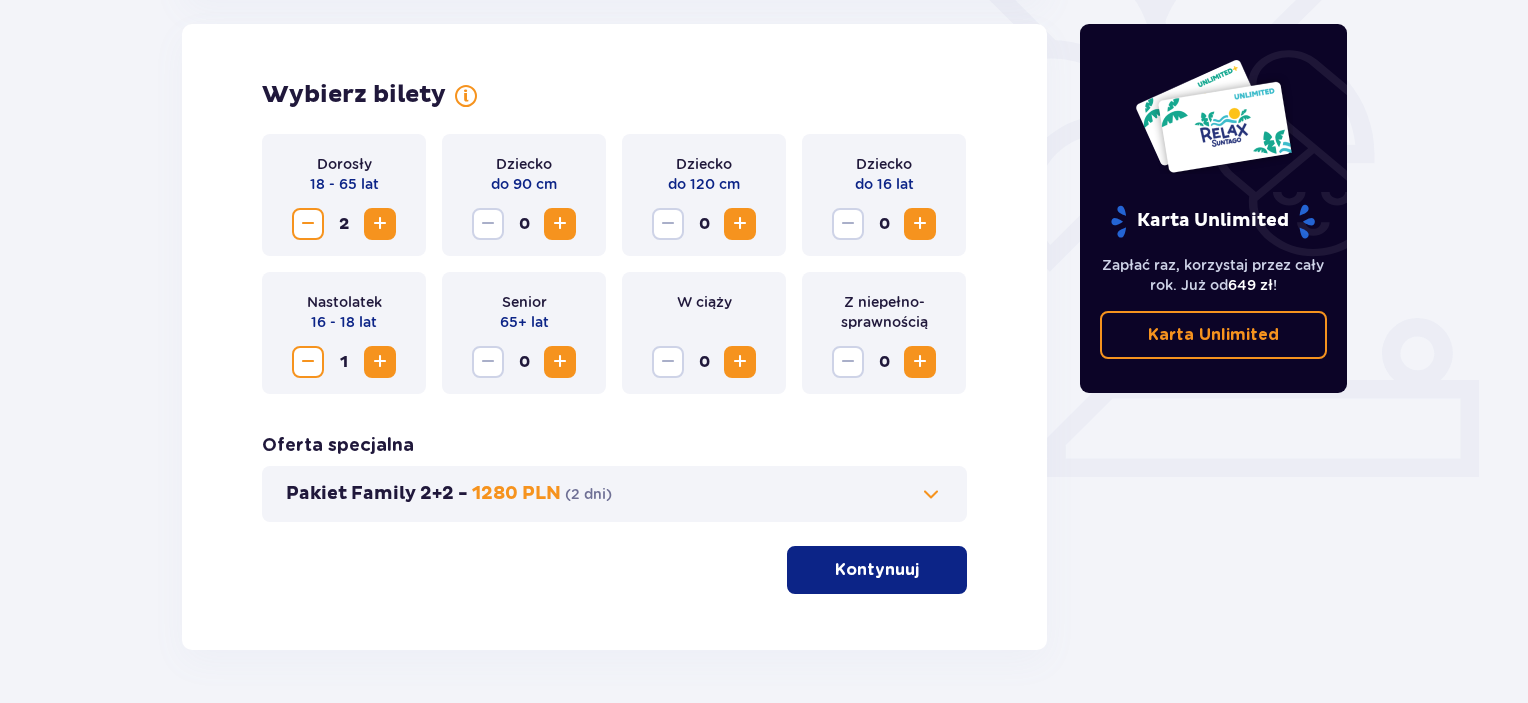 click at bounding box center [920, 224] 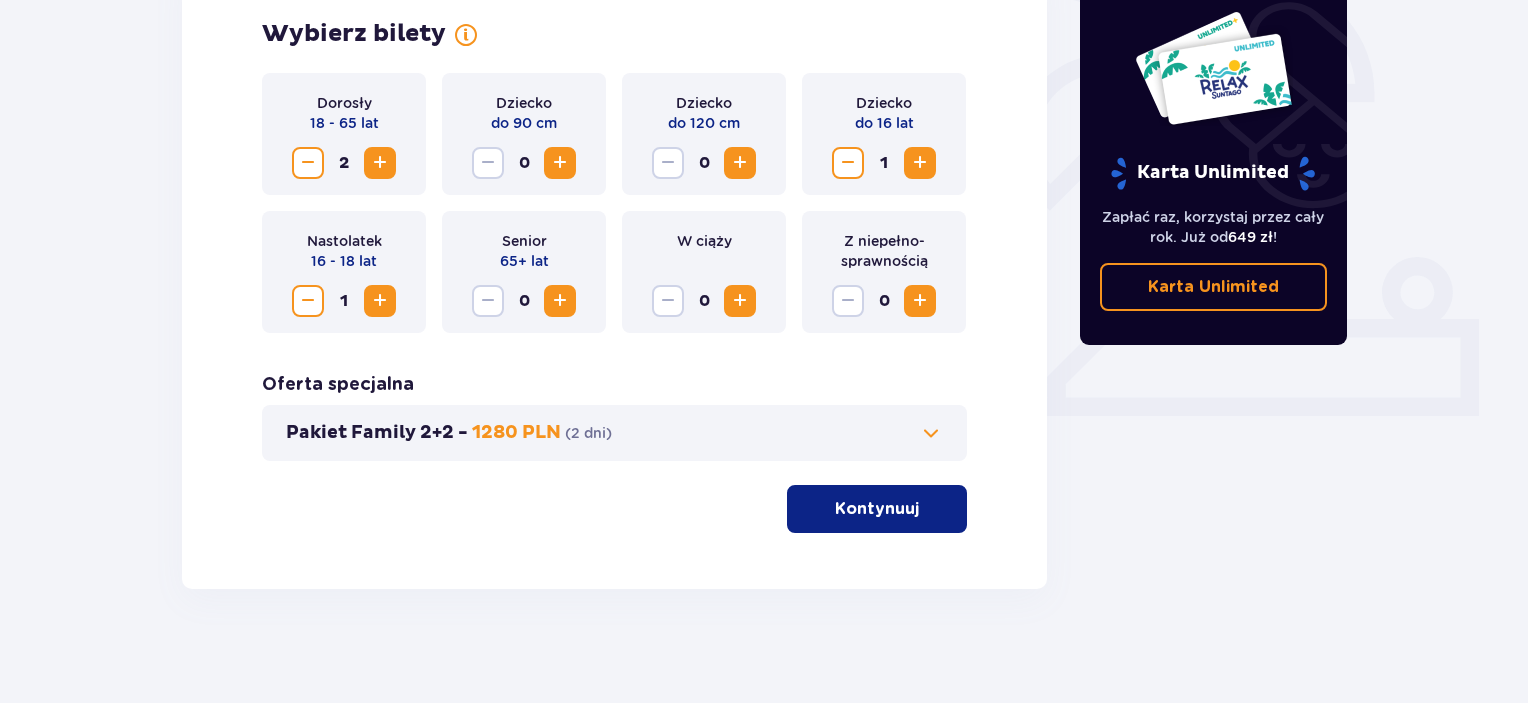 scroll, scrollTop: 623, scrollLeft: 0, axis: vertical 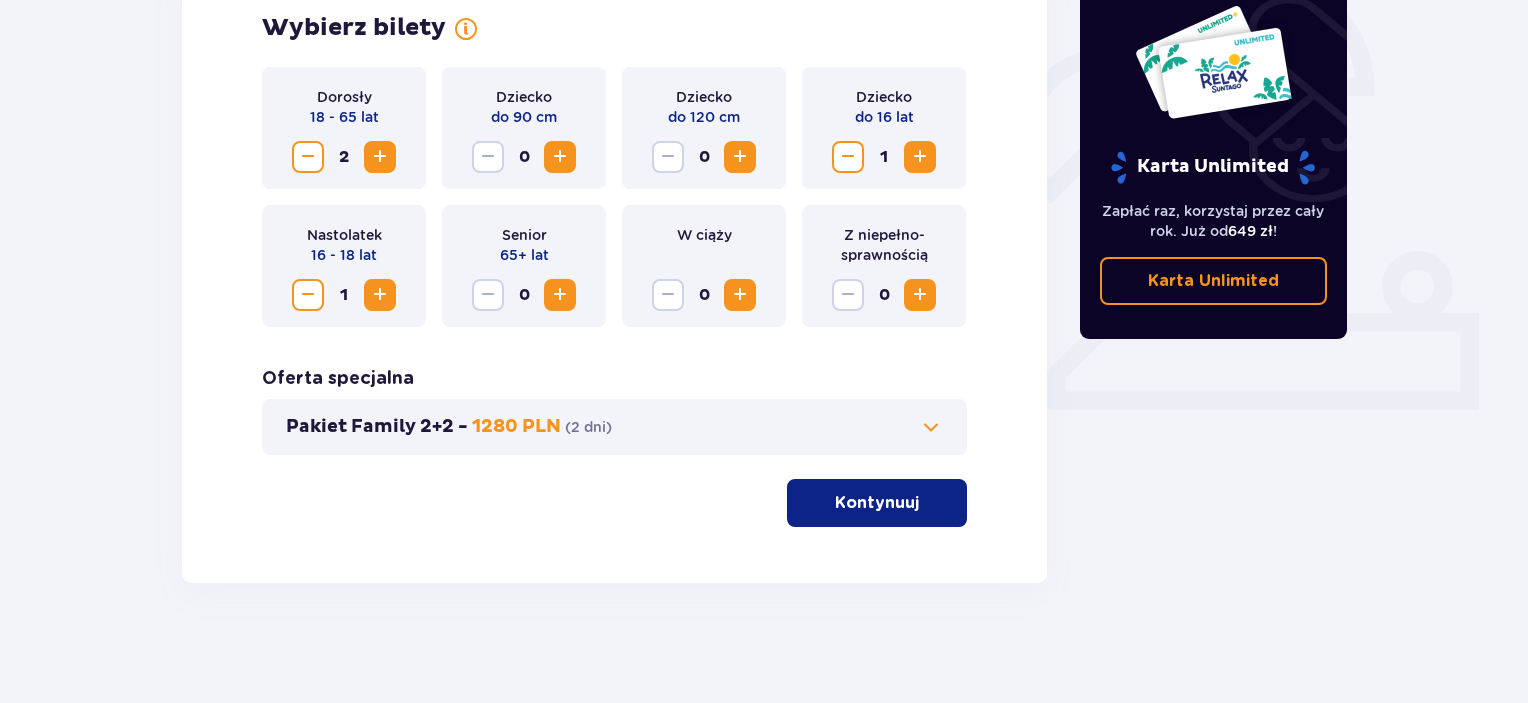 click on "Kontynuuj" at bounding box center [877, 503] 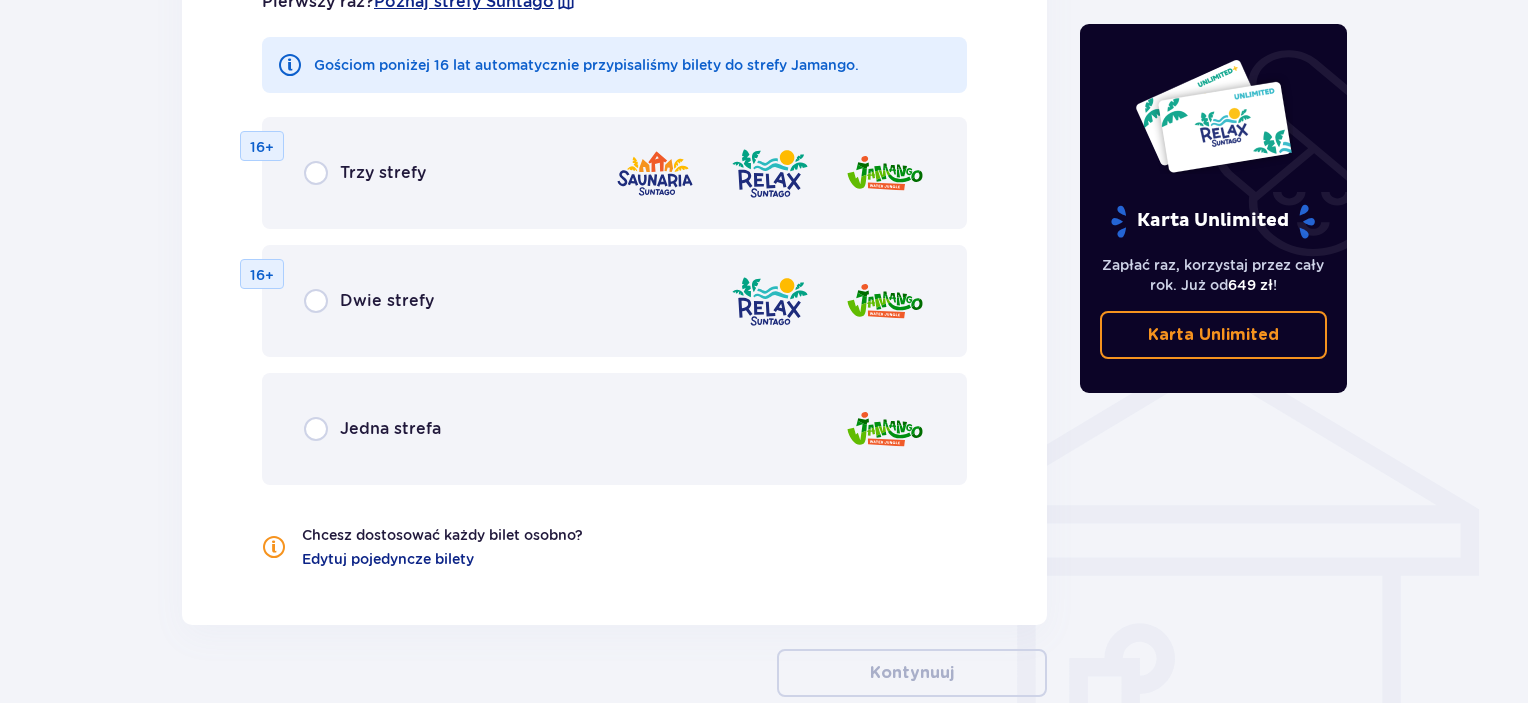 scroll, scrollTop: 1310, scrollLeft: 0, axis: vertical 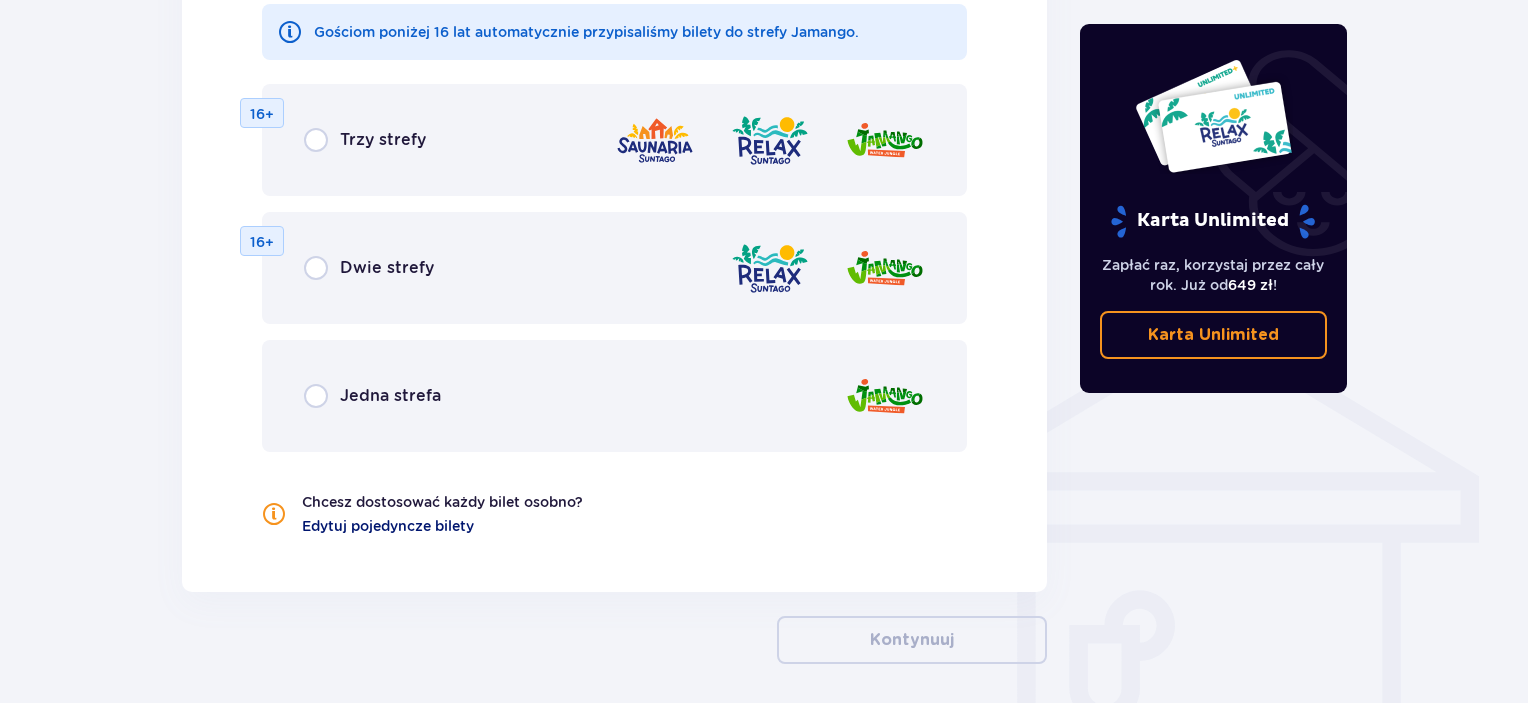 click on "Edytuj pojedyncze bilety" at bounding box center [388, 526] 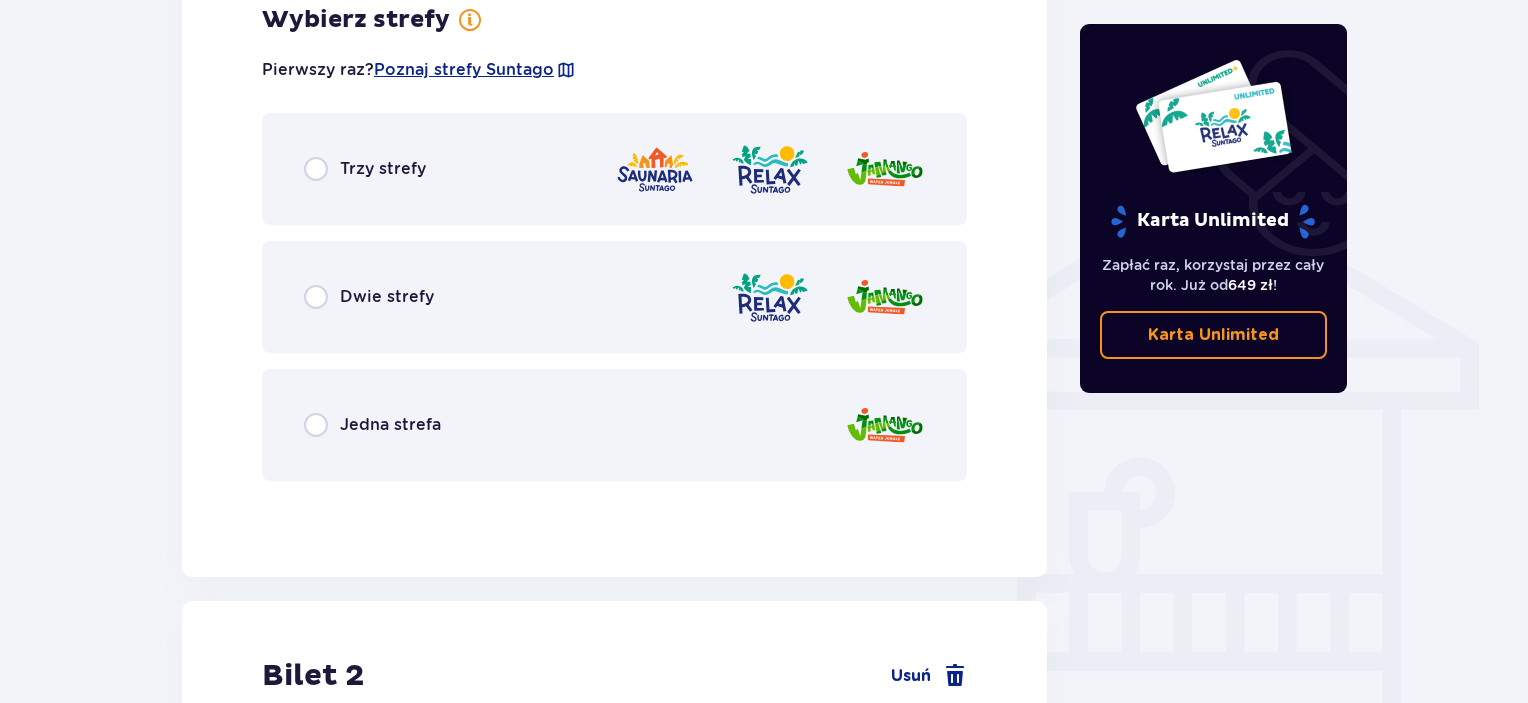 scroll, scrollTop: 1510, scrollLeft: 0, axis: vertical 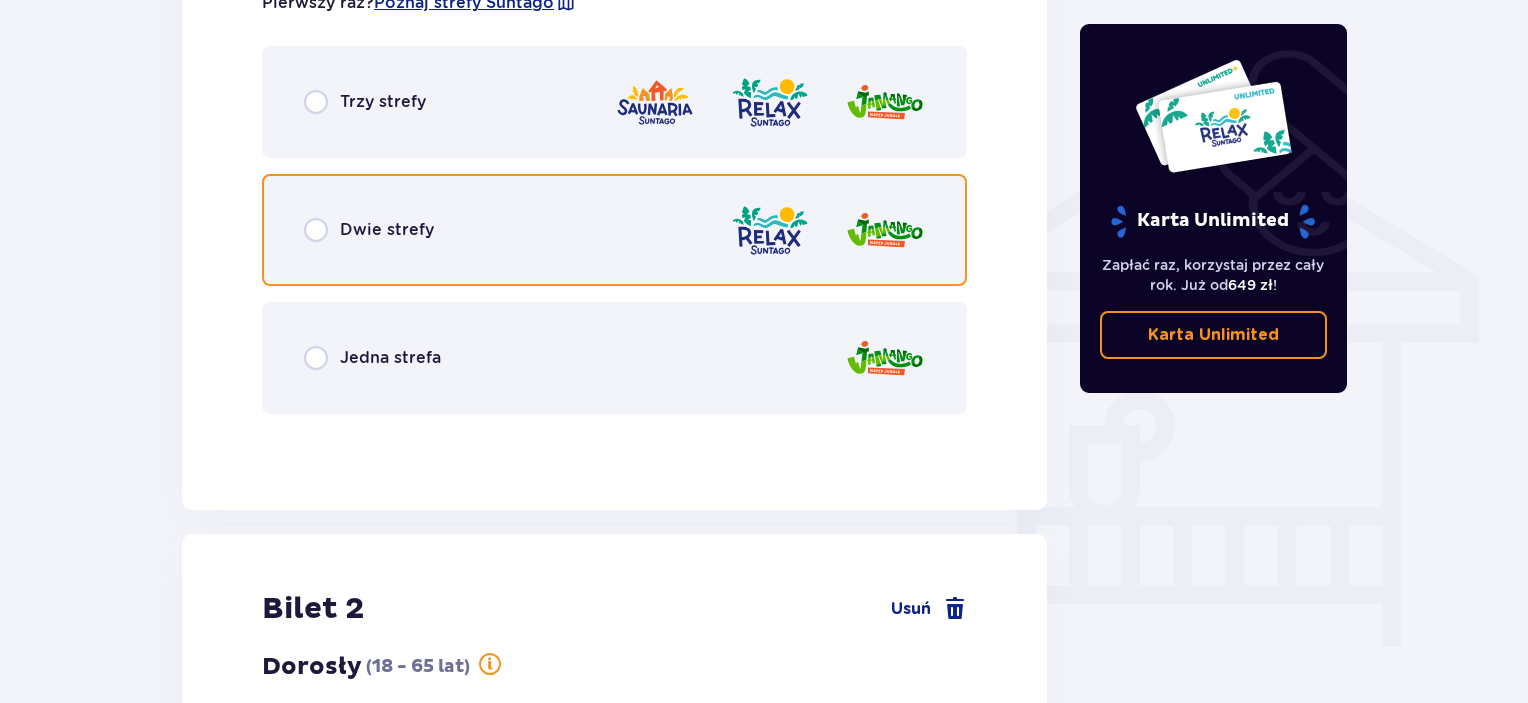 click at bounding box center [316, 230] 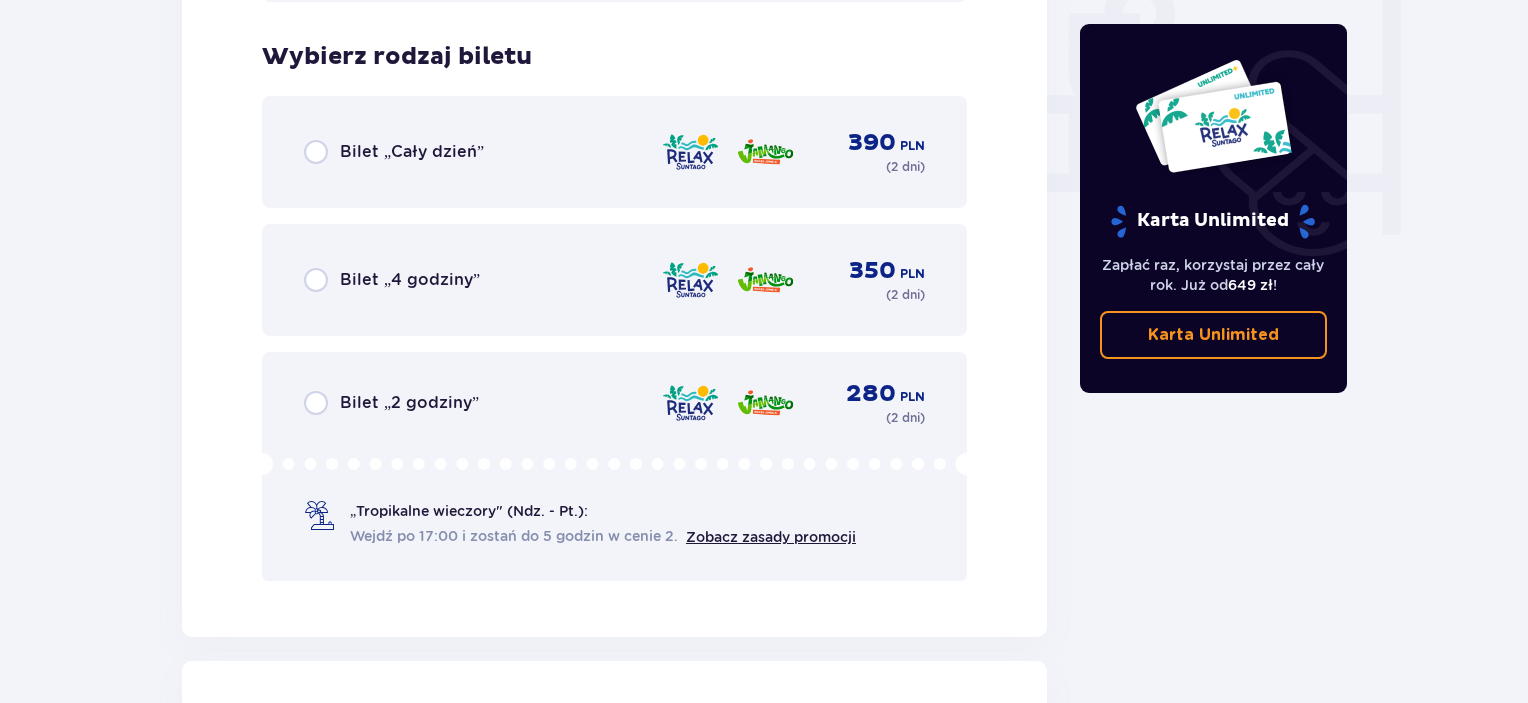 scroll, scrollTop: 1940, scrollLeft: 0, axis: vertical 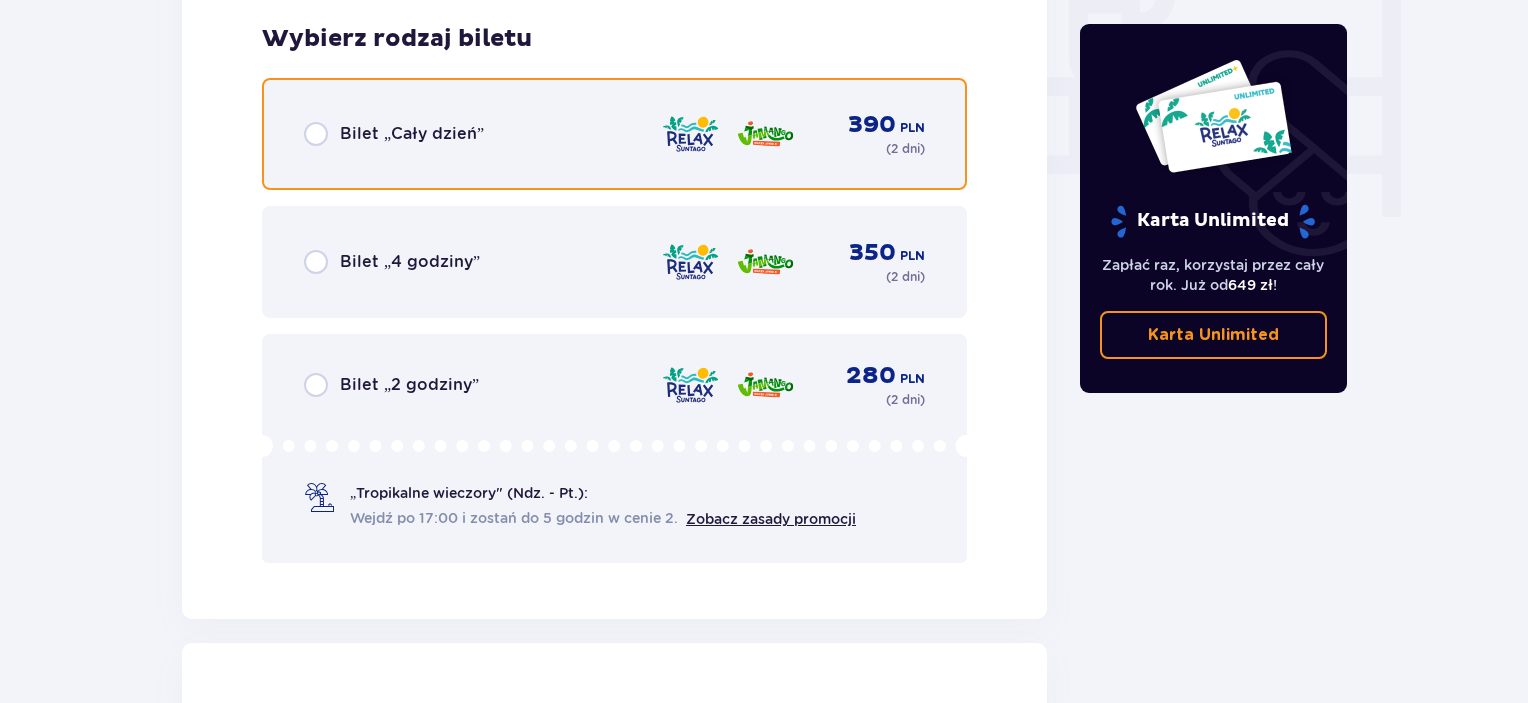click at bounding box center [316, 134] 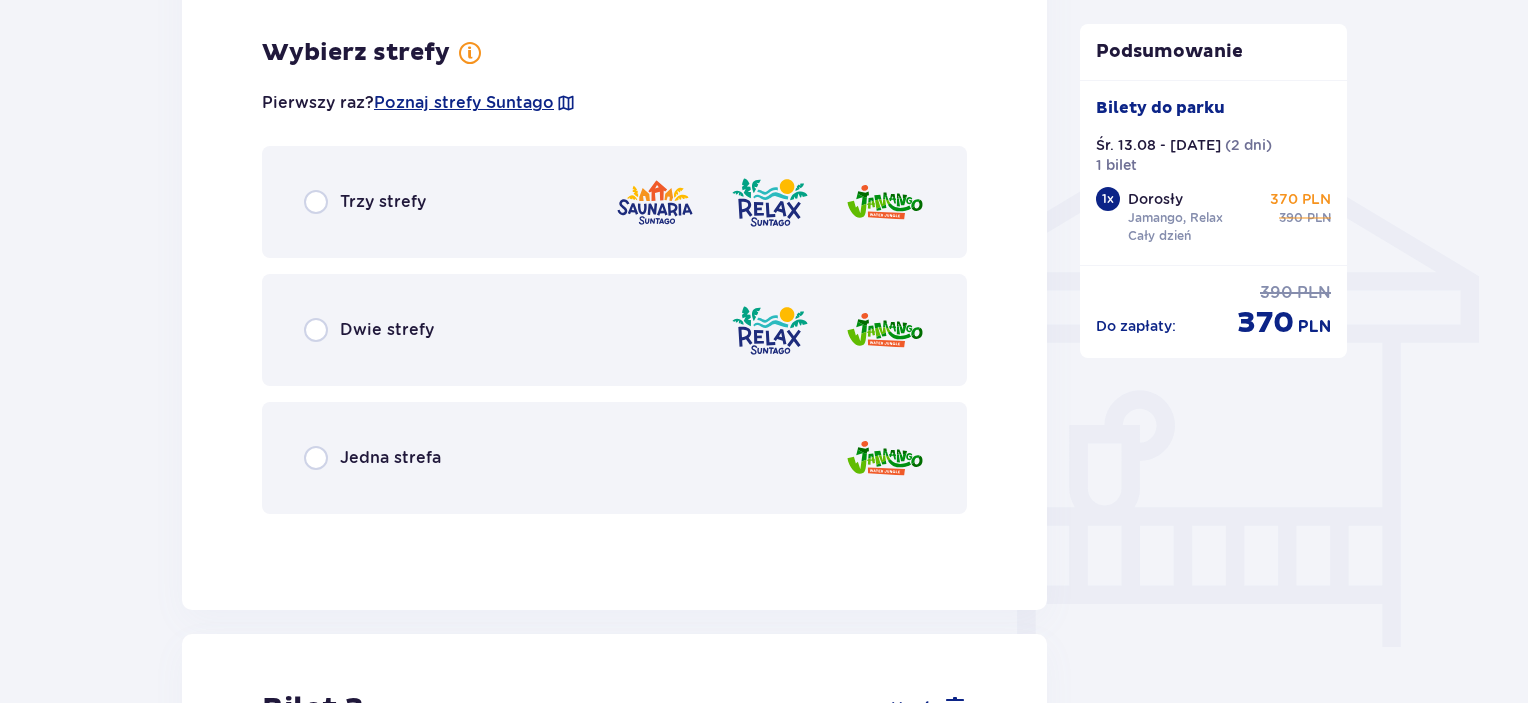 scroll, scrollTop: 1536, scrollLeft: 0, axis: vertical 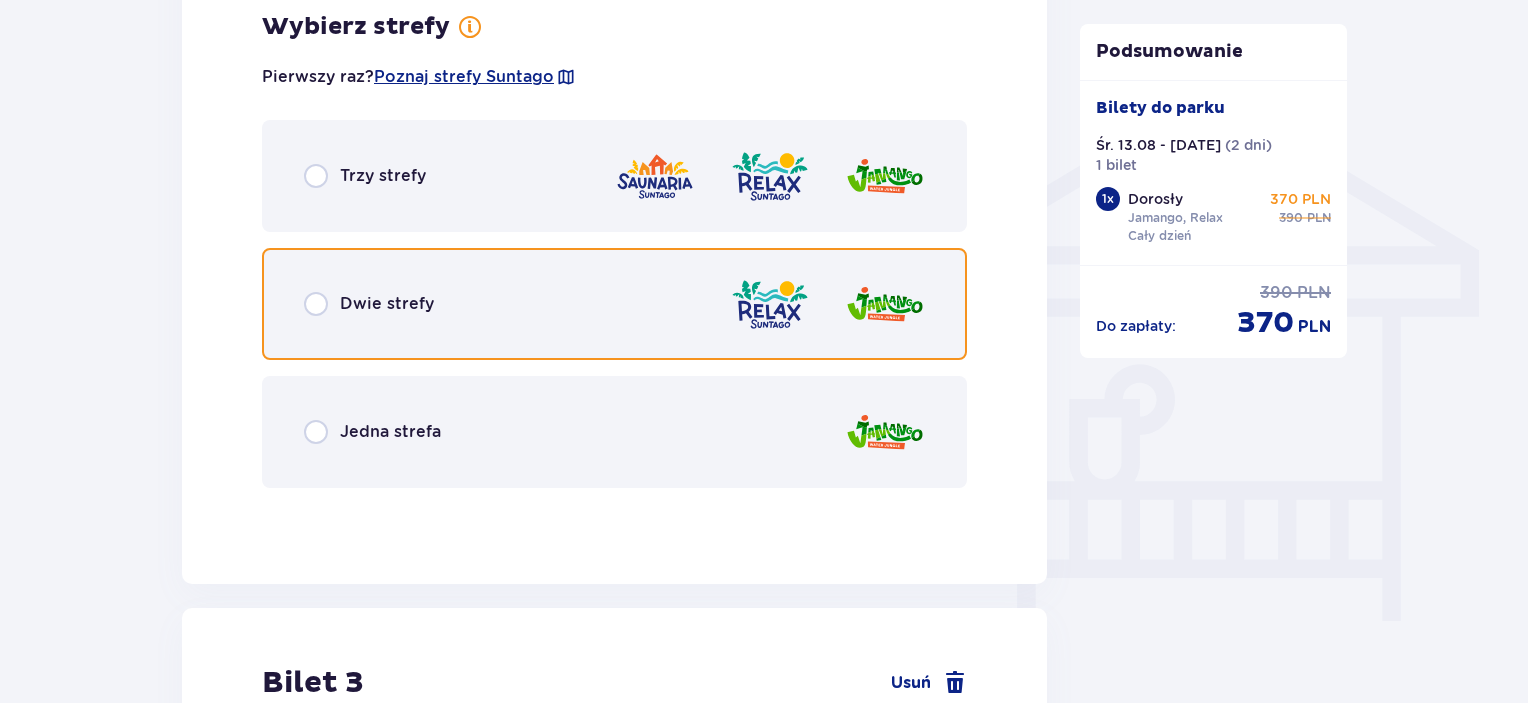 click at bounding box center [316, 304] 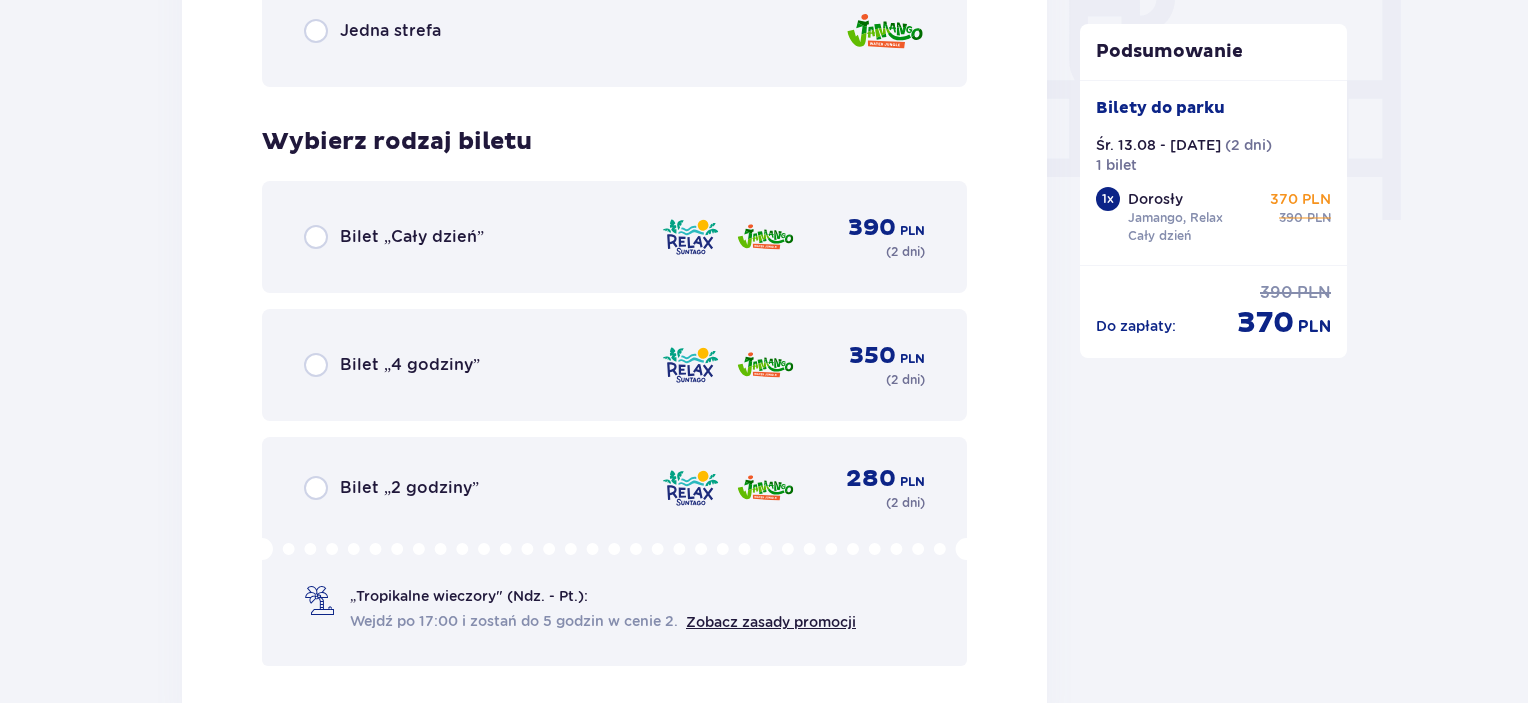 scroll, scrollTop: 2039, scrollLeft: 0, axis: vertical 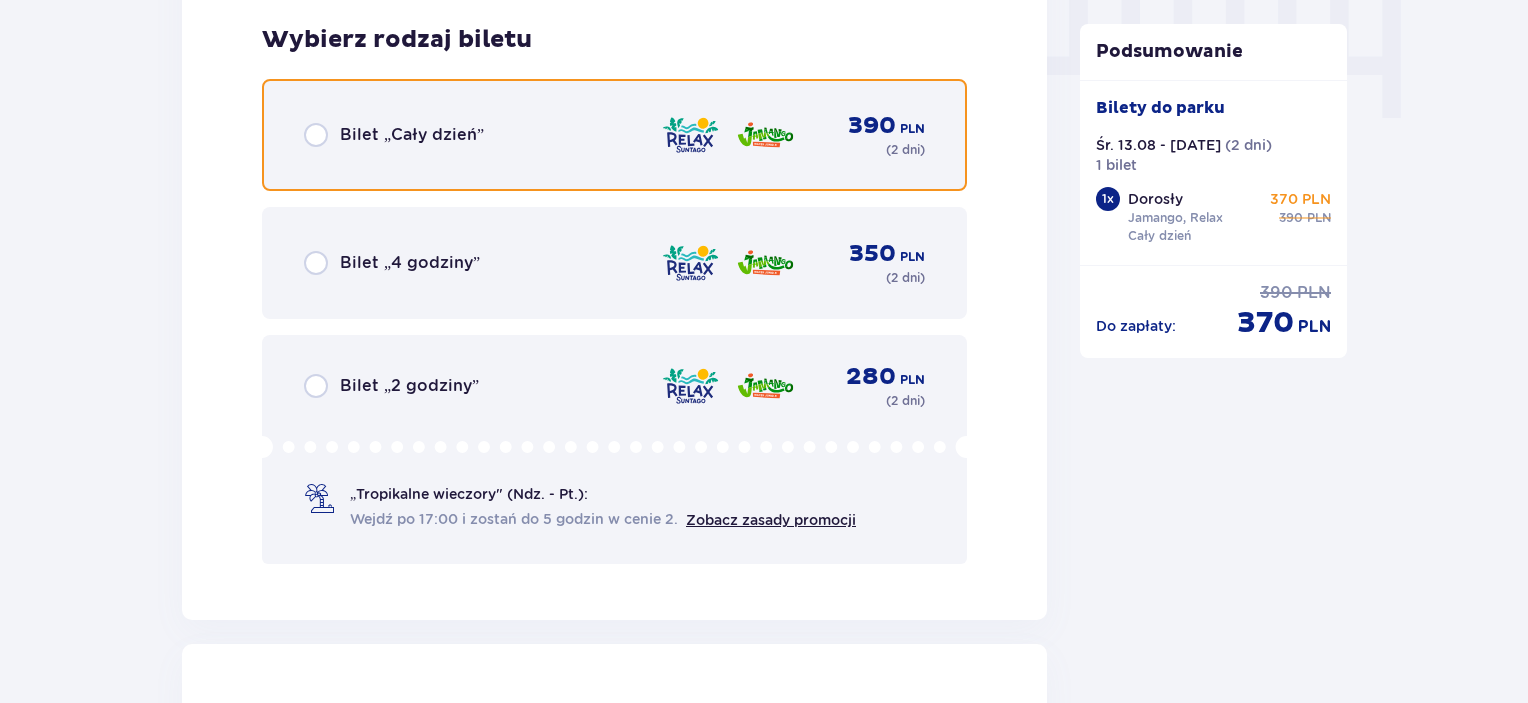 click at bounding box center [316, 135] 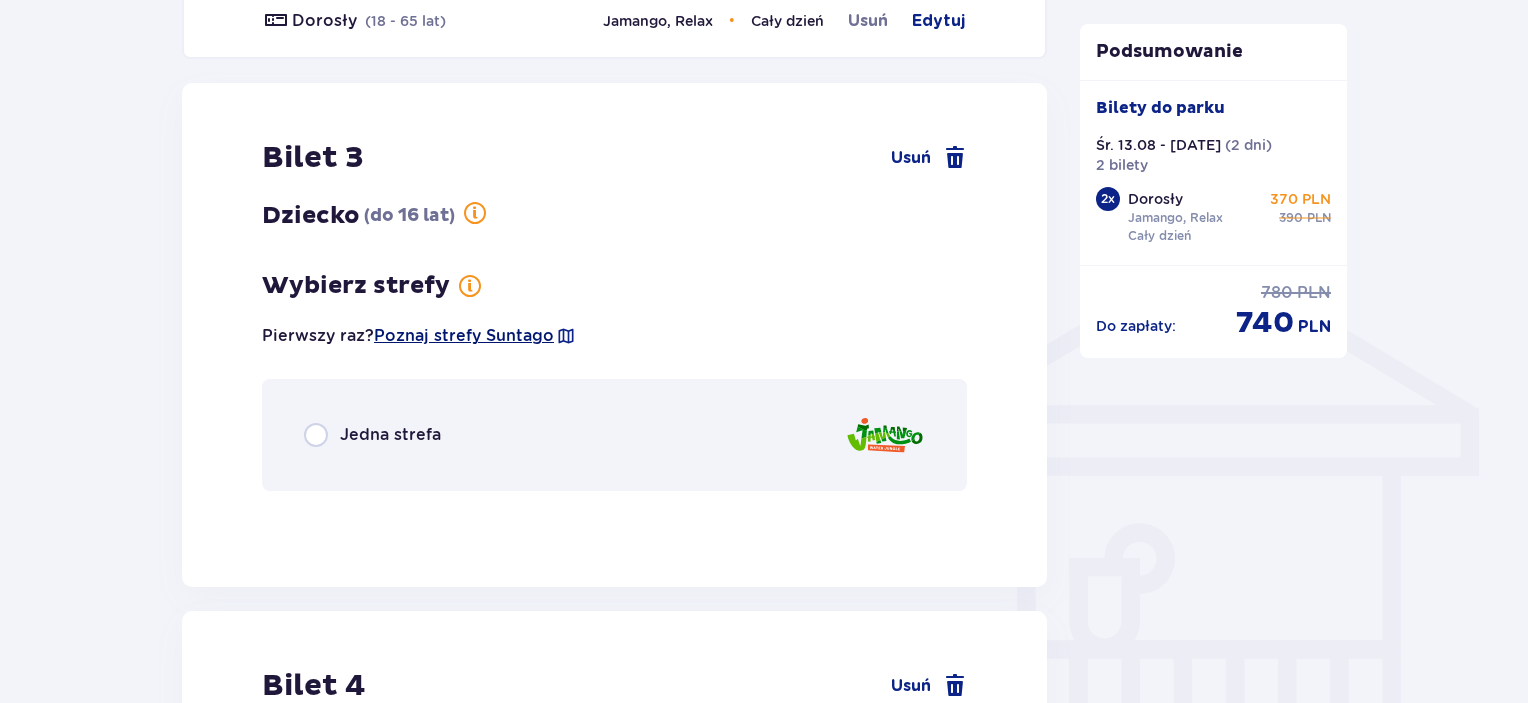 scroll, scrollTop: 1435, scrollLeft: 0, axis: vertical 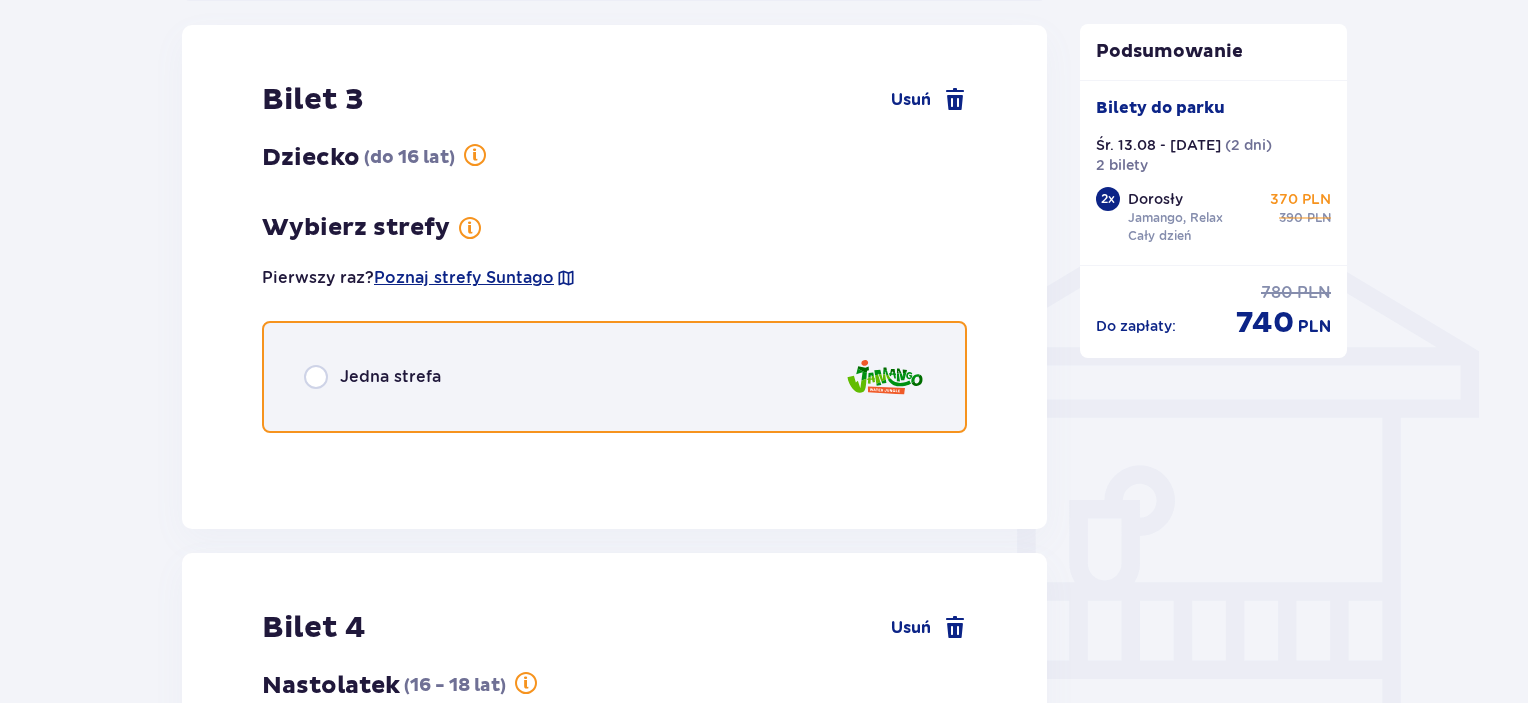 click at bounding box center (316, 377) 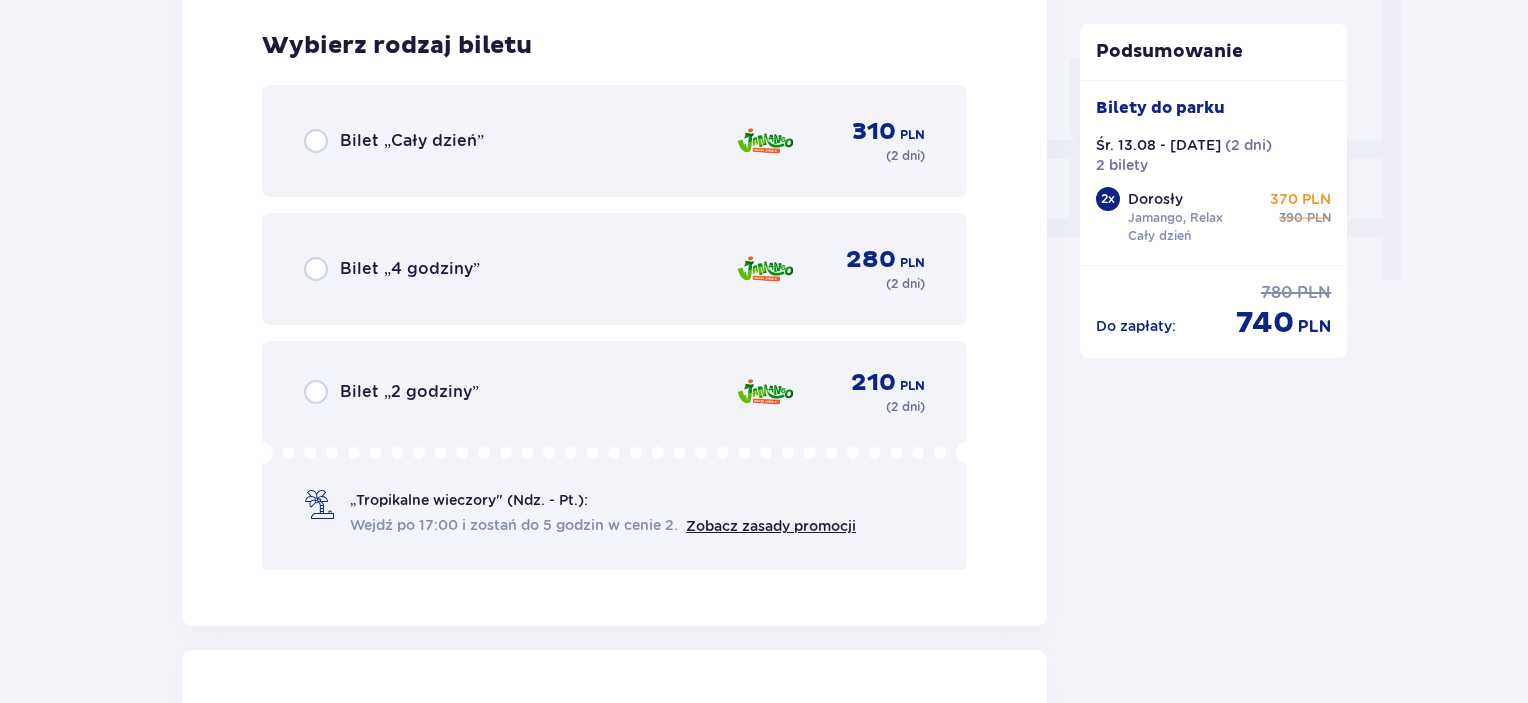 scroll, scrollTop: 1882, scrollLeft: 0, axis: vertical 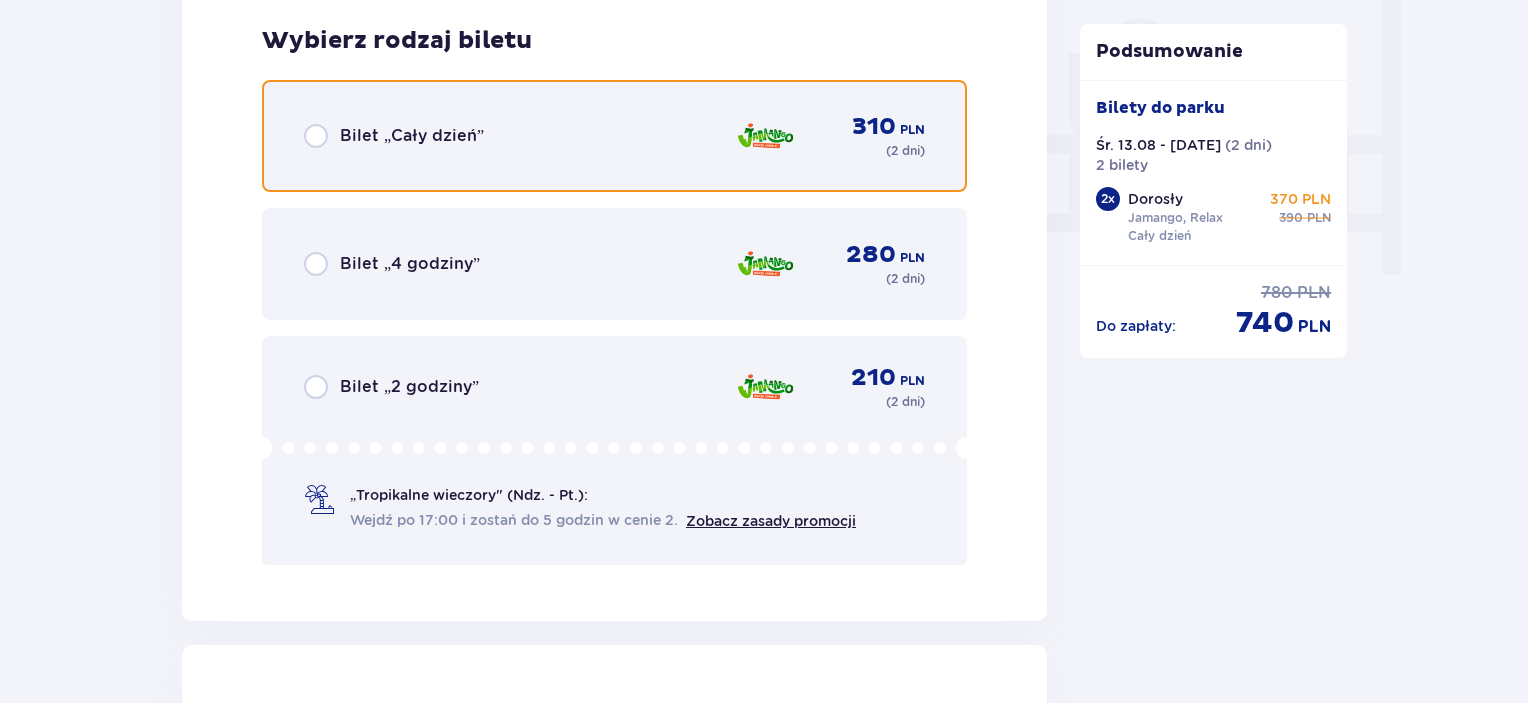 click at bounding box center (316, 136) 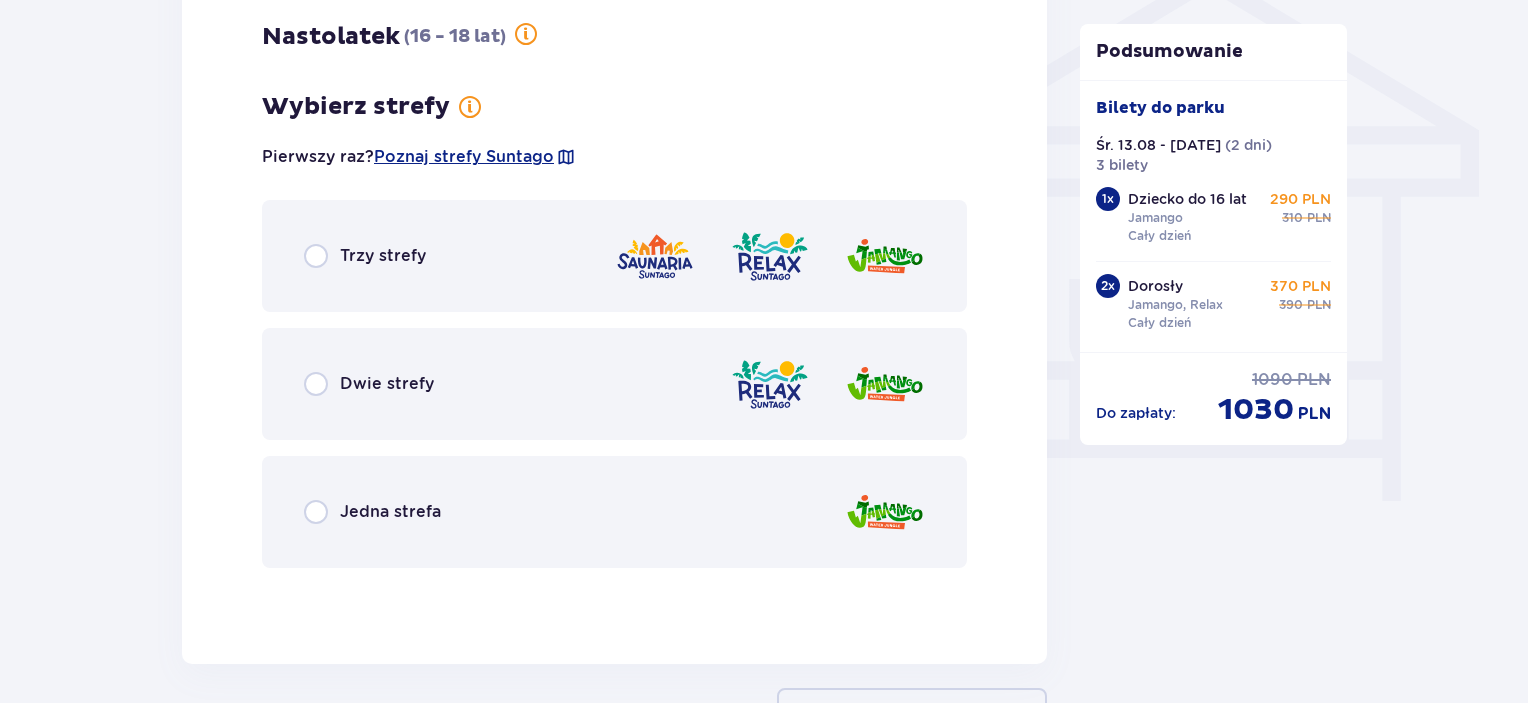 scroll, scrollTop: 1734, scrollLeft: 0, axis: vertical 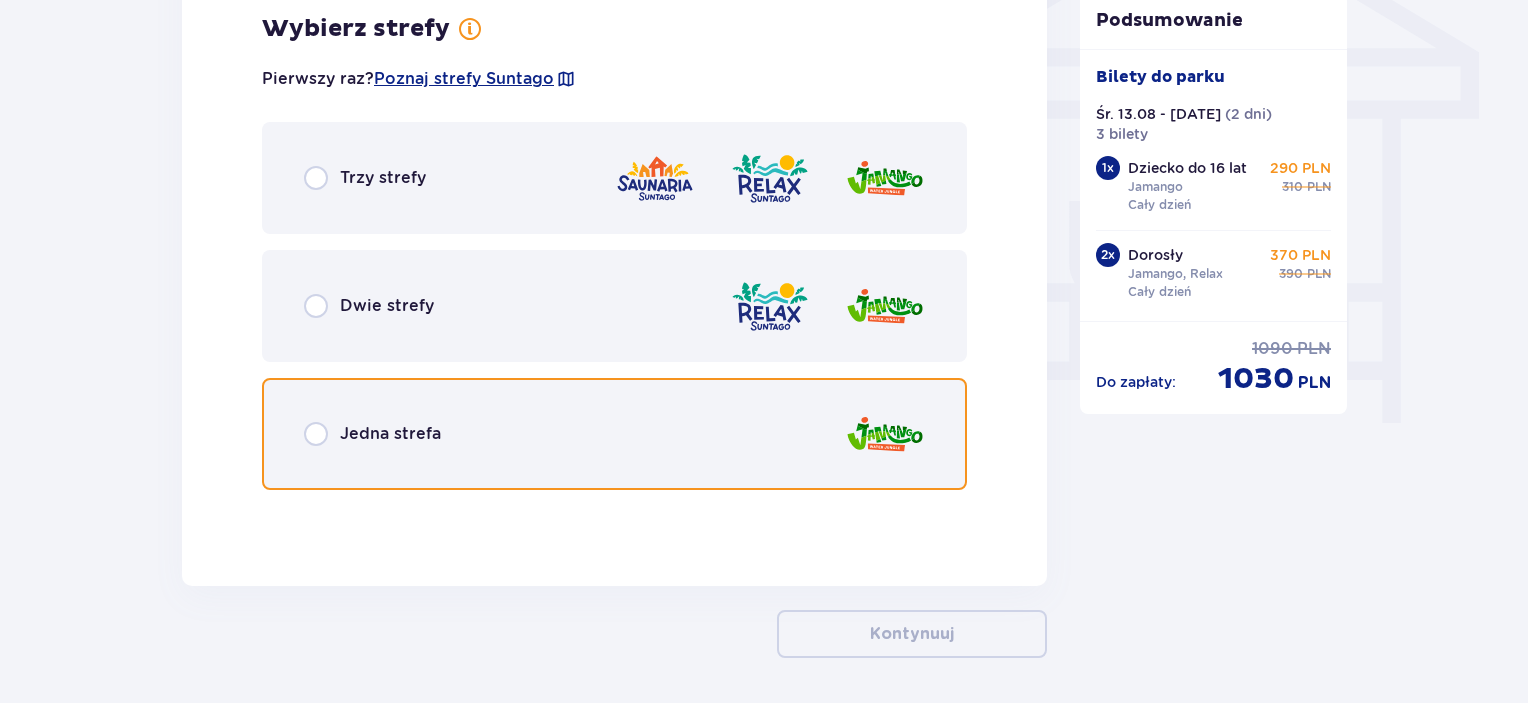 click at bounding box center (316, 434) 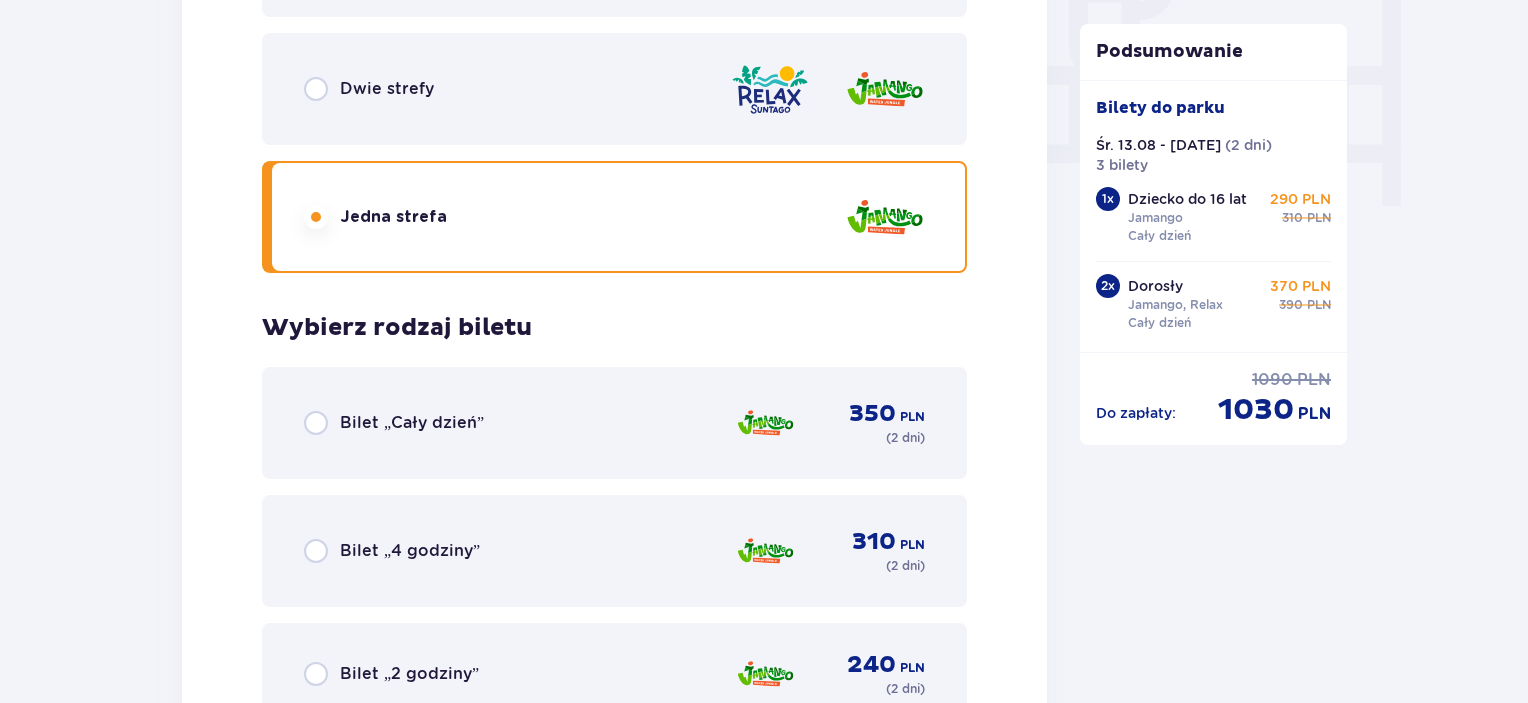 scroll, scrollTop: 1937, scrollLeft: 0, axis: vertical 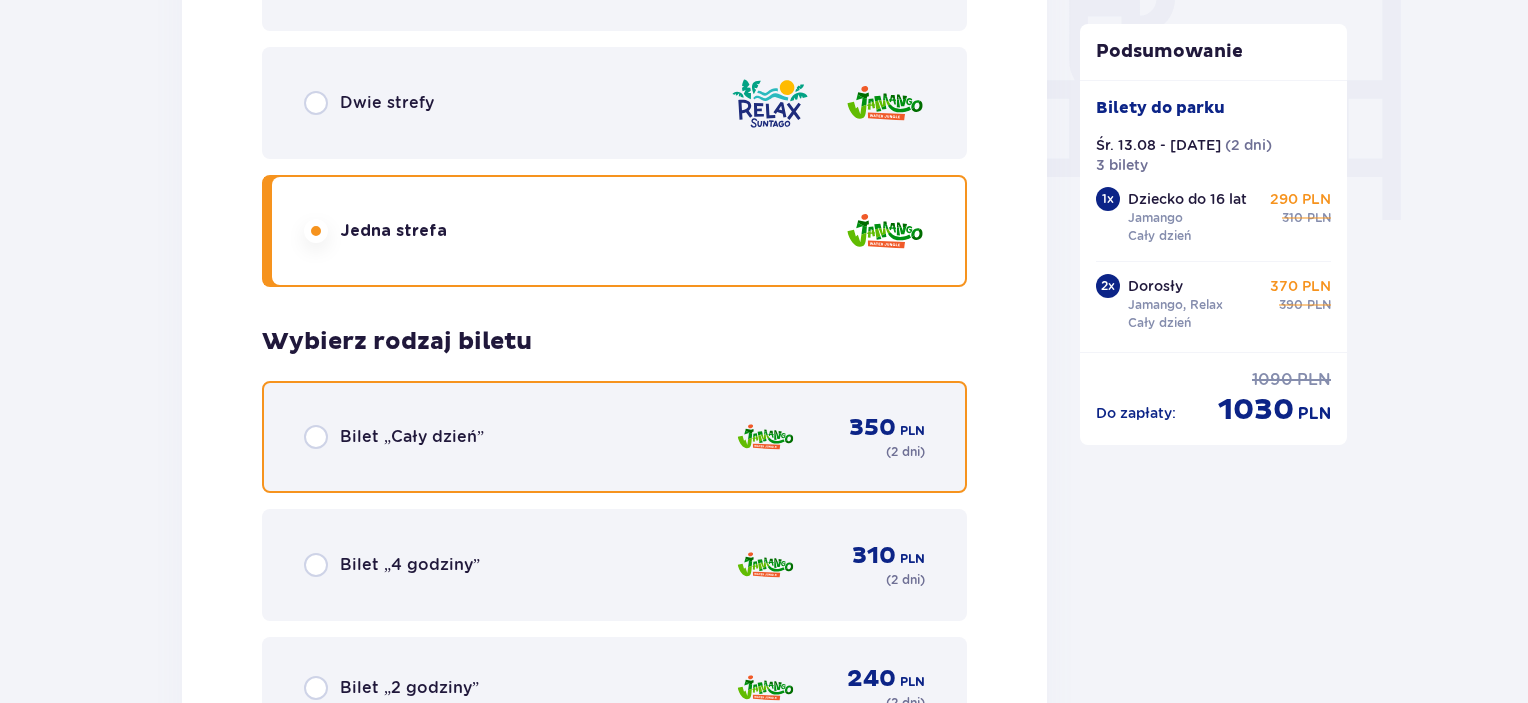click at bounding box center (316, 437) 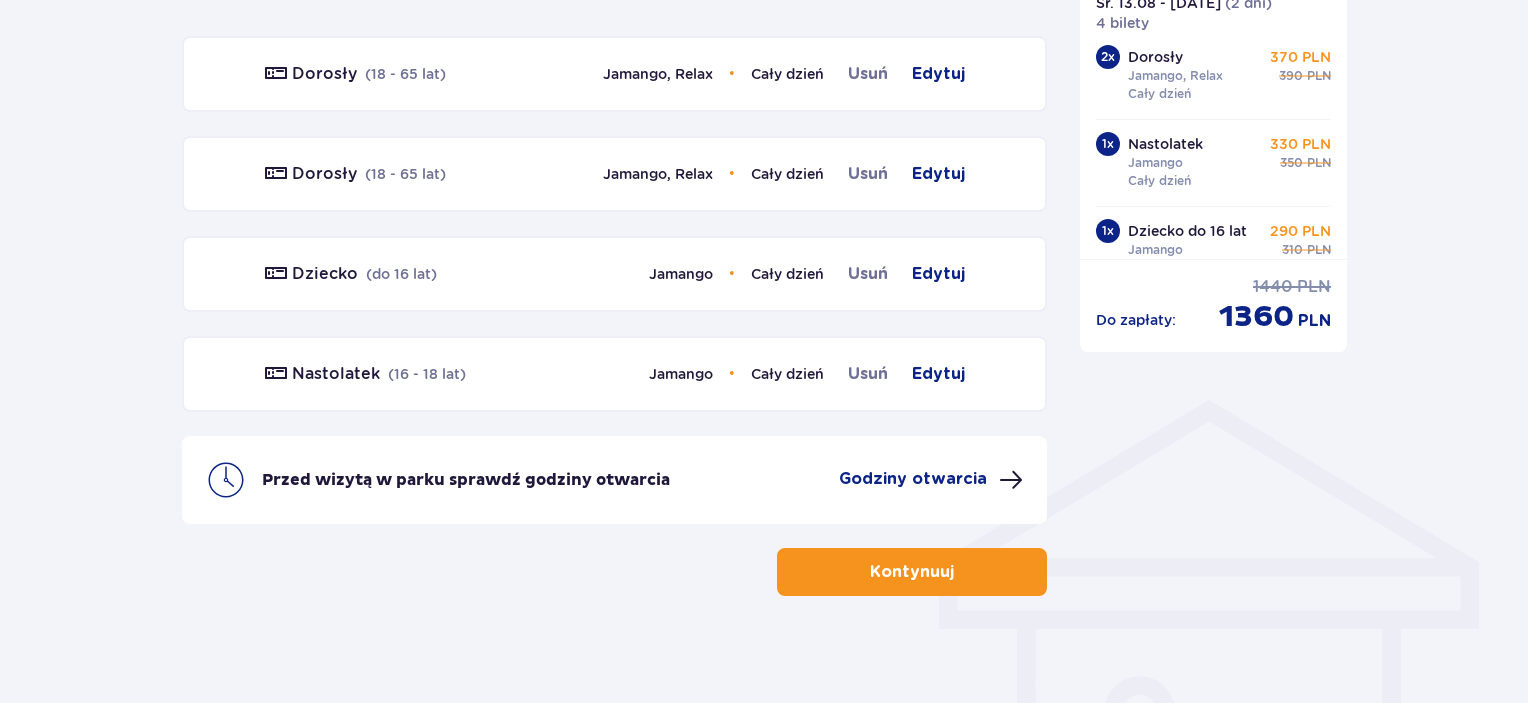 scroll, scrollTop: 1233, scrollLeft: 0, axis: vertical 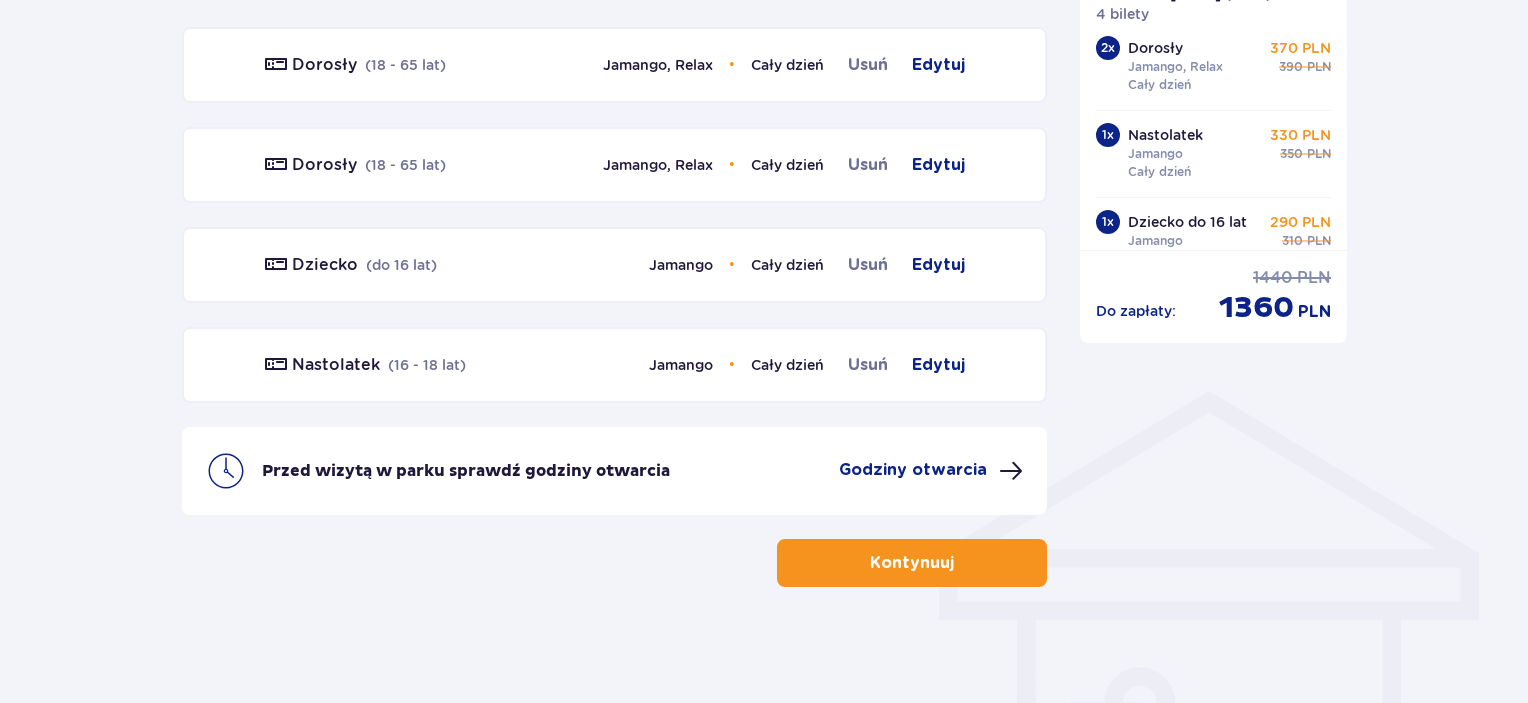 click on "Kontynuuj" at bounding box center (912, 563) 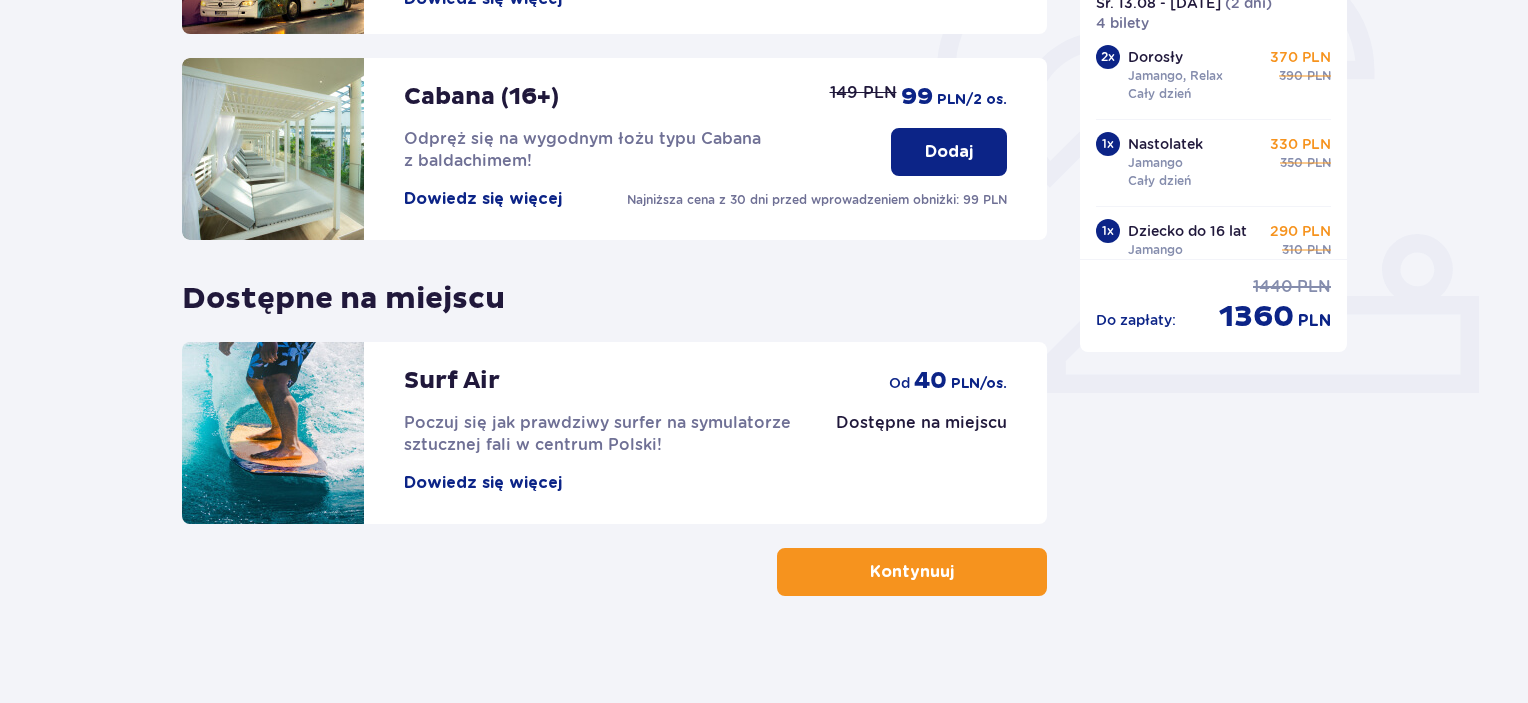 scroll, scrollTop: 652, scrollLeft: 0, axis: vertical 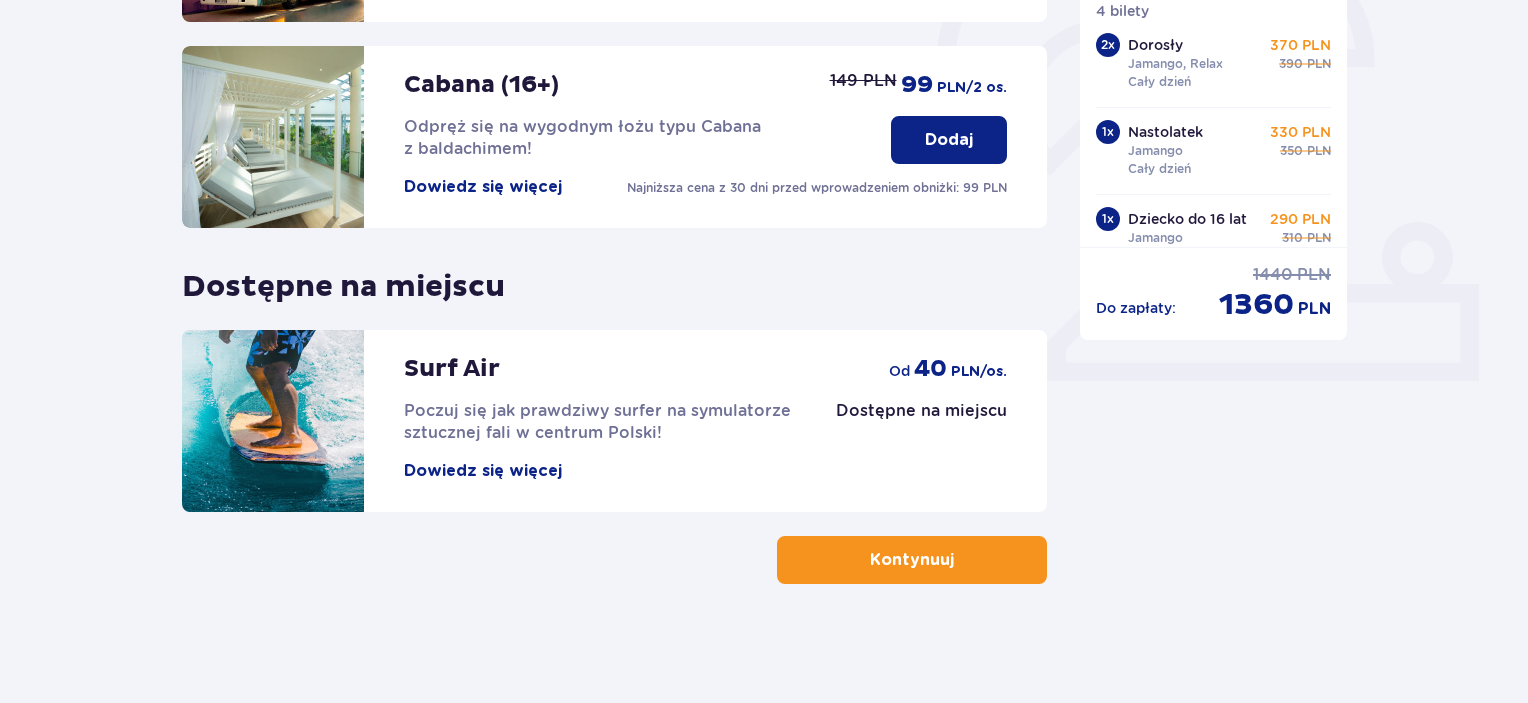 click on "Kontynuuj" at bounding box center (912, 560) 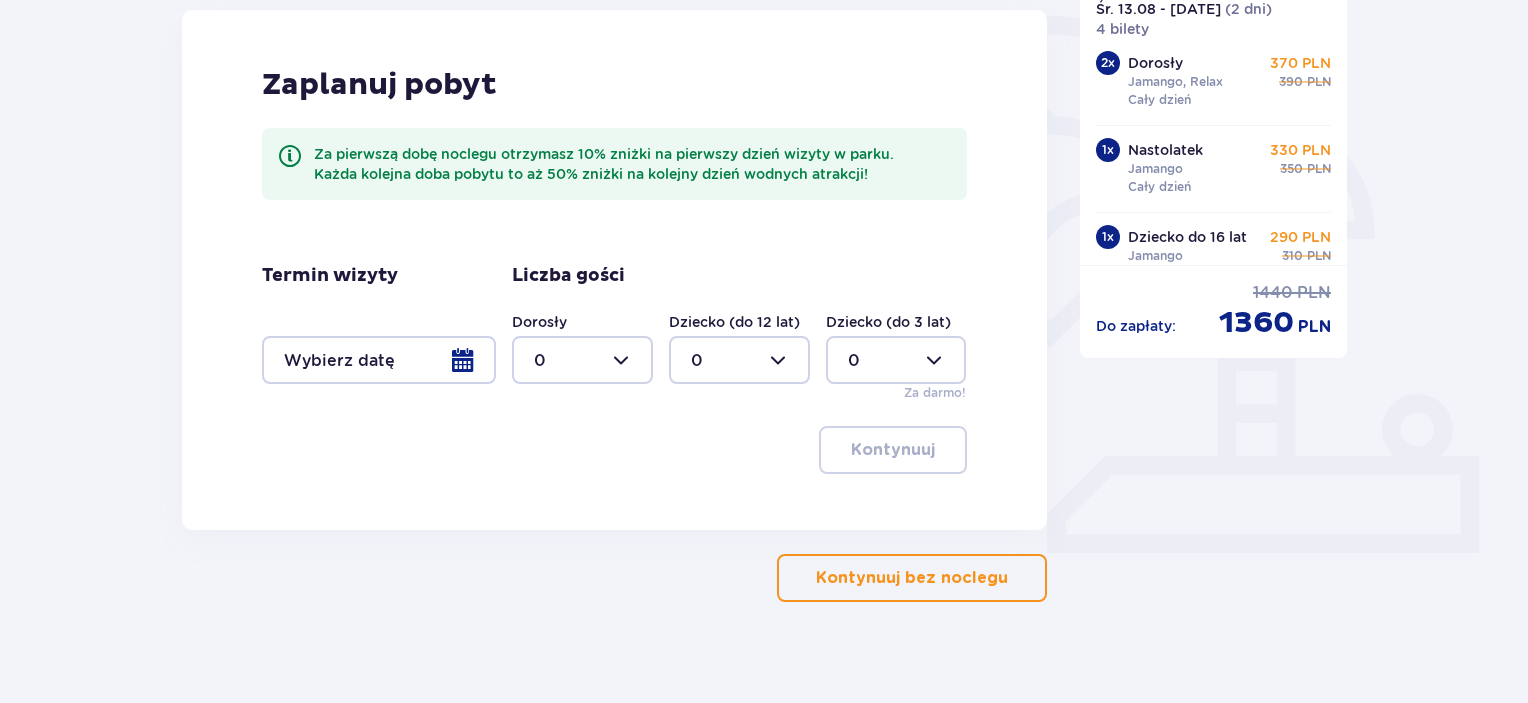 scroll, scrollTop: 499, scrollLeft: 0, axis: vertical 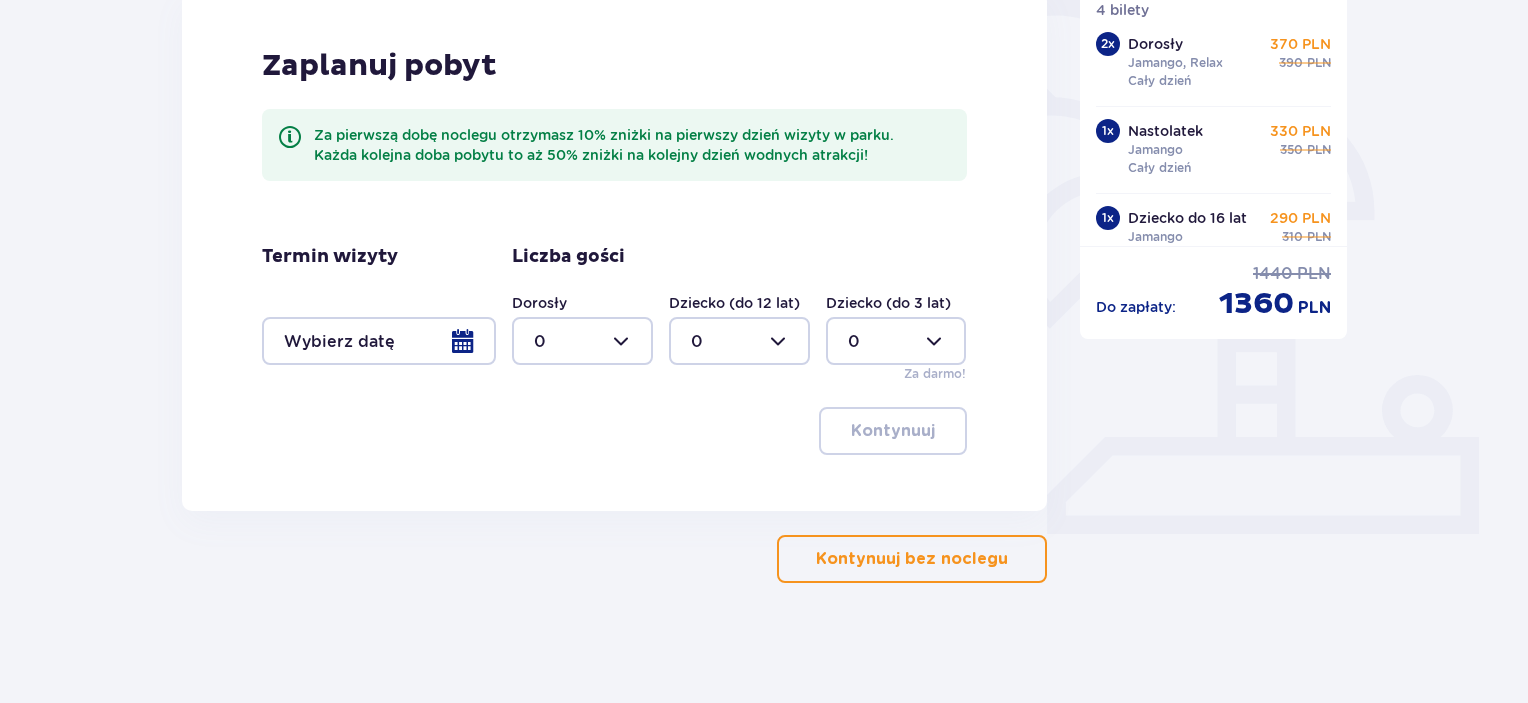 click at bounding box center [379, 341] 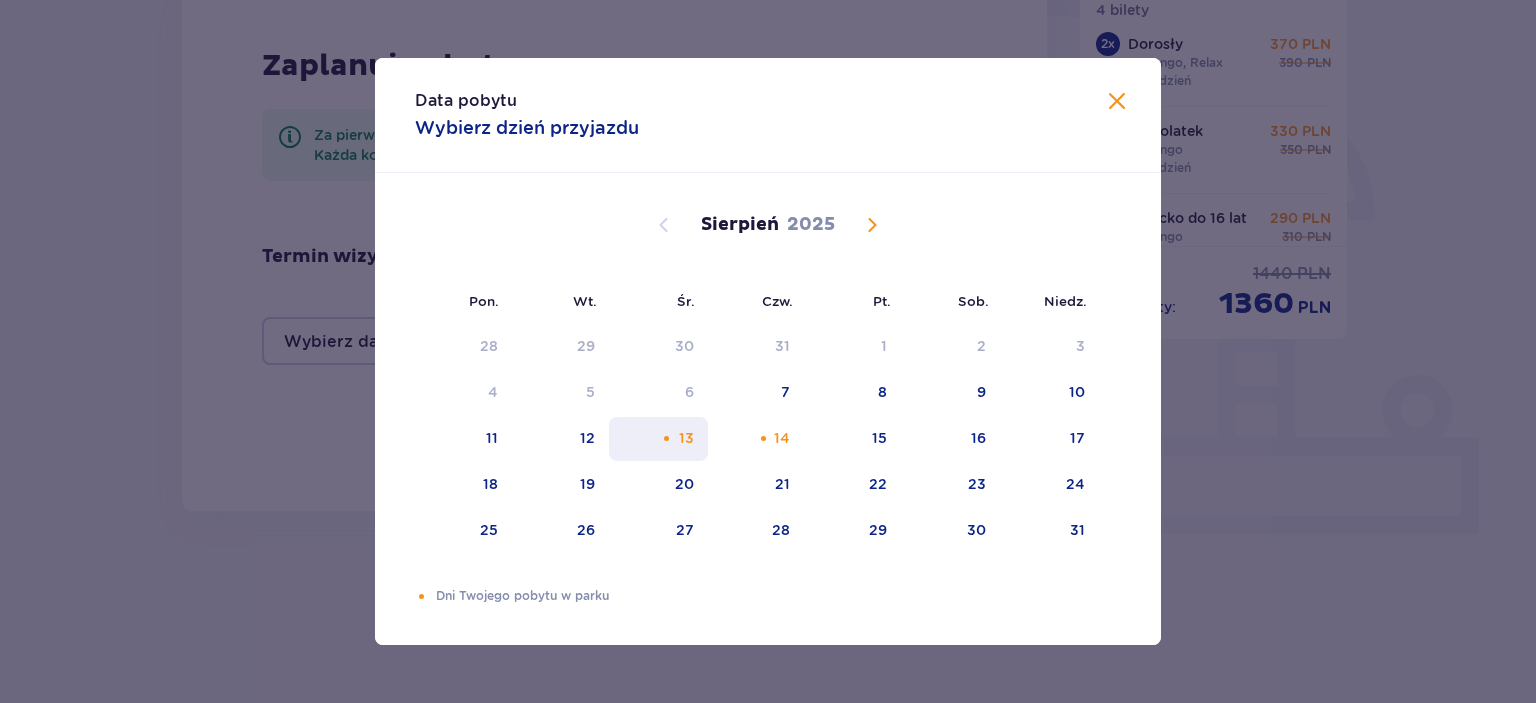 click on "13" at bounding box center (686, 438) 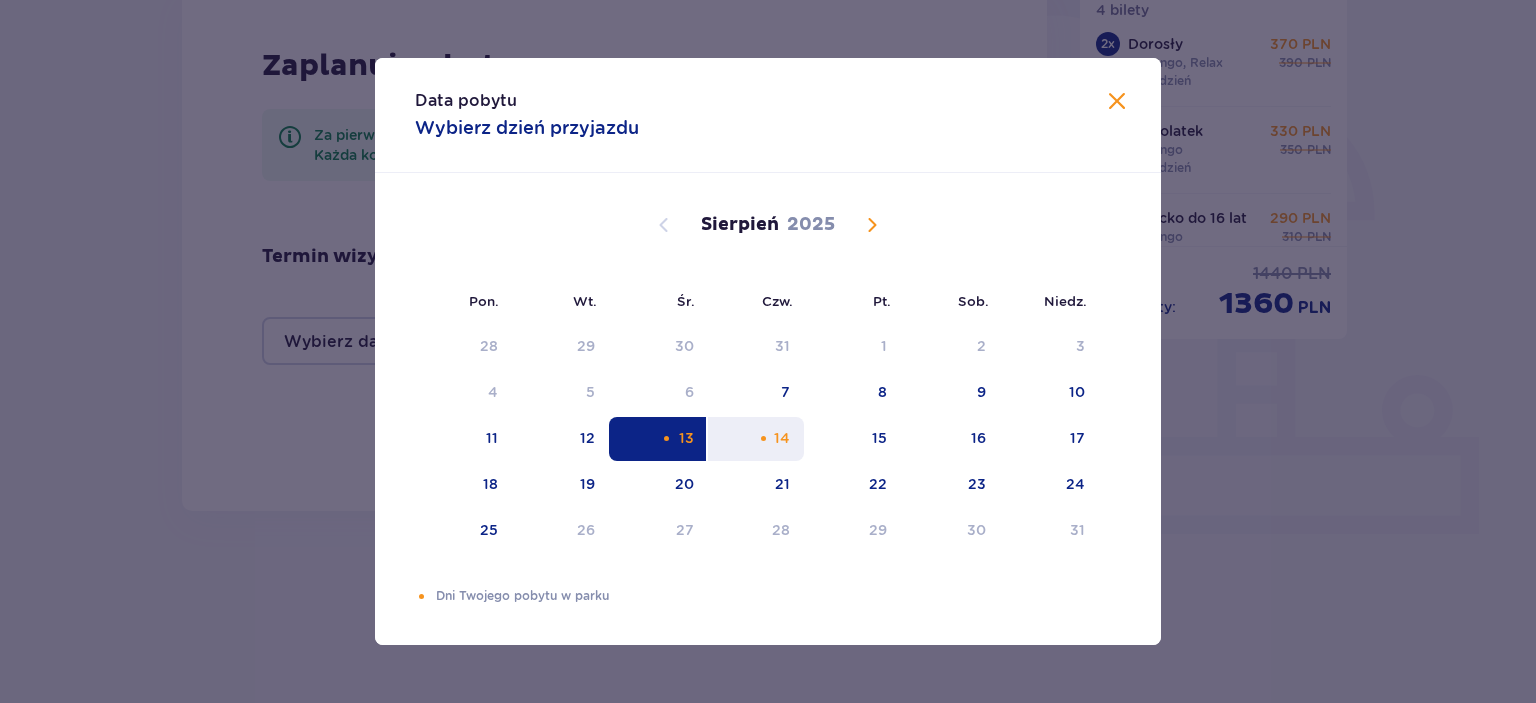 click at bounding box center (763, 438) 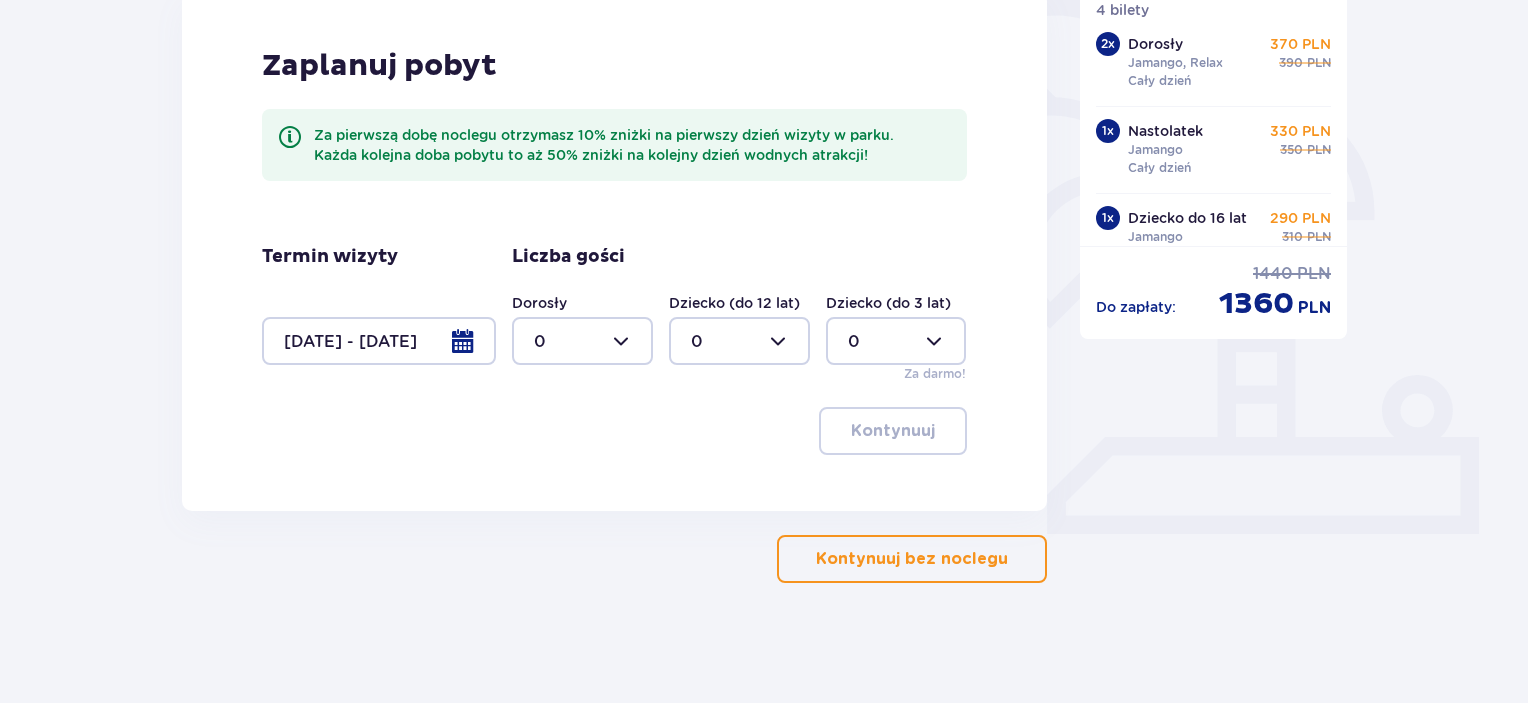 click at bounding box center (582, 341) 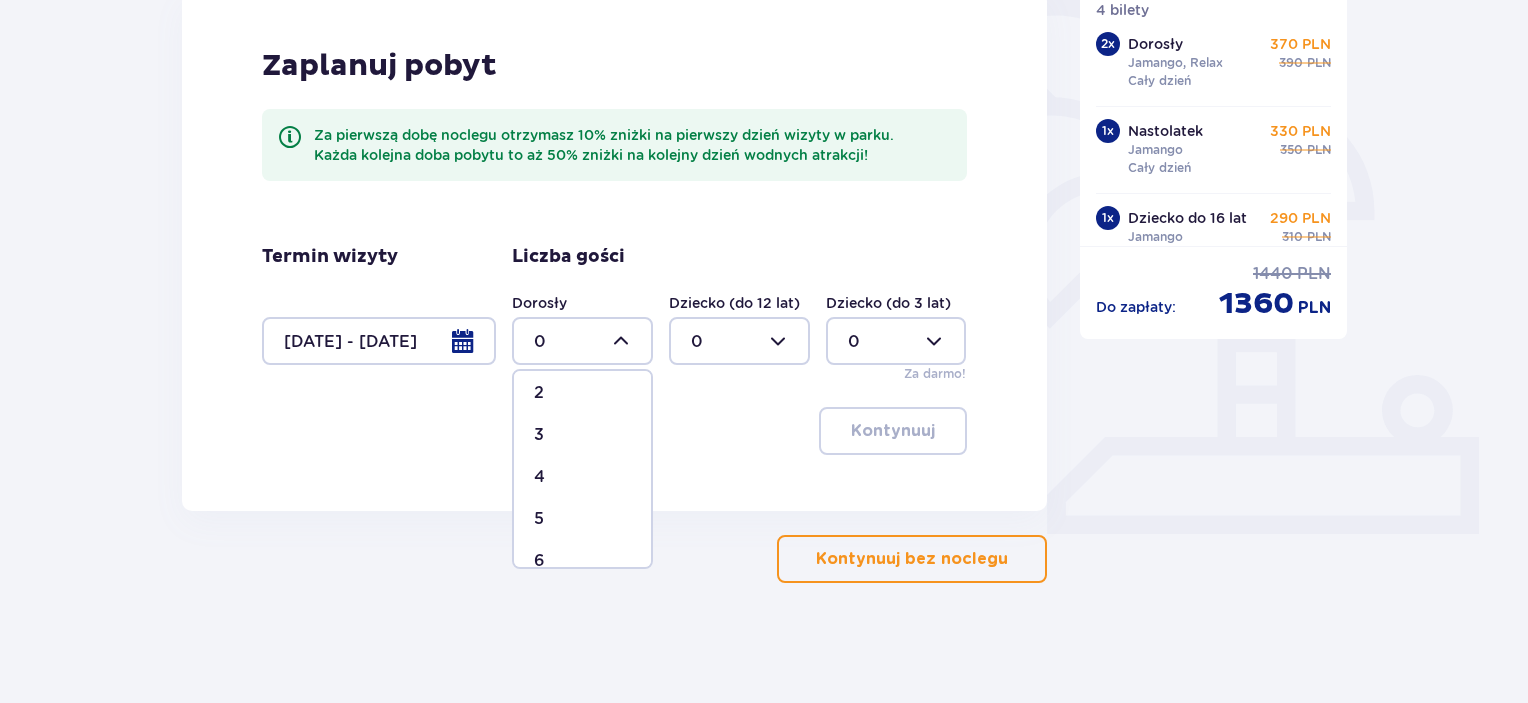 scroll, scrollTop: 100, scrollLeft: 0, axis: vertical 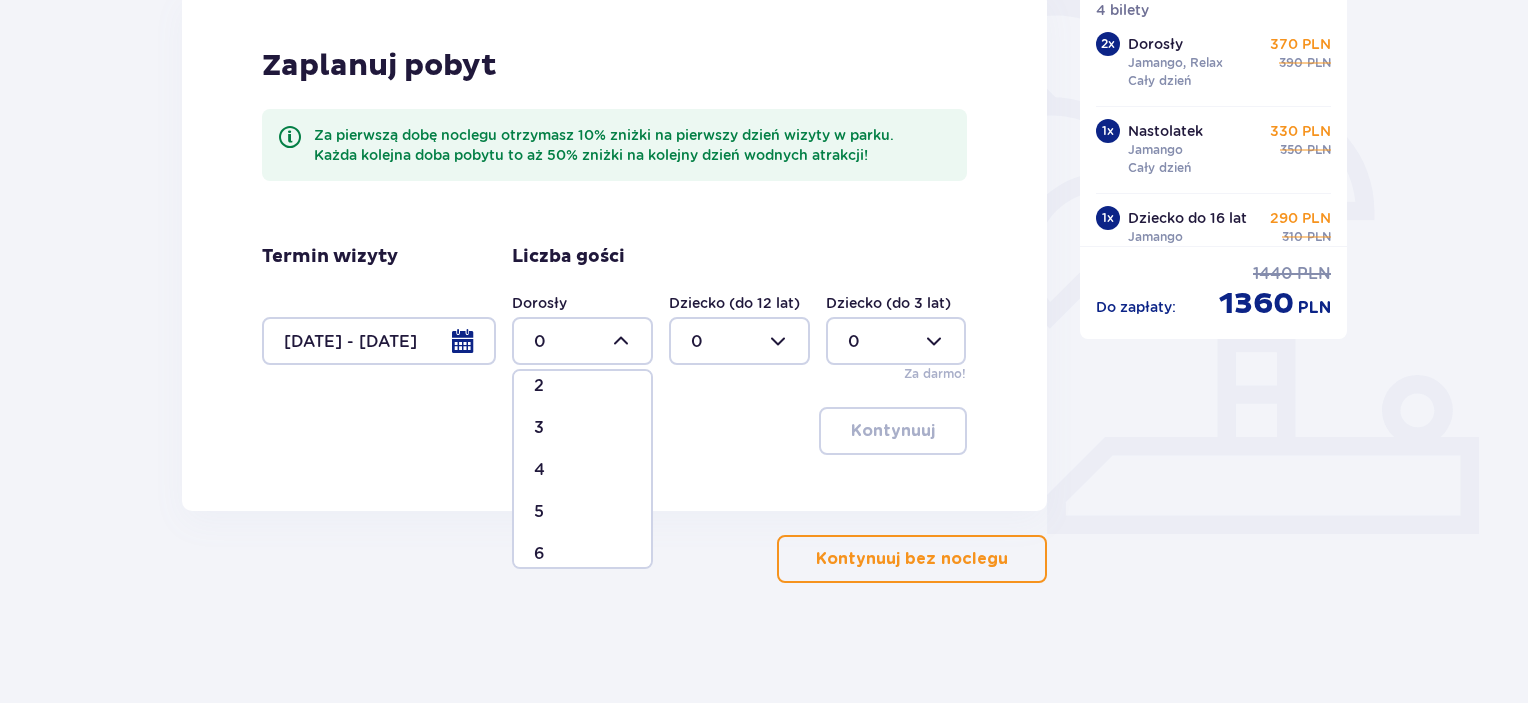 click on "4" at bounding box center (539, 470) 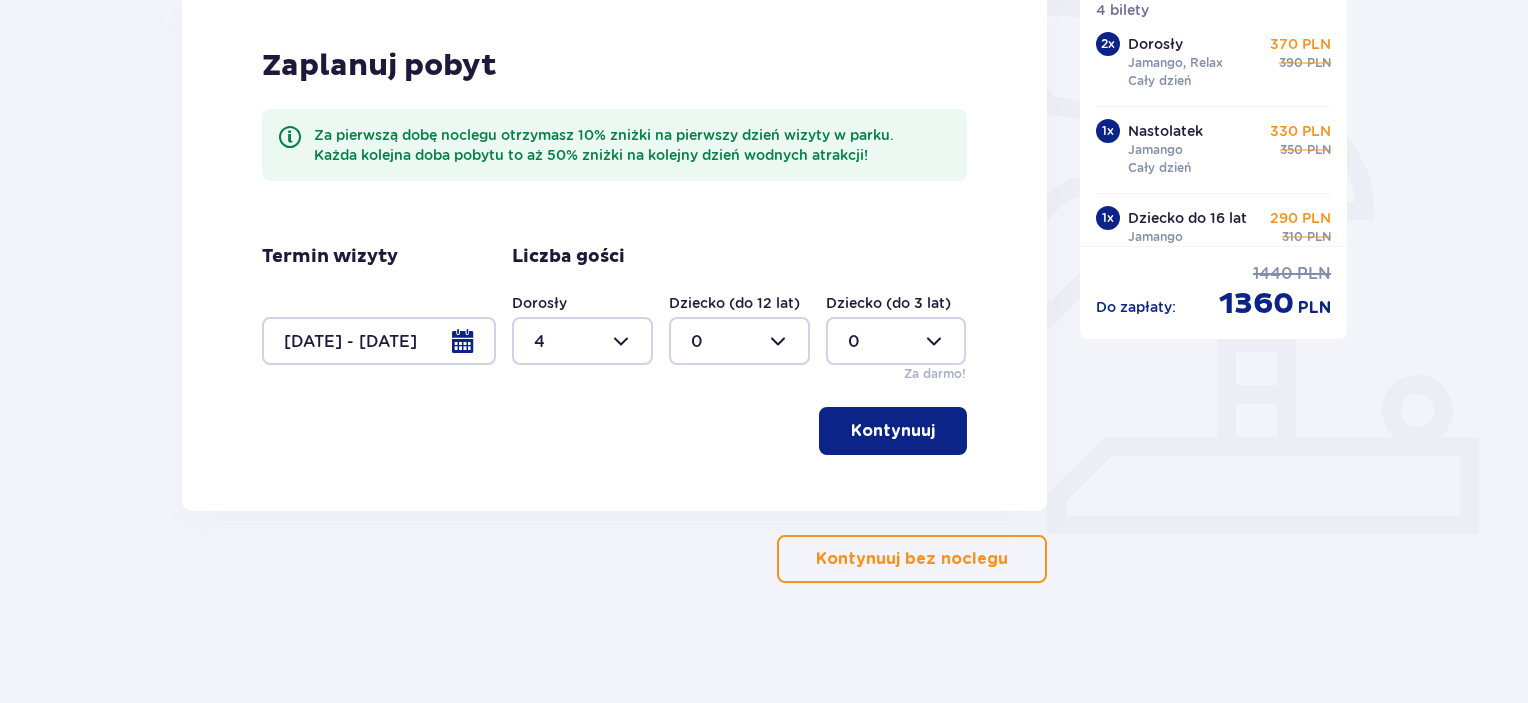 click on "Kontynuuj" at bounding box center [893, 431] 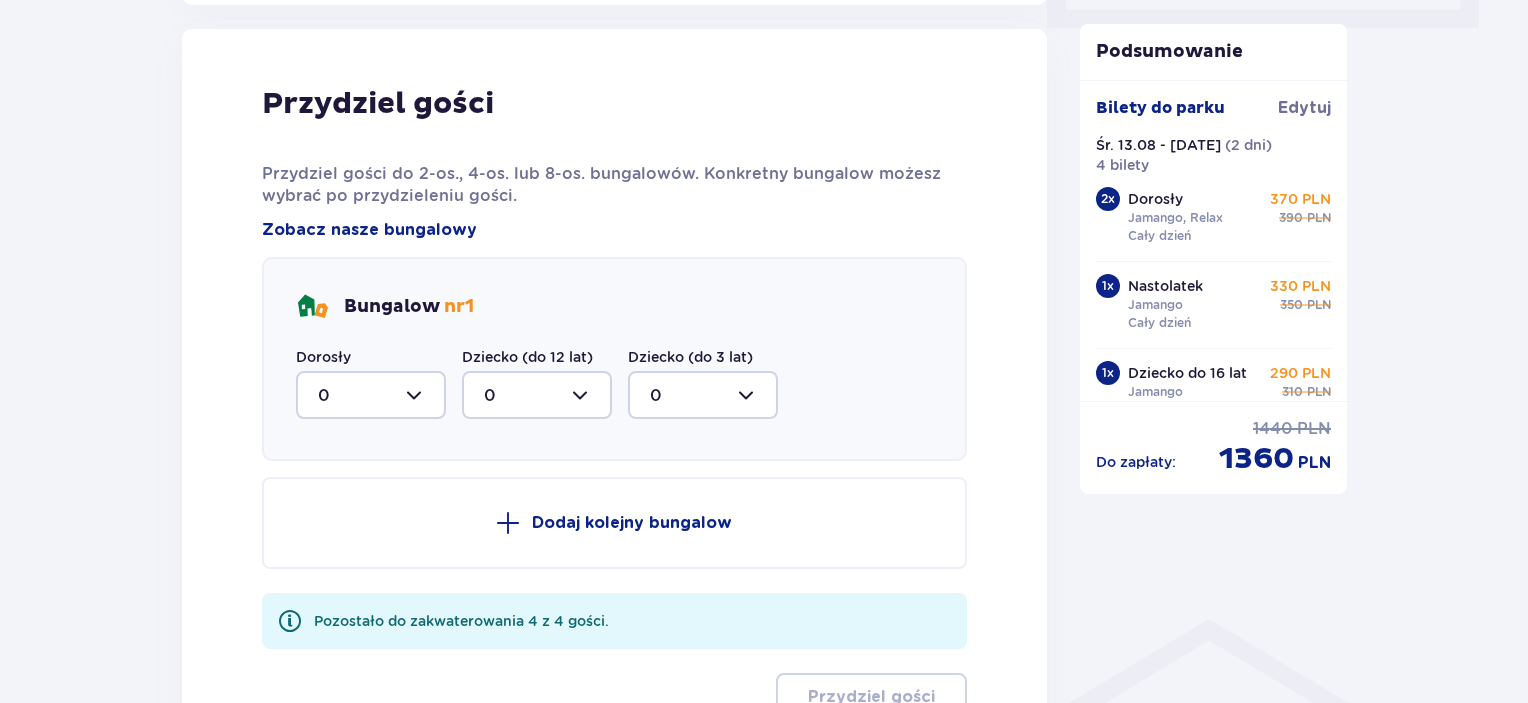 scroll, scrollTop: 1010, scrollLeft: 0, axis: vertical 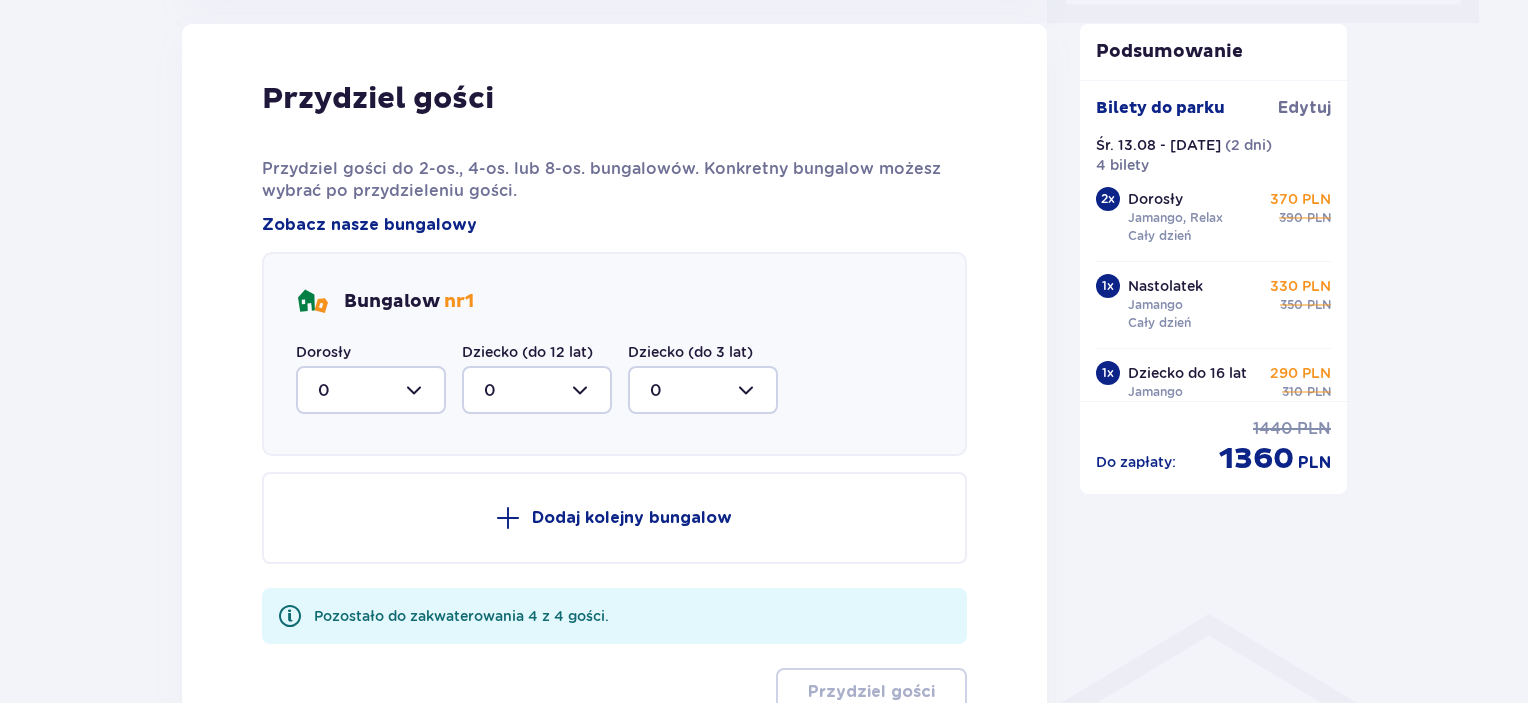 click at bounding box center [371, 390] 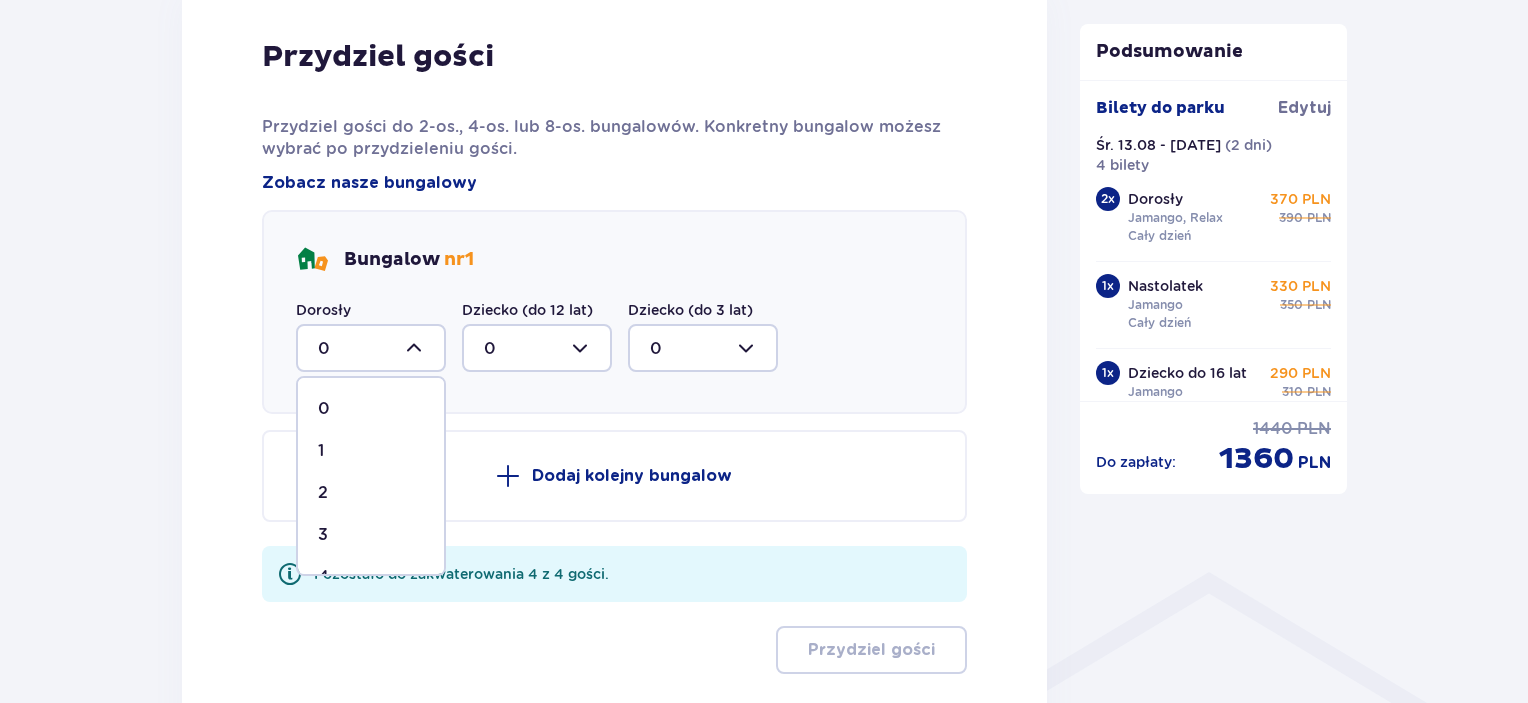 scroll, scrollTop: 1110, scrollLeft: 0, axis: vertical 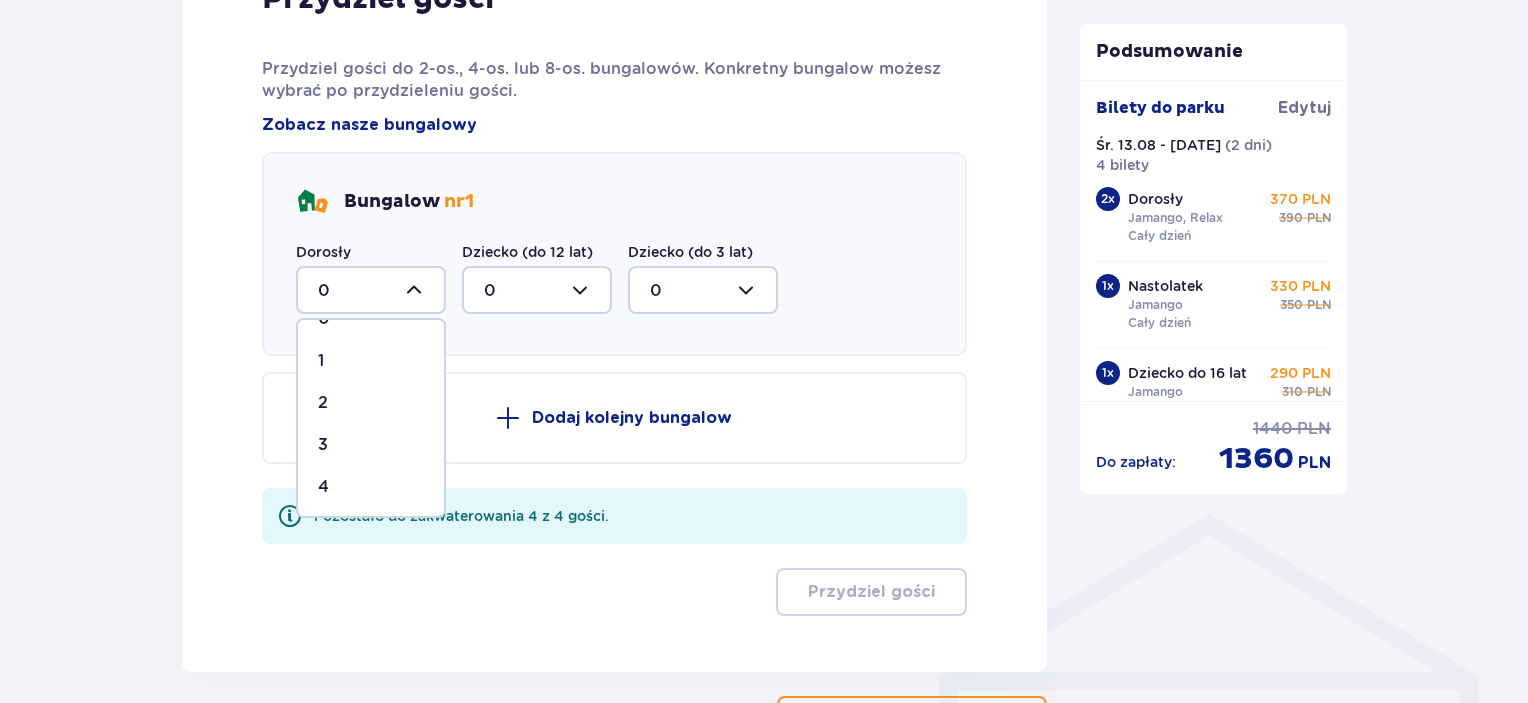 click on "4" at bounding box center (371, 487) 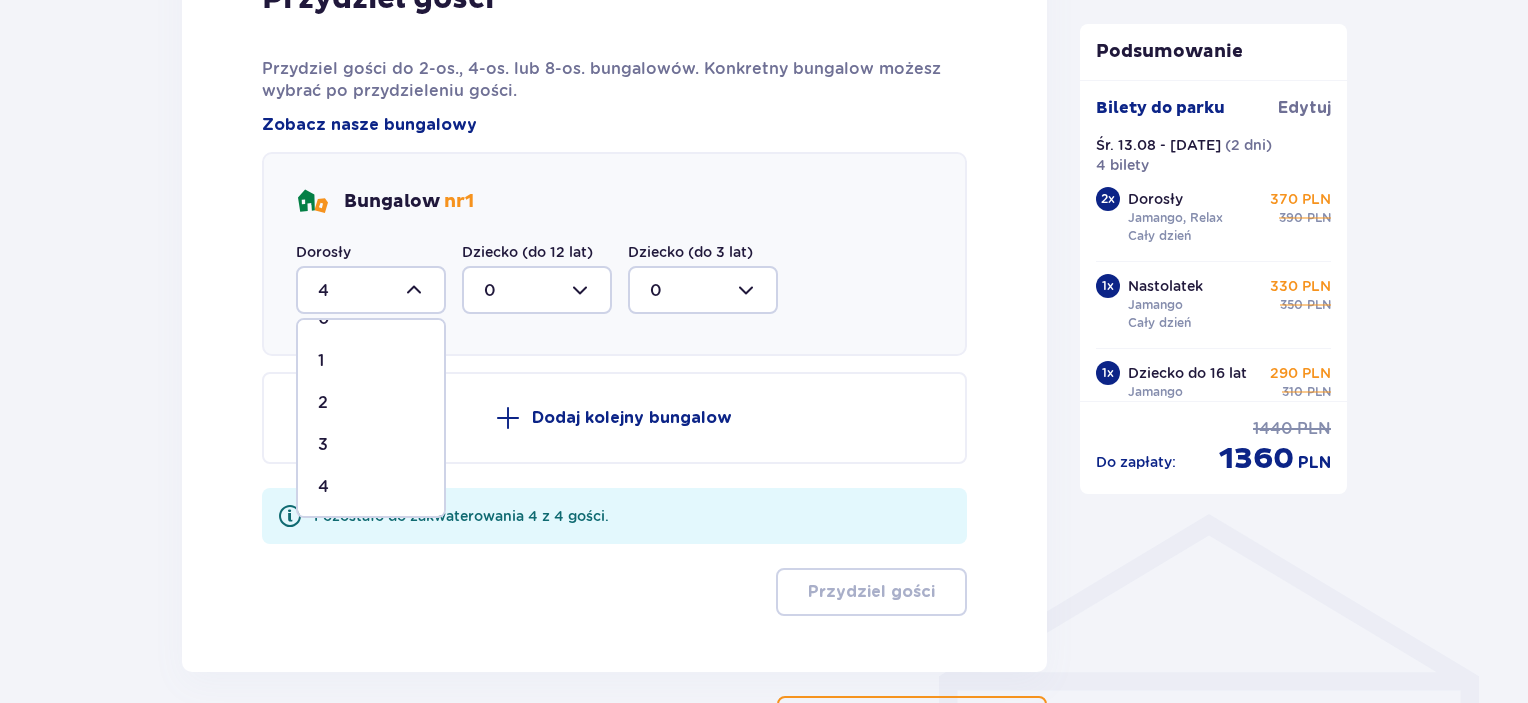 scroll, scrollTop: 1074, scrollLeft: 0, axis: vertical 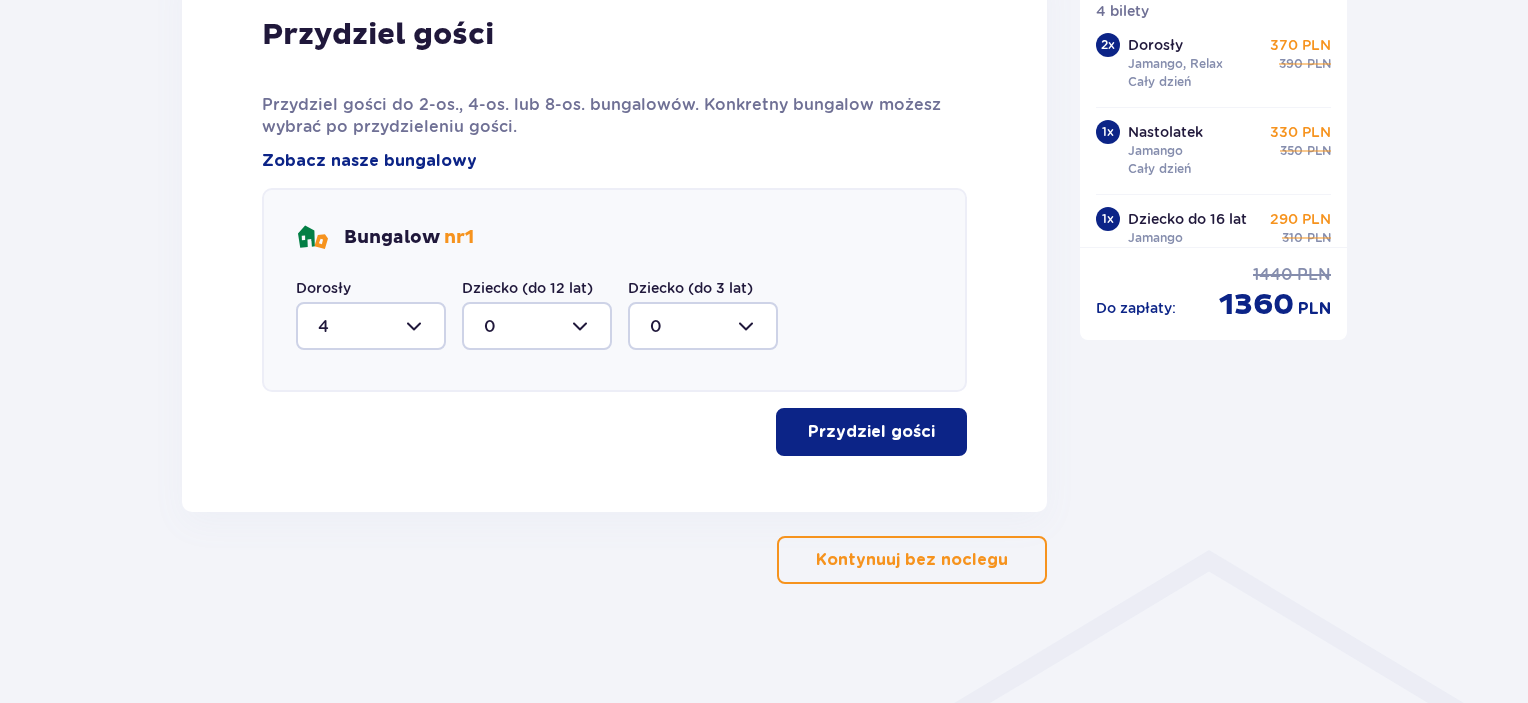 click on "Przydziel gości" at bounding box center [871, 432] 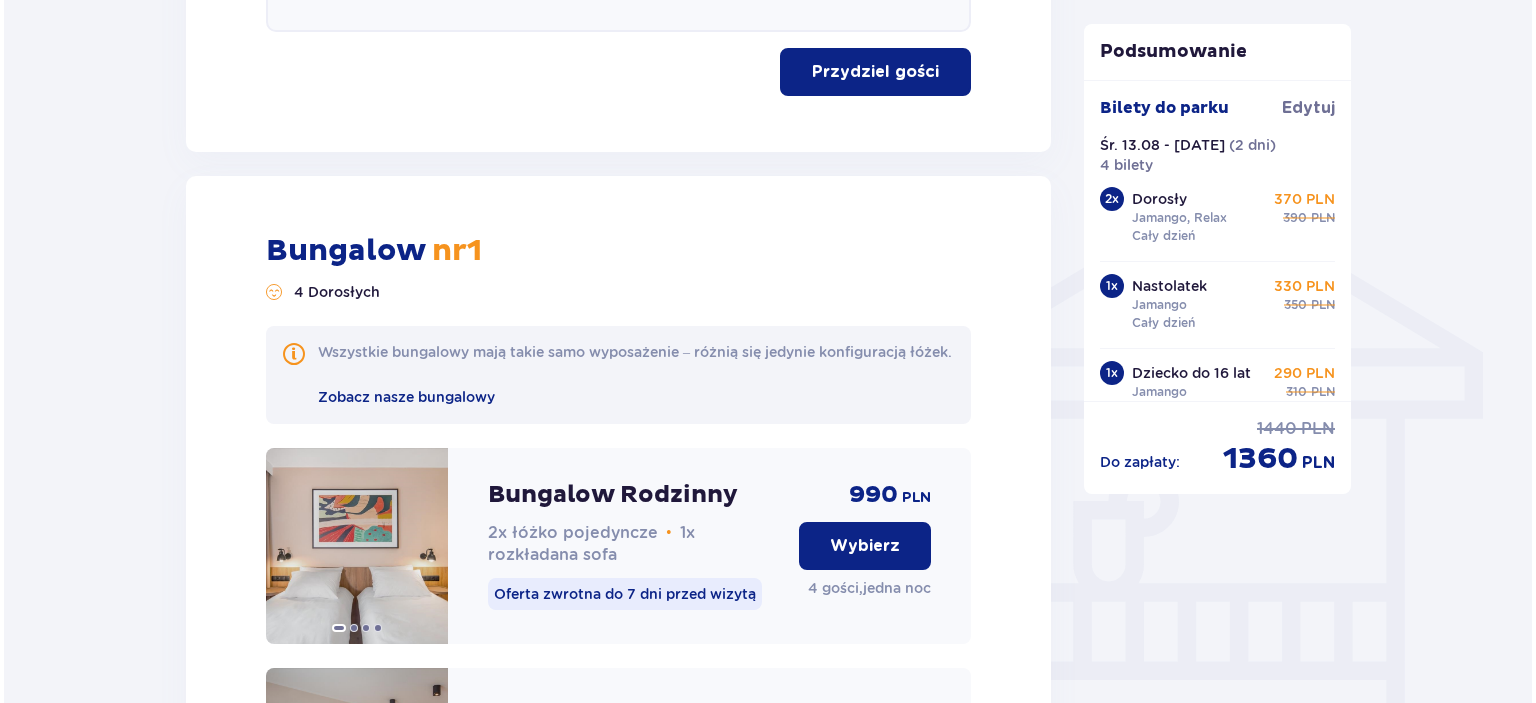 scroll, scrollTop: 1500, scrollLeft: 0, axis: vertical 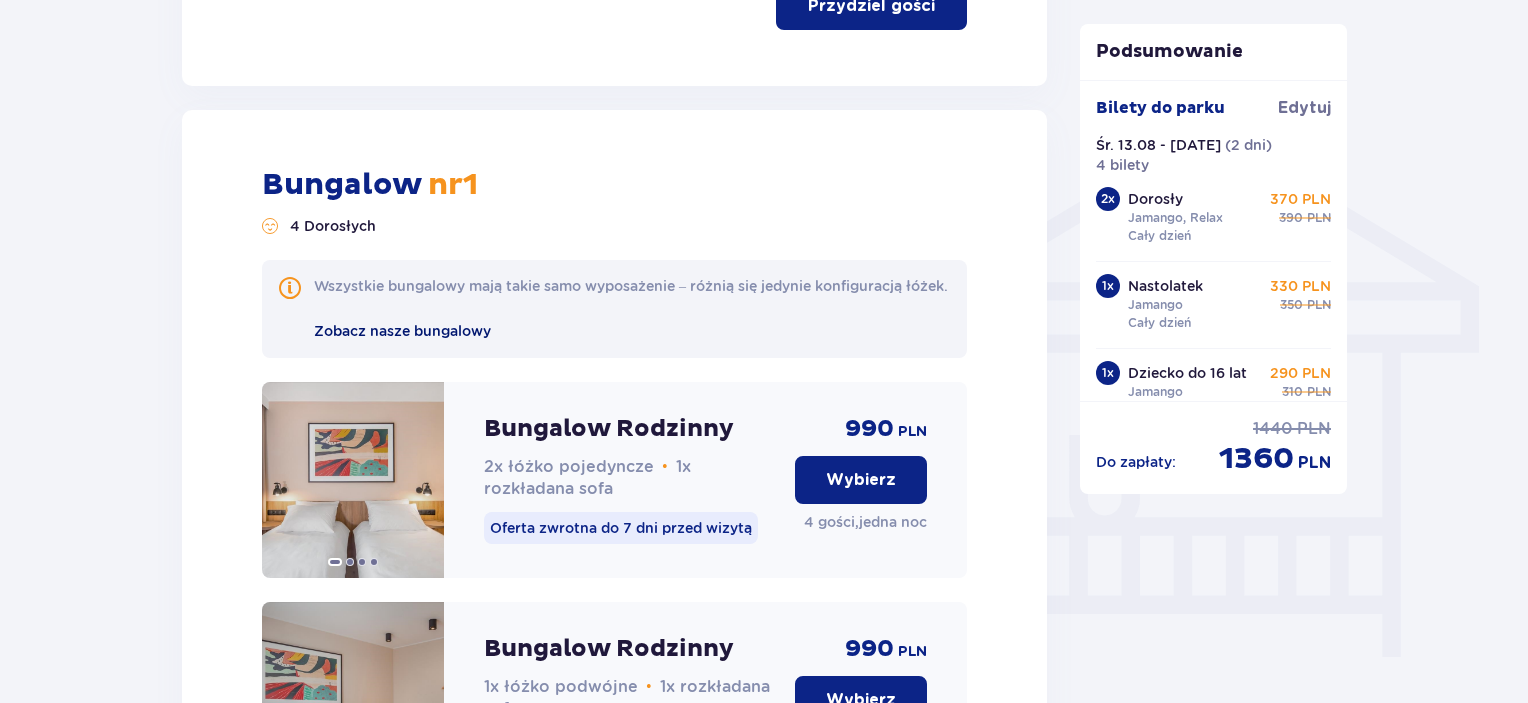 click on "Zobacz nasze bungalowy" at bounding box center [402, 331] 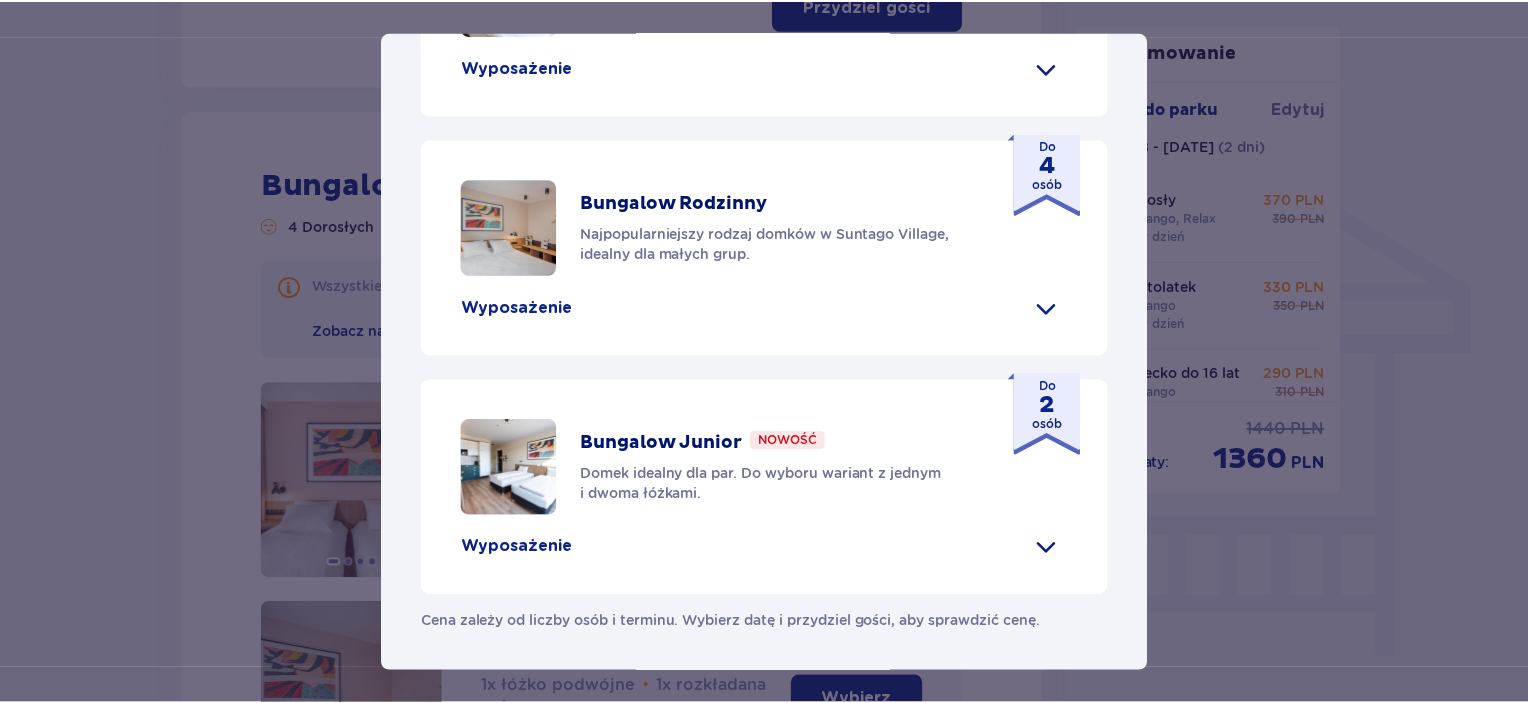 scroll, scrollTop: 1039, scrollLeft: 0, axis: vertical 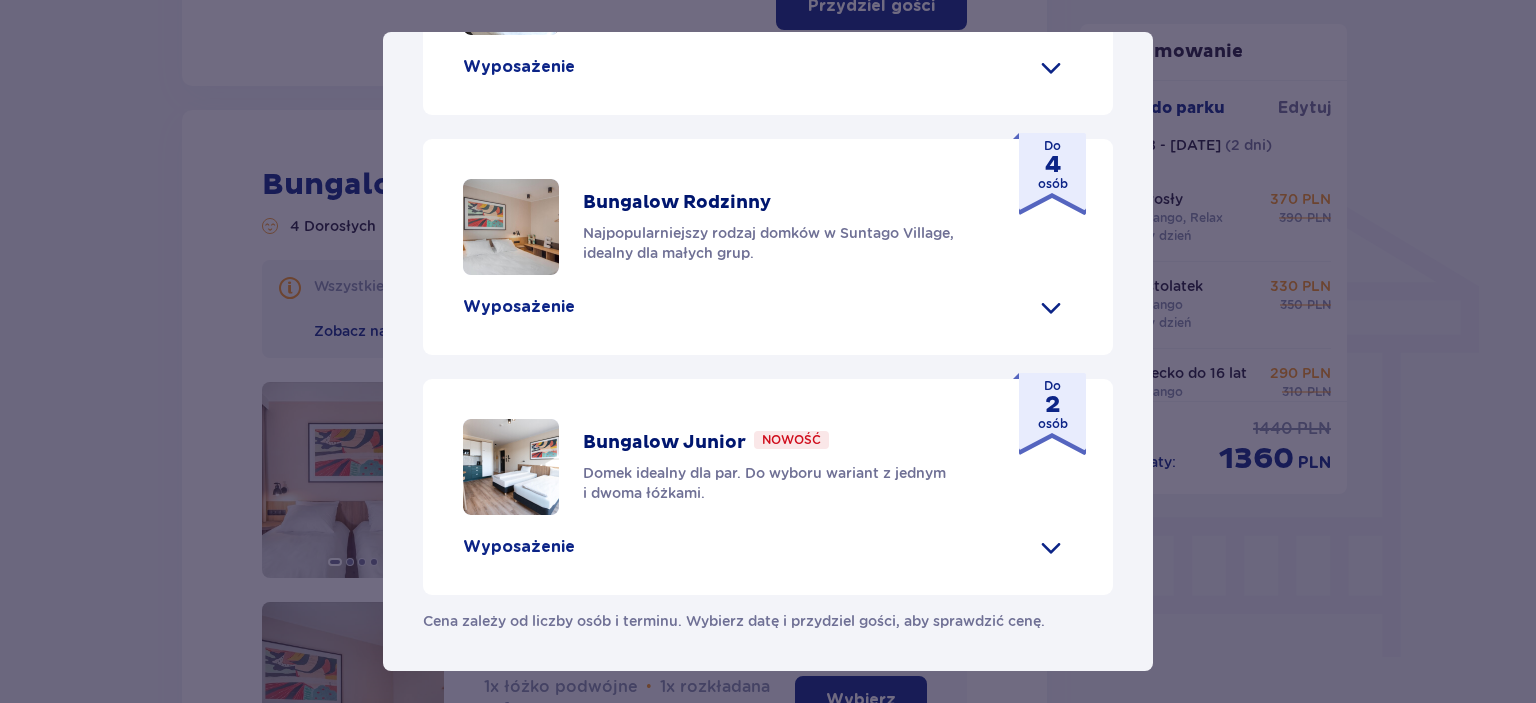 click at bounding box center (1051, 67) 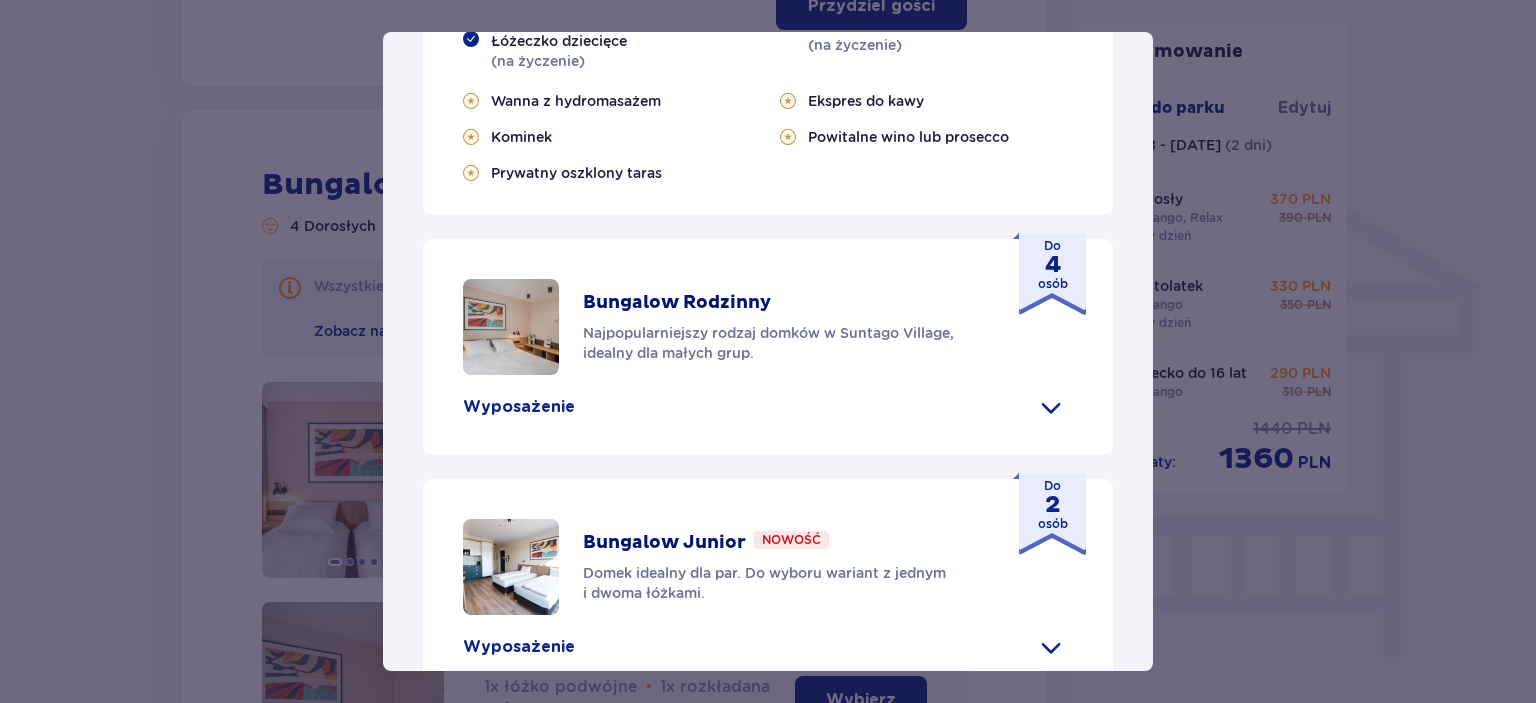 click at bounding box center (1051, -213) 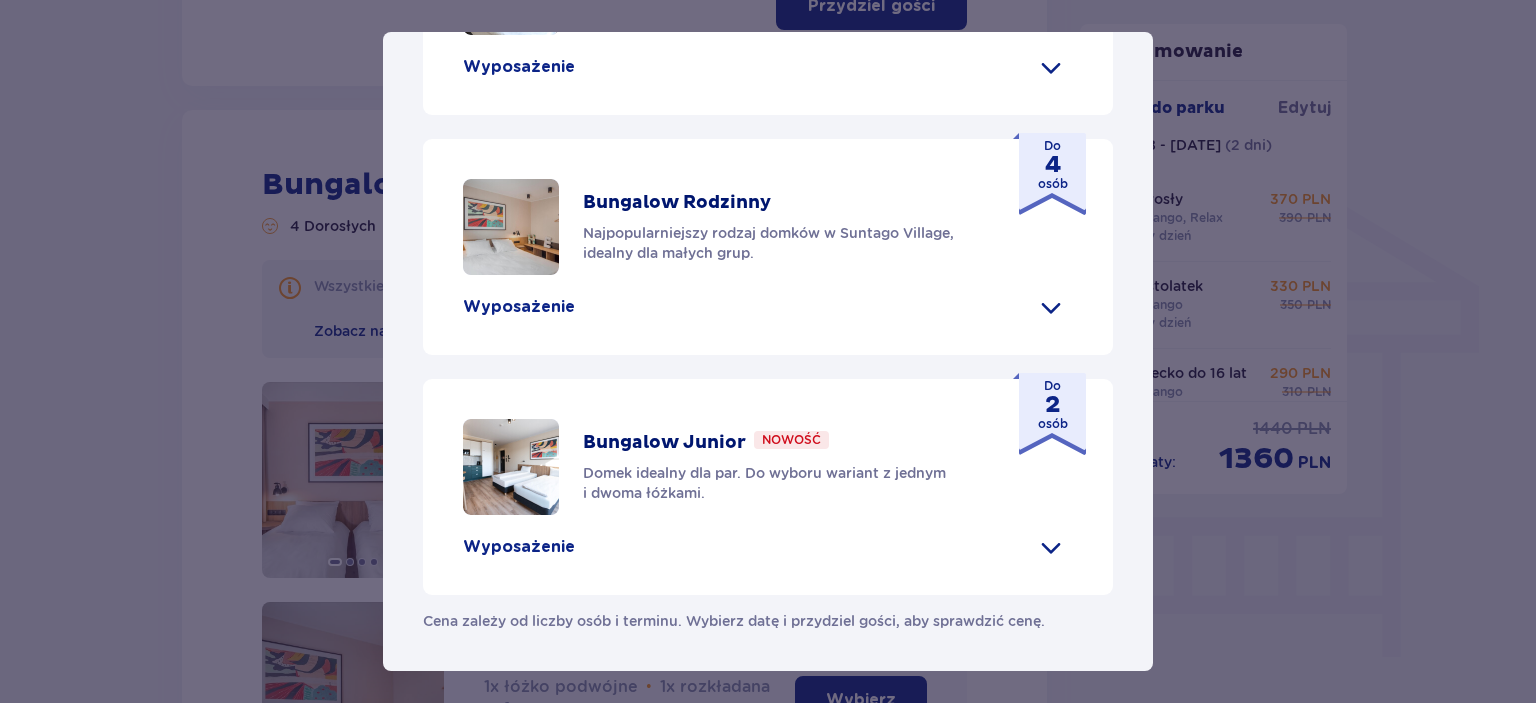click on "Suntago Village Suntago Village to idealne miejsce dla fanów dobrej zabawy i tropikalnego klimatu, którzy chcą dłużej cieszyć się pobytem w Suntago i wakacyjną atmosferą. Udogodnienia Sklep ze świeżymi produktami i gotowymi posiłkami Atrakcje parku wodnego (dodatkowo płatne) Ekologiczny bus do i z parku Suntago Płatny wynajem rowerów Wspólna strefa na ognisko i grilla Obiekt przyjazny zwierzętom Plac zabaw Dzieci do 3 lat za darmo (na życzenie dodatkowe łóżeczko) Nasze bungalowy Grand Villa Nowość Szukasz standardu premium? W Grand Villi znajdziesz kominek, taras i wannę z hydromasażem. Do 8 osób Wyposażenie Aneks kuchenny 2 sypialnie z podwójnym łóżkiem 1 sypialnia z 2 pojedynczymi łóżkami Rozkładana sofa Skrytka depozytowa Bezpłatne WiFi Łóżeczko dziecięce (na życzenie) Suszarka do włosów Klimatyzacja 2x Smart TV Kapcie hotelowe Zestaw do prasowania (na życzenie) Szlafrok (na życzenie) Wanna z hydromasażem Kominek" at bounding box center [768, 351] 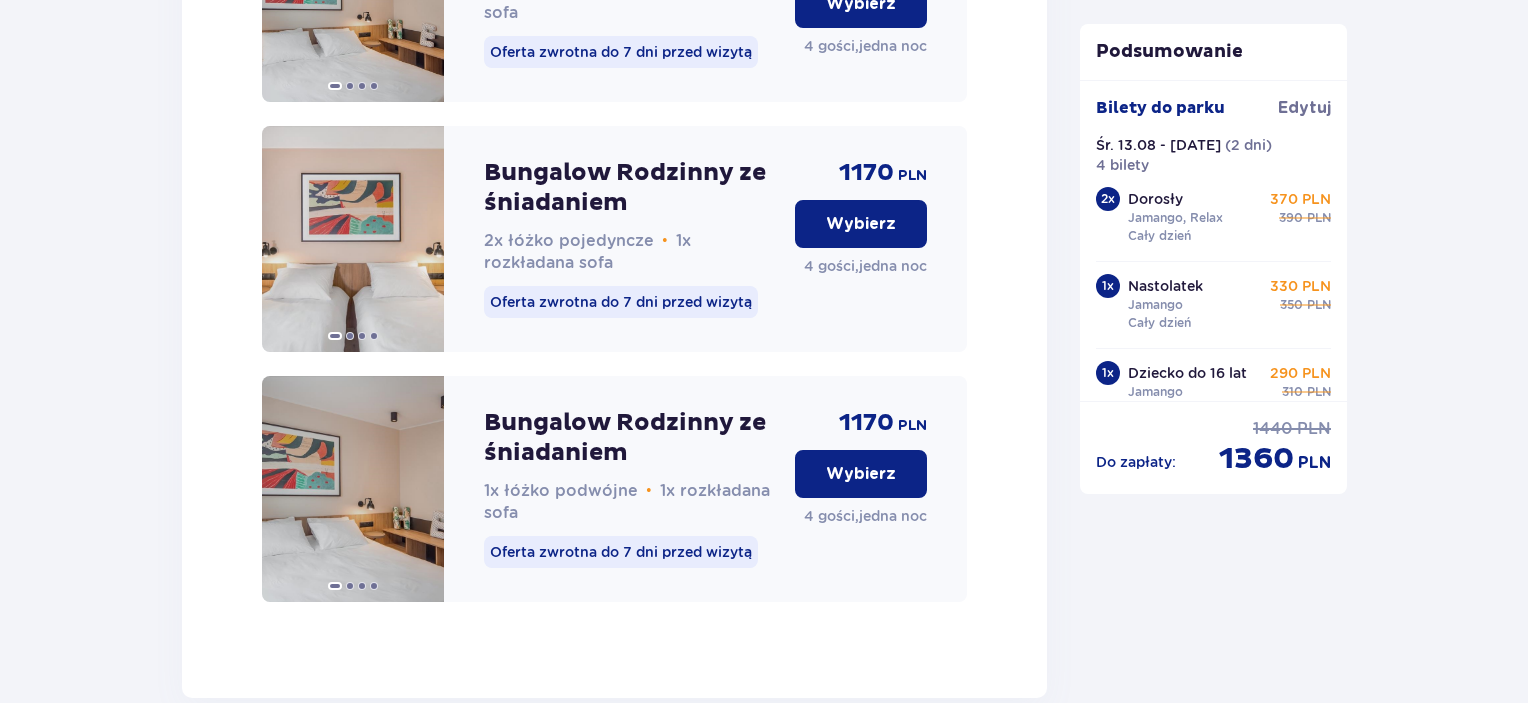 scroll, scrollTop: 2200, scrollLeft: 0, axis: vertical 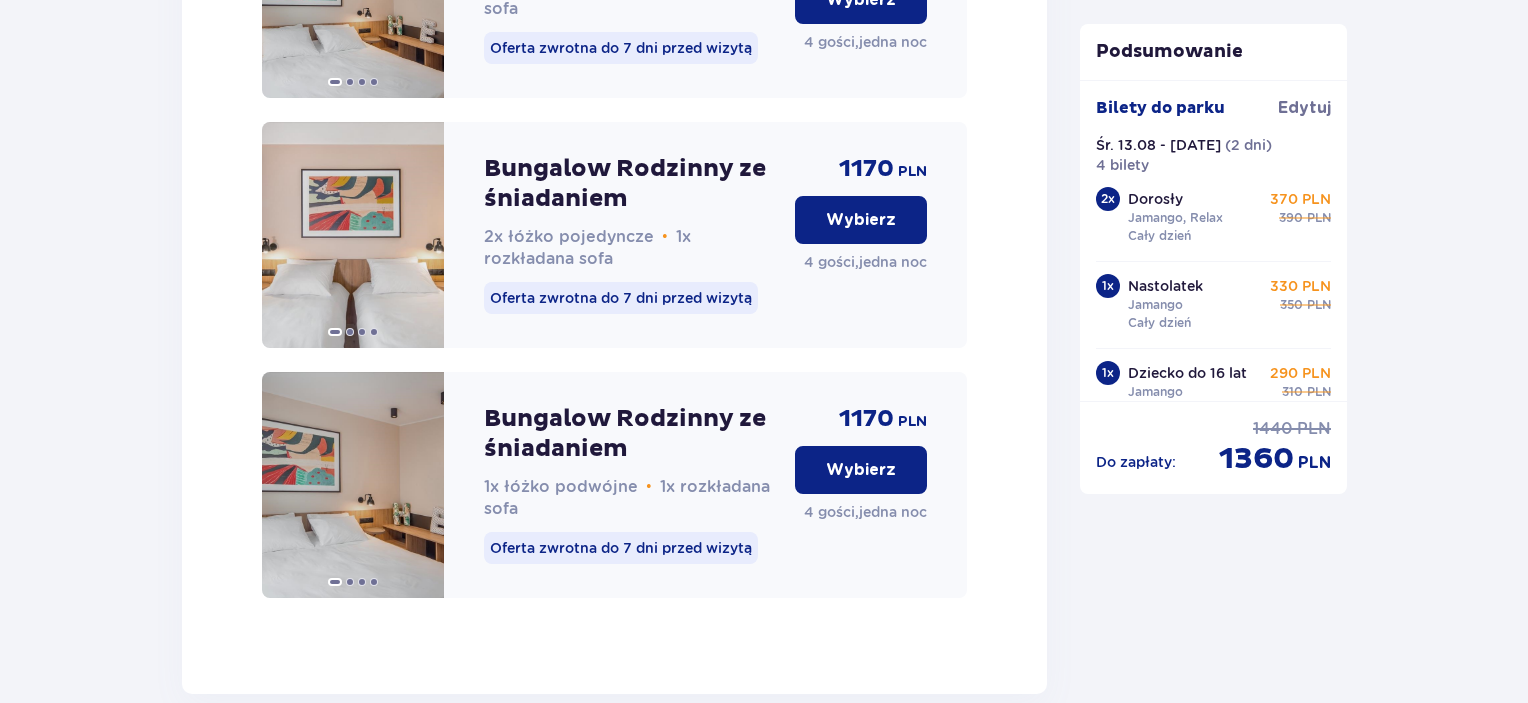 click on "Wybierz" at bounding box center [861, 220] 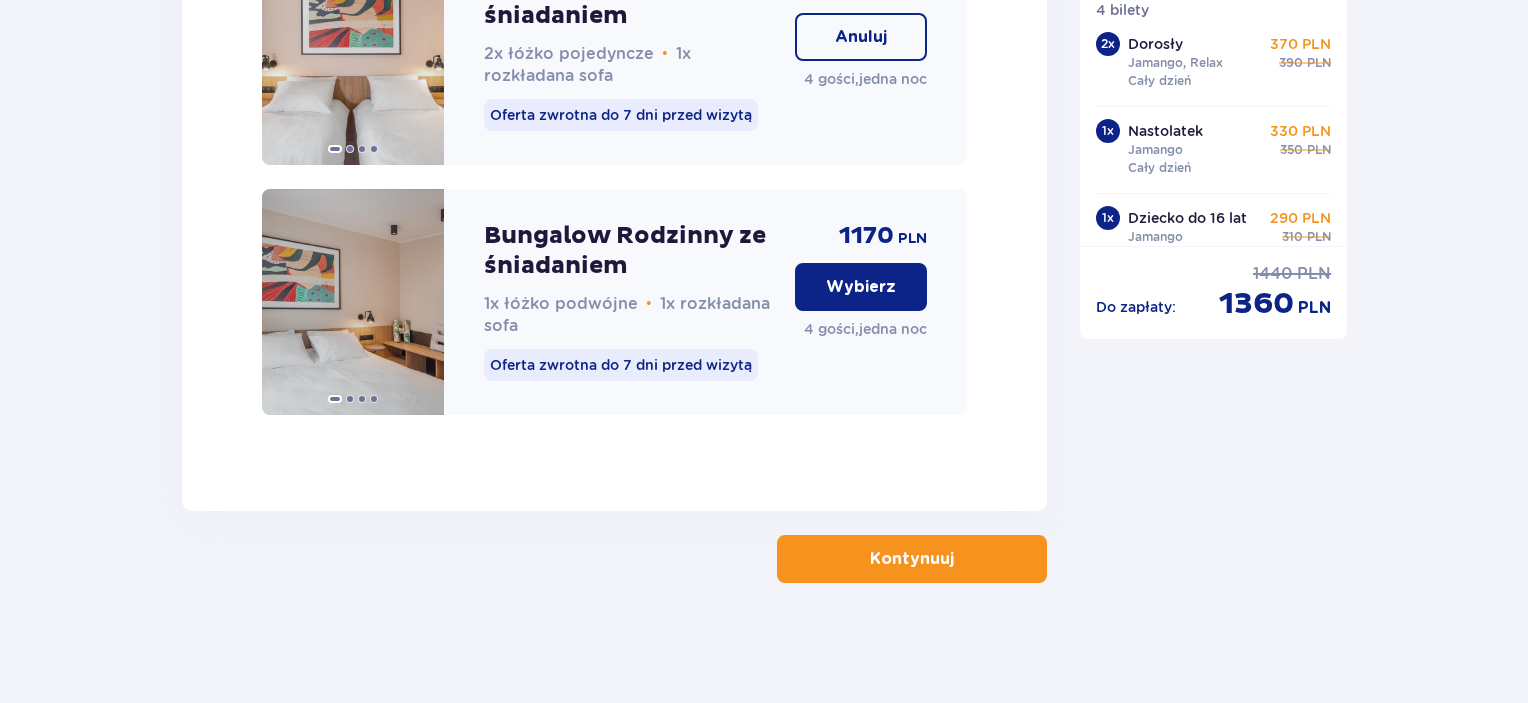 scroll, scrollTop: 2405, scrollLeft: 0, axis: vertical 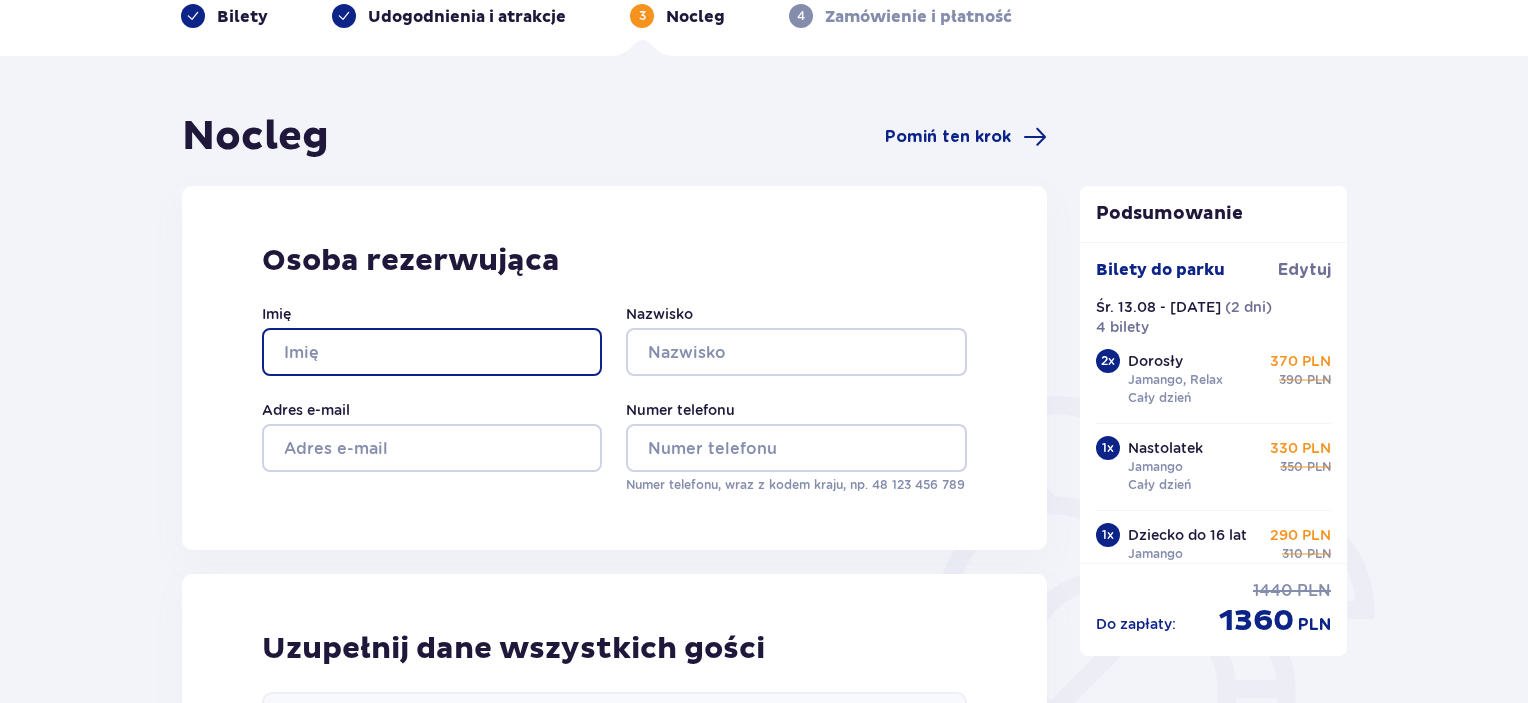 click on "Imię" at bounding box center (432, 352) 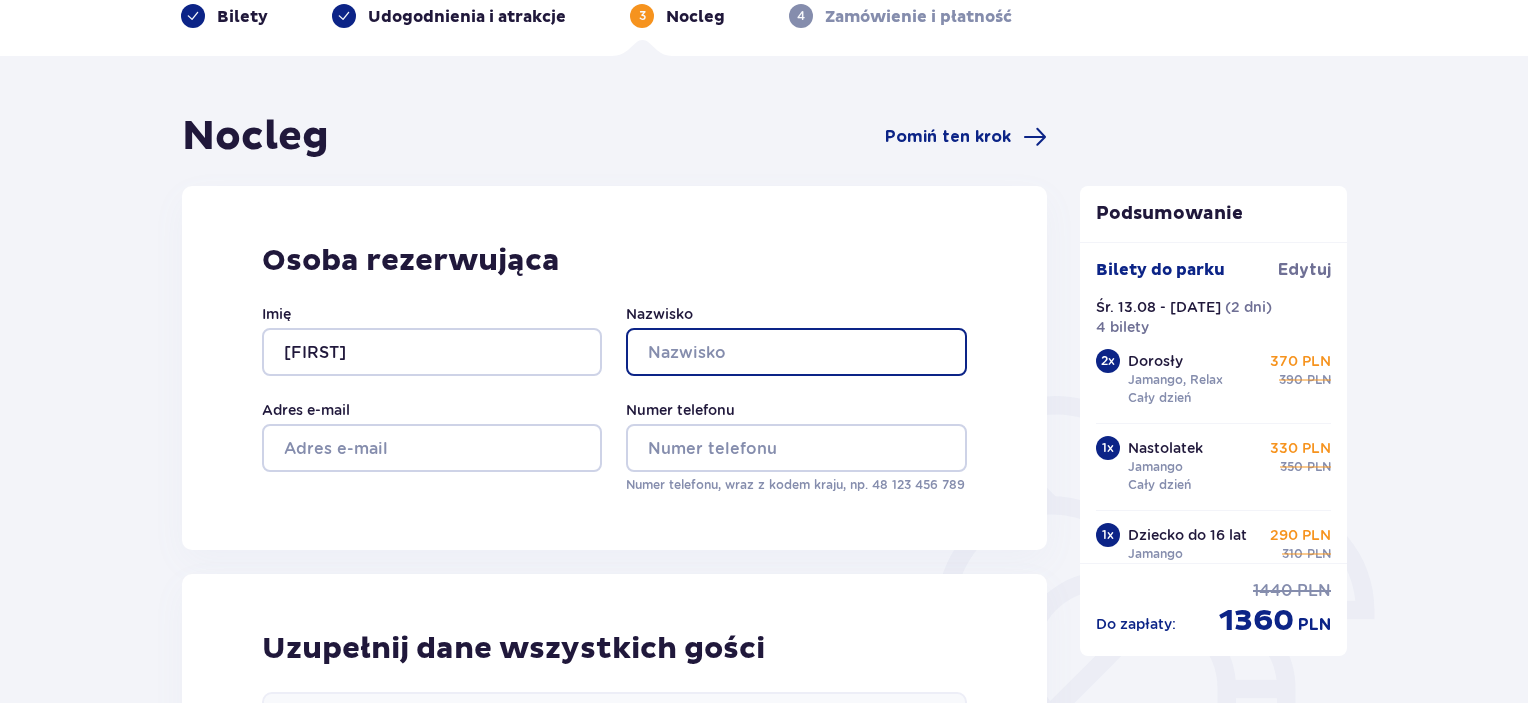 type on "[LAST]" 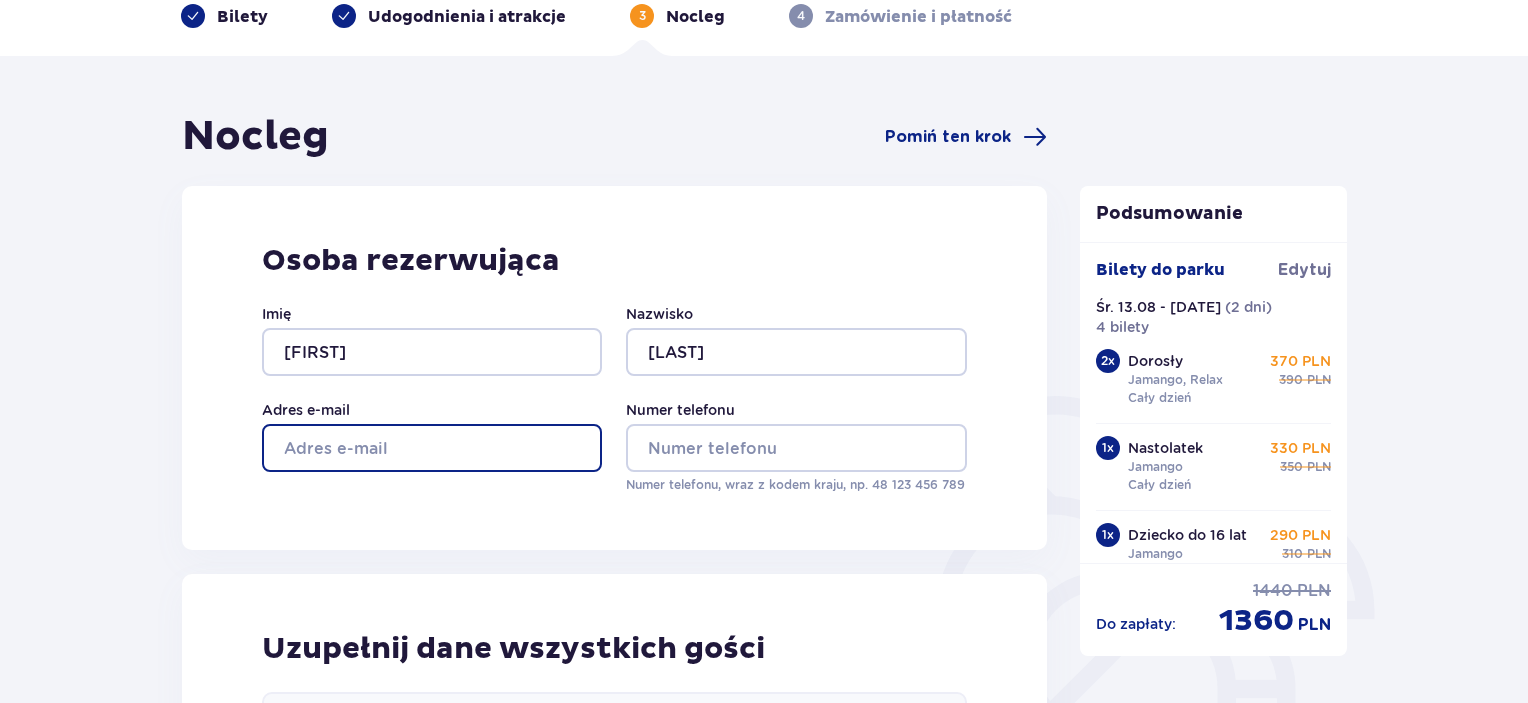 type on "[FIRST].[LAST]@[DOMAIN]" 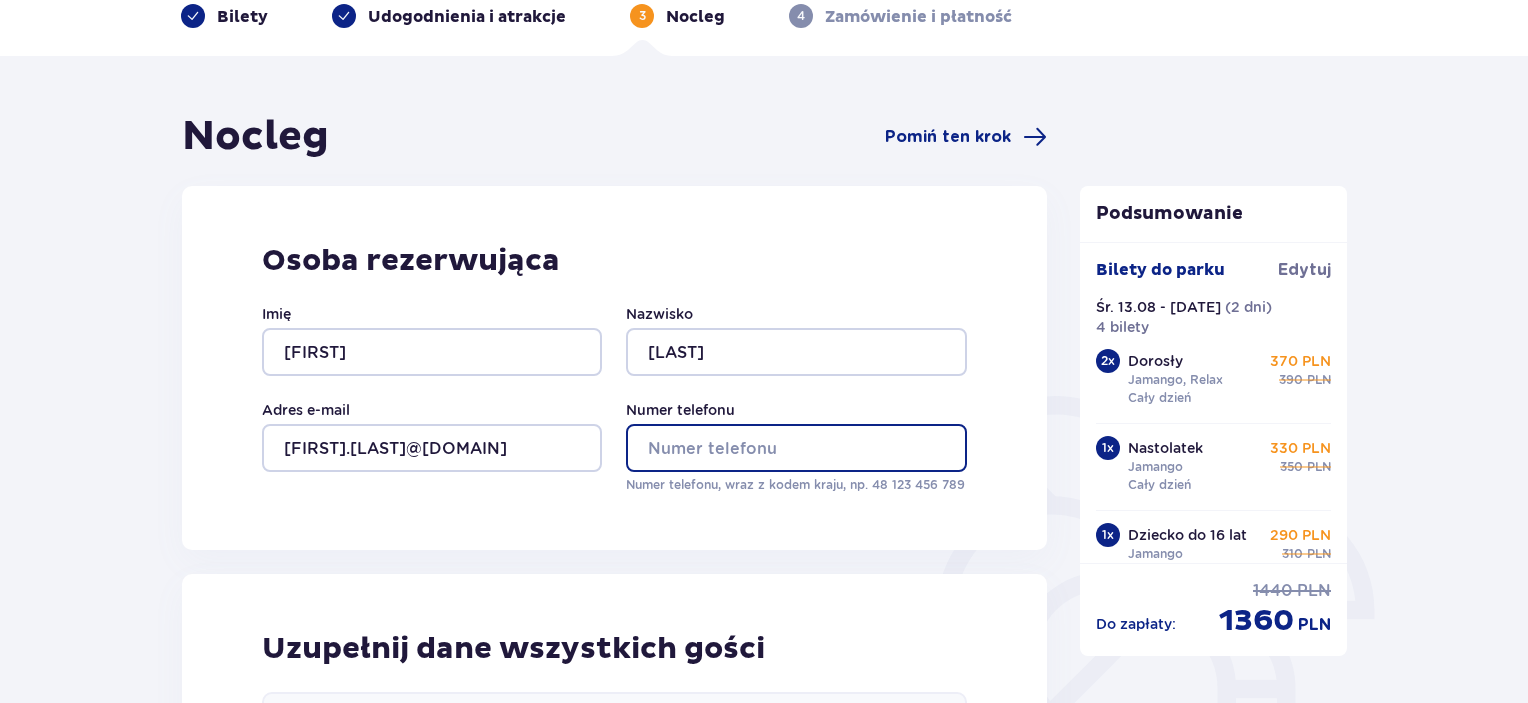type on "[PHONE]" 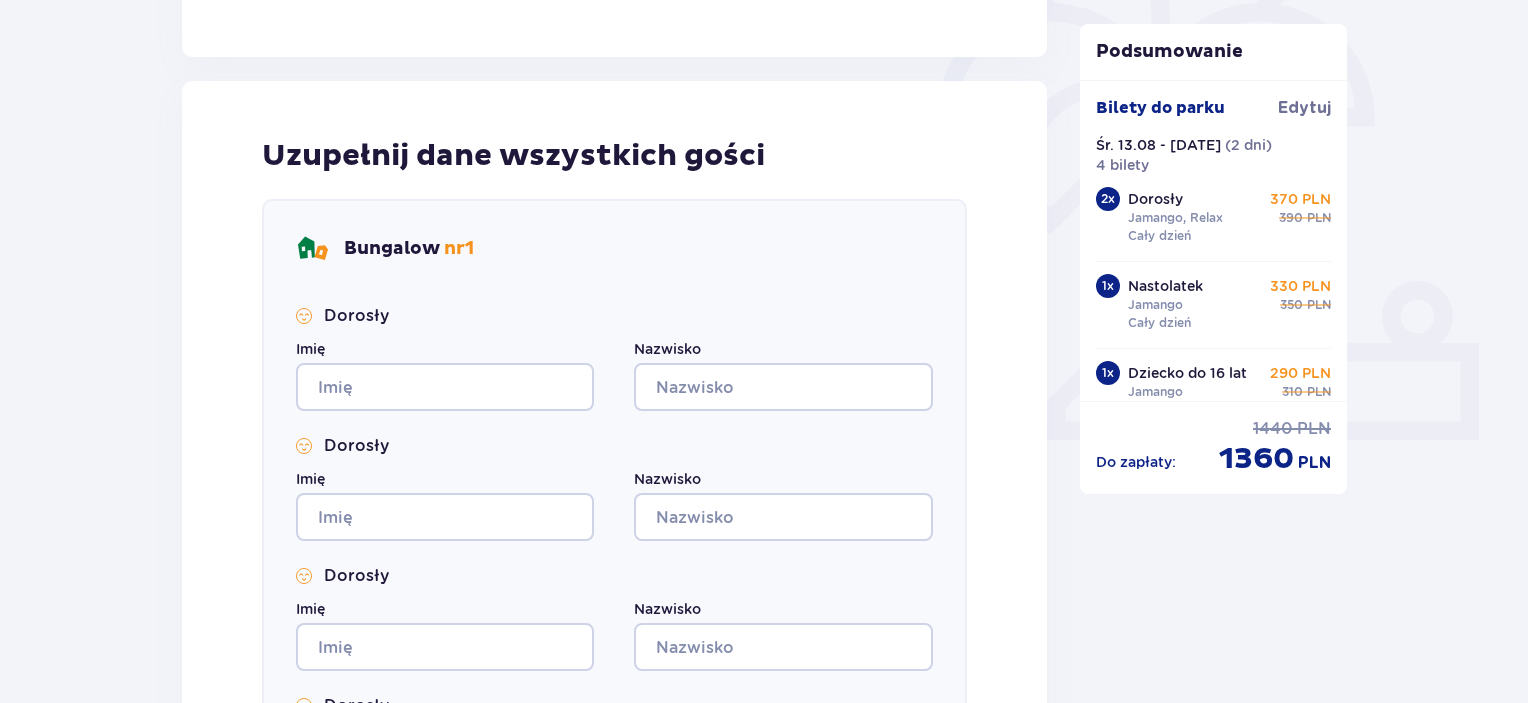 scroll, scrollTop: 600, scrollLeft: 0, axis: vertical 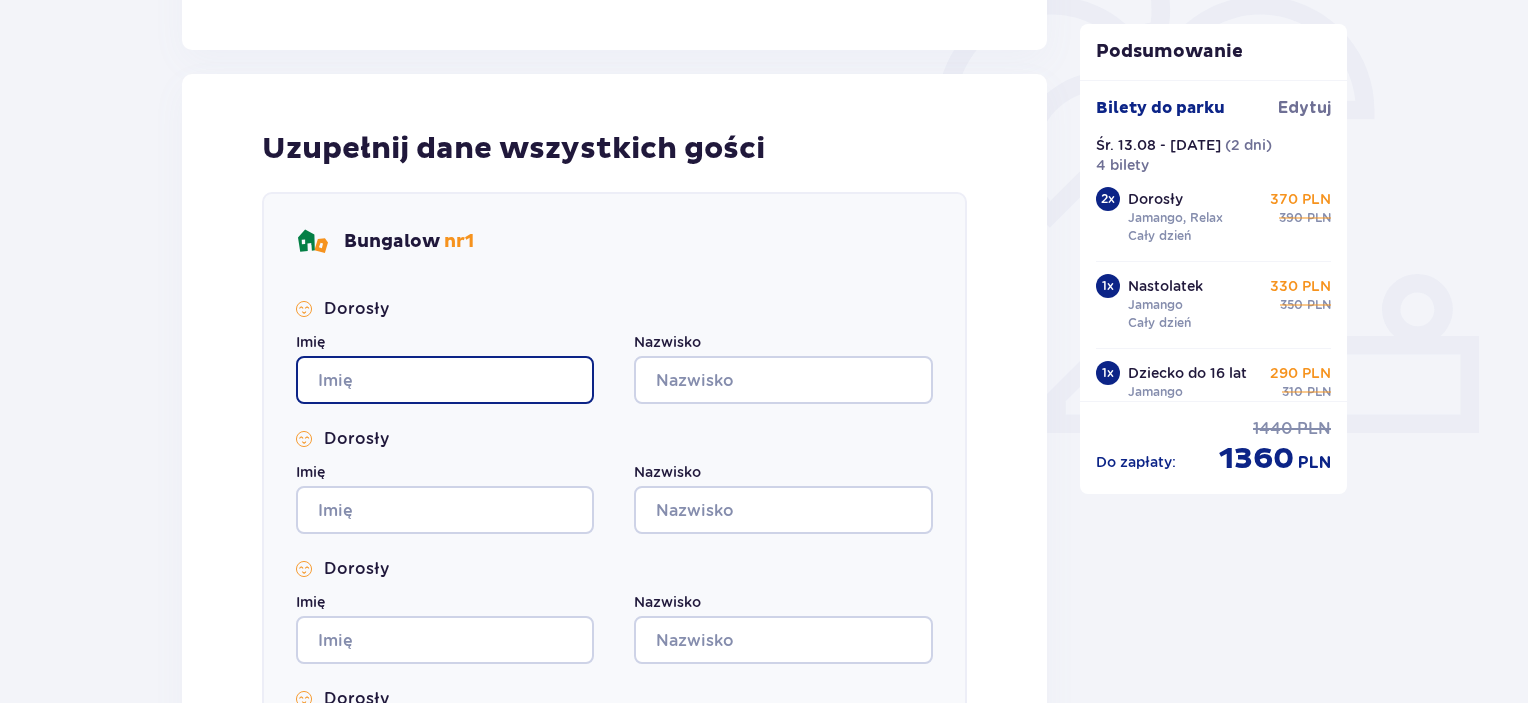 click on "Imię" at bounding box center (445, 380) 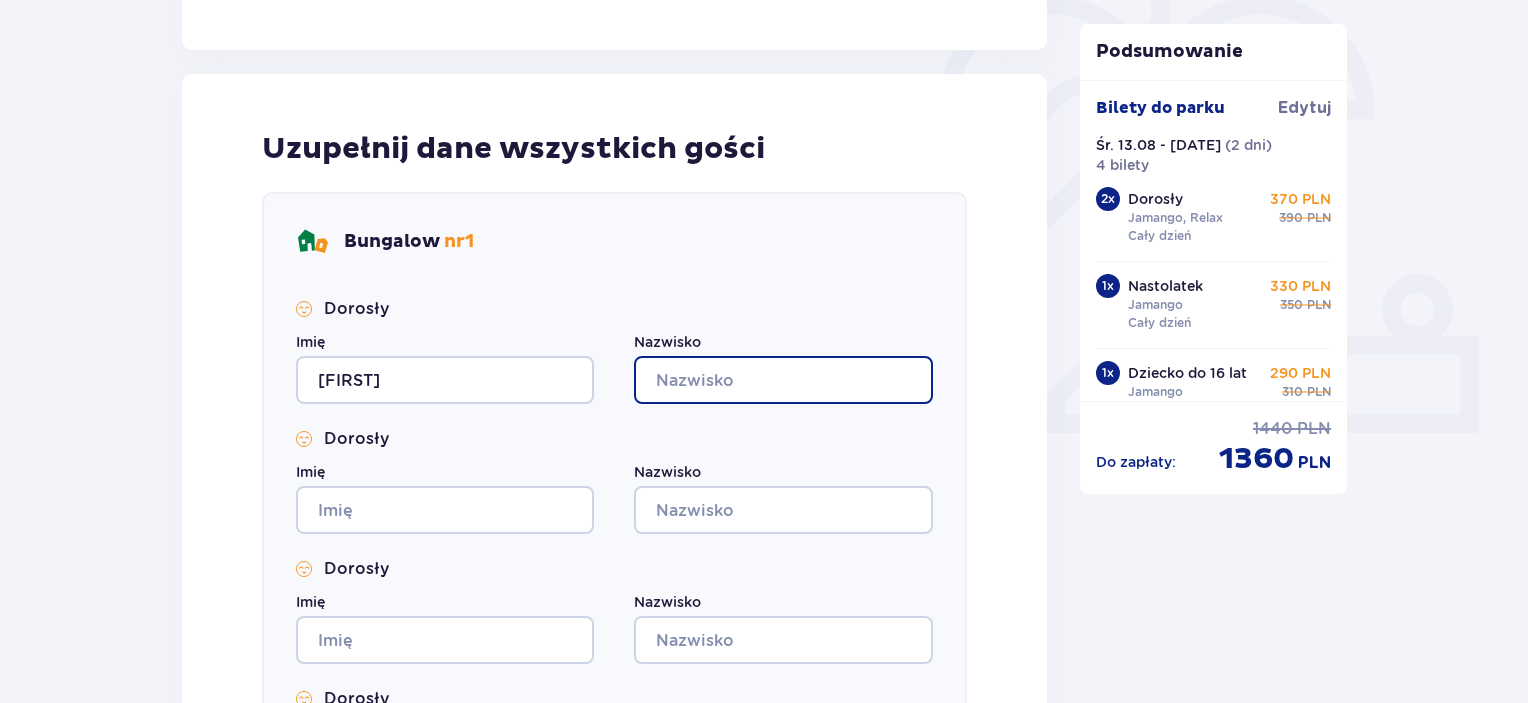 type on "[LAST]" 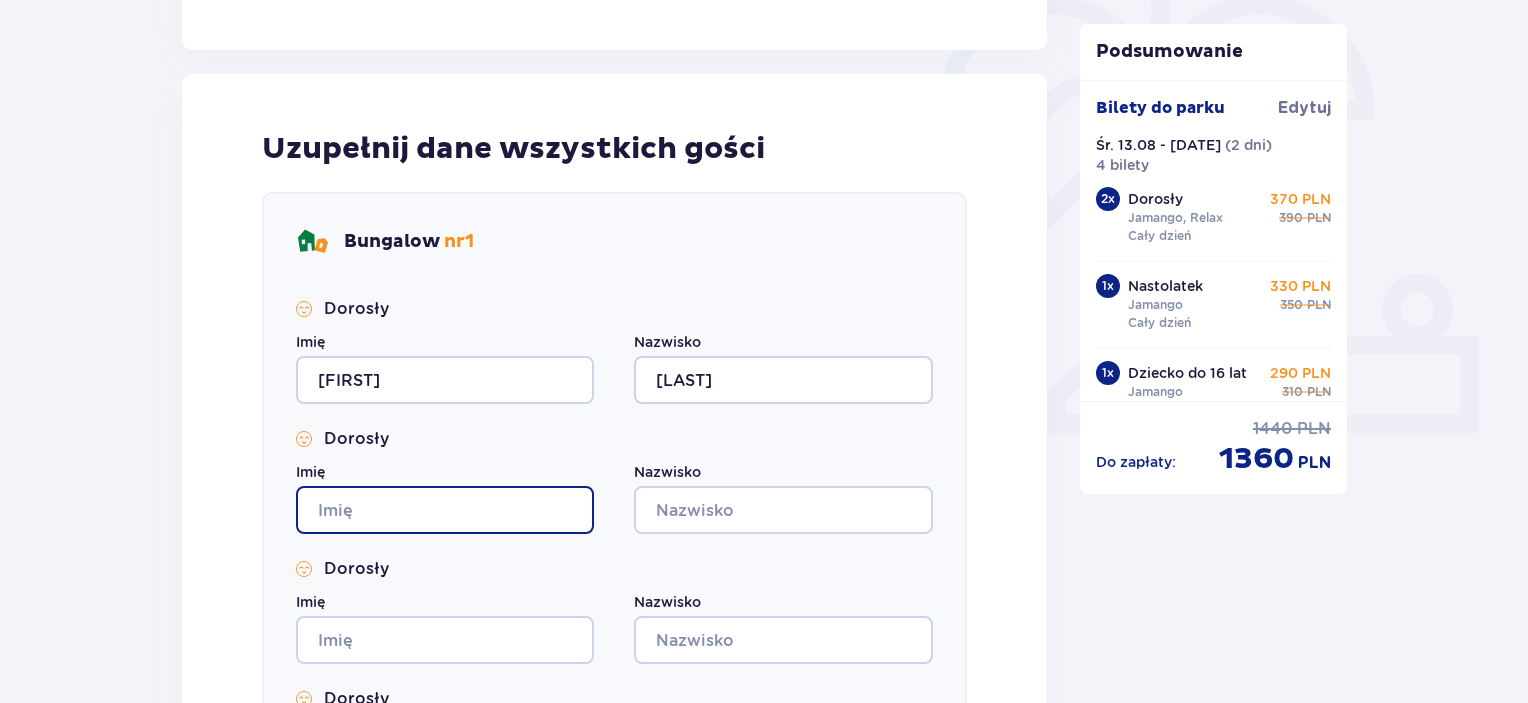 type on "[FIRST]" 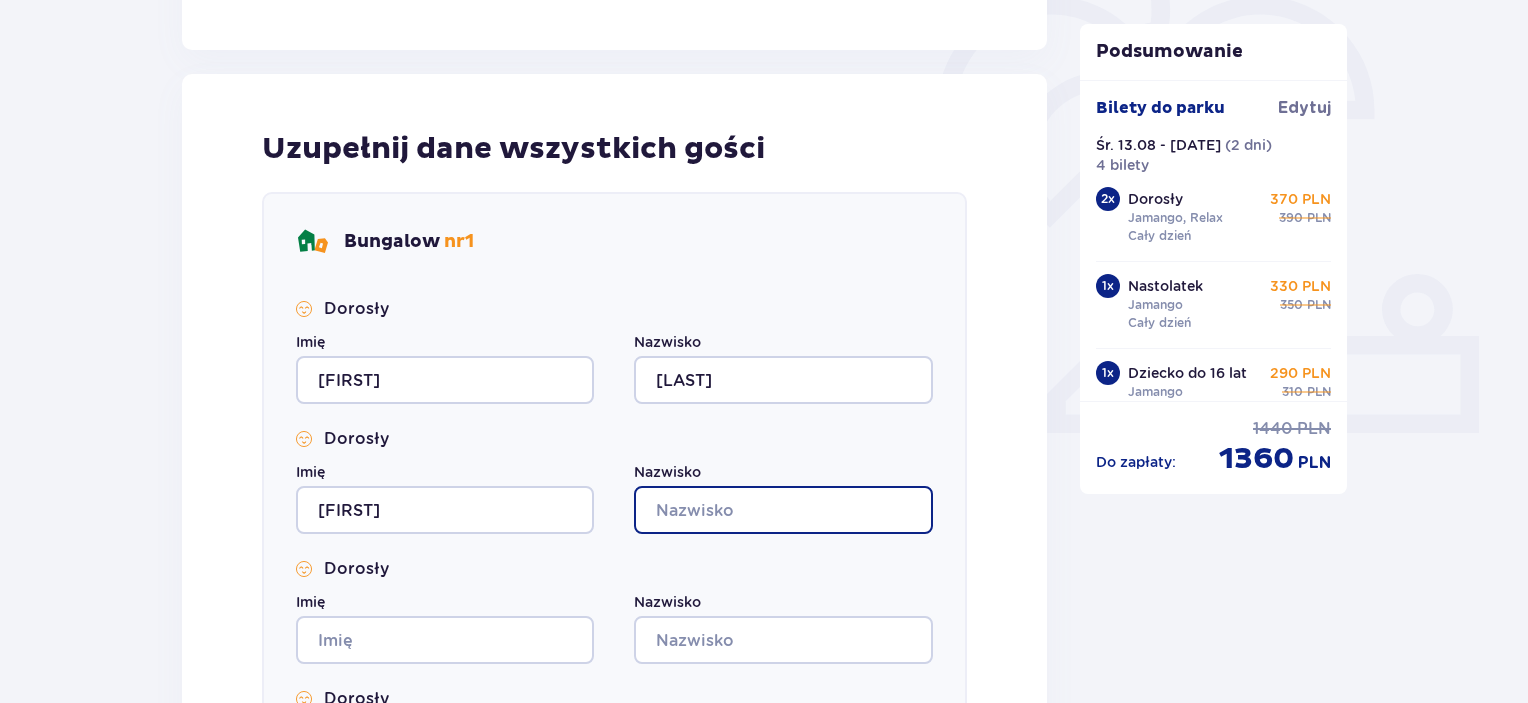 type on "[LAST]" 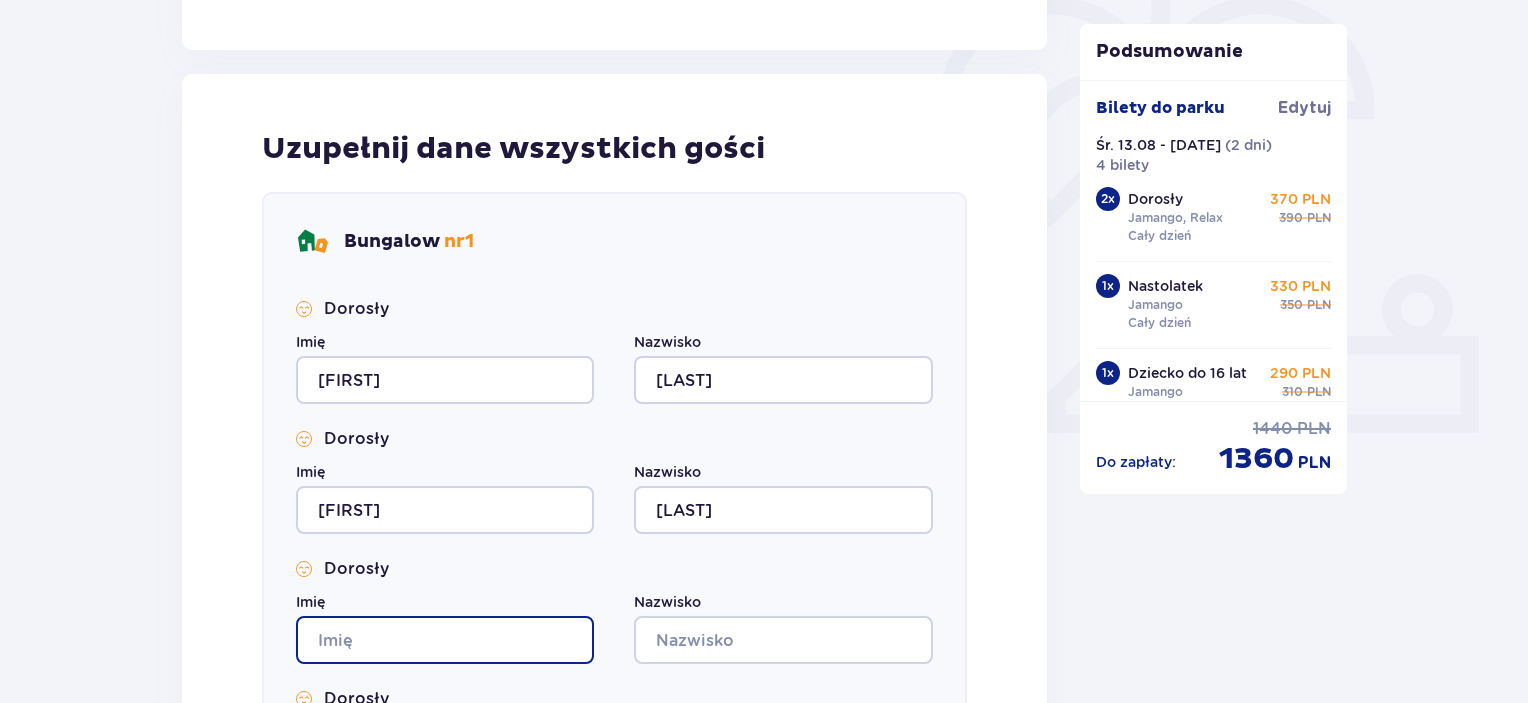 type on "[FIRST]" 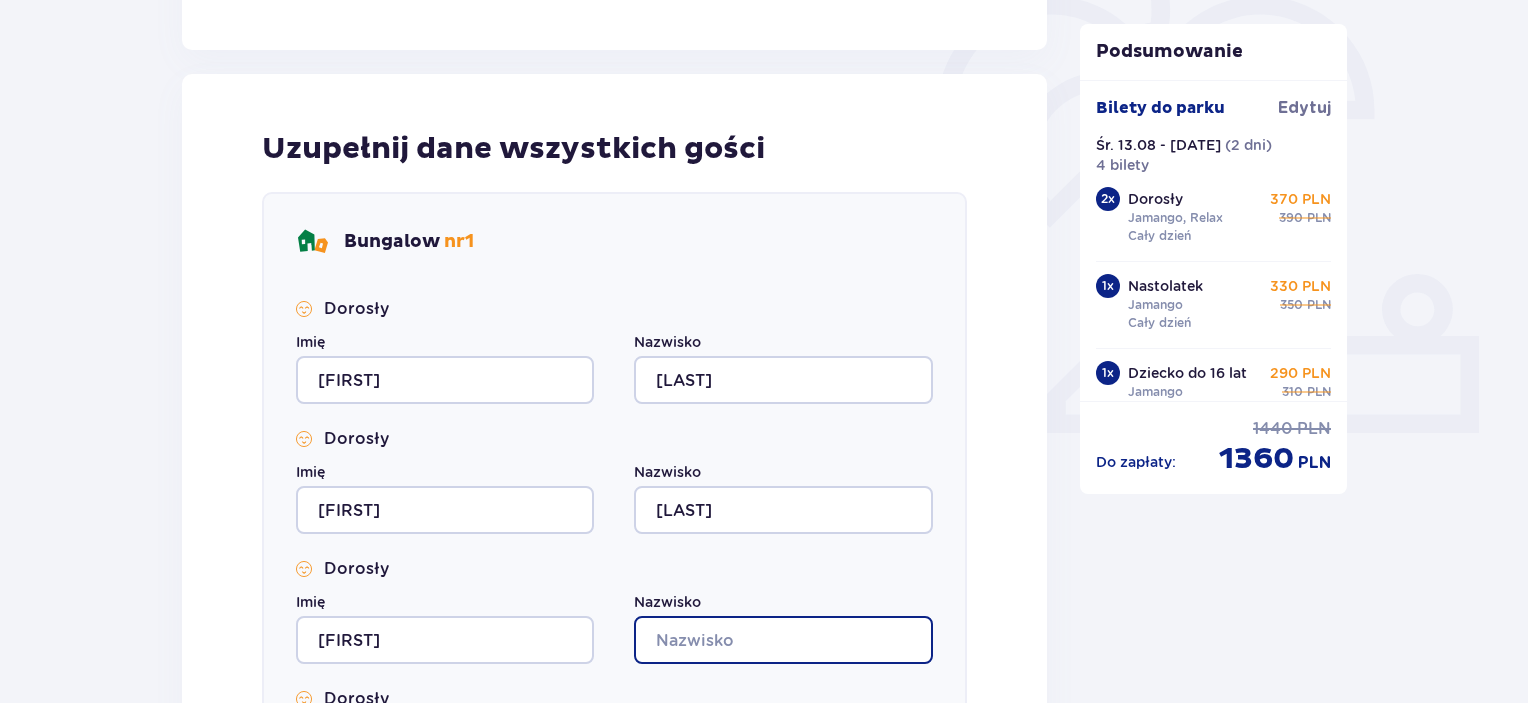 type on "[LAST]" 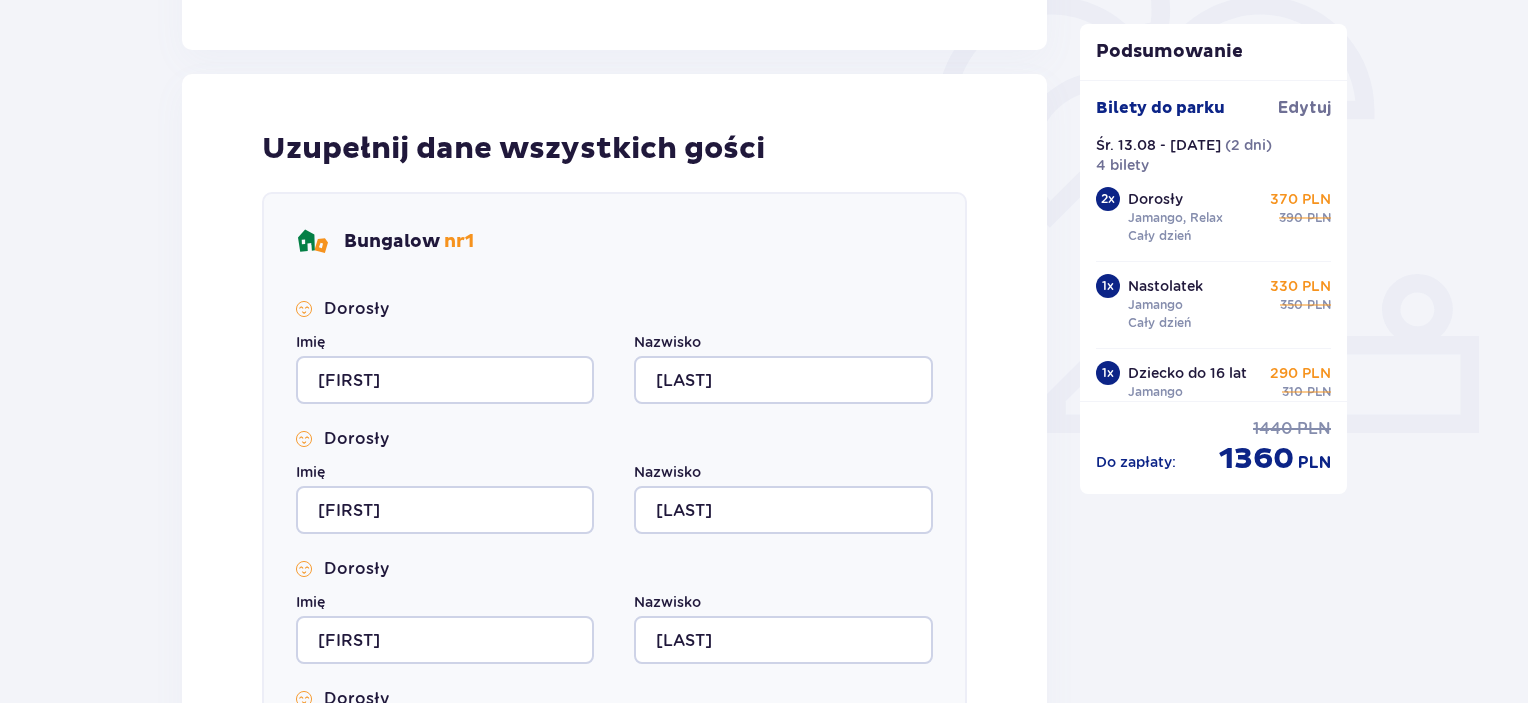 type on "[FIRST]" 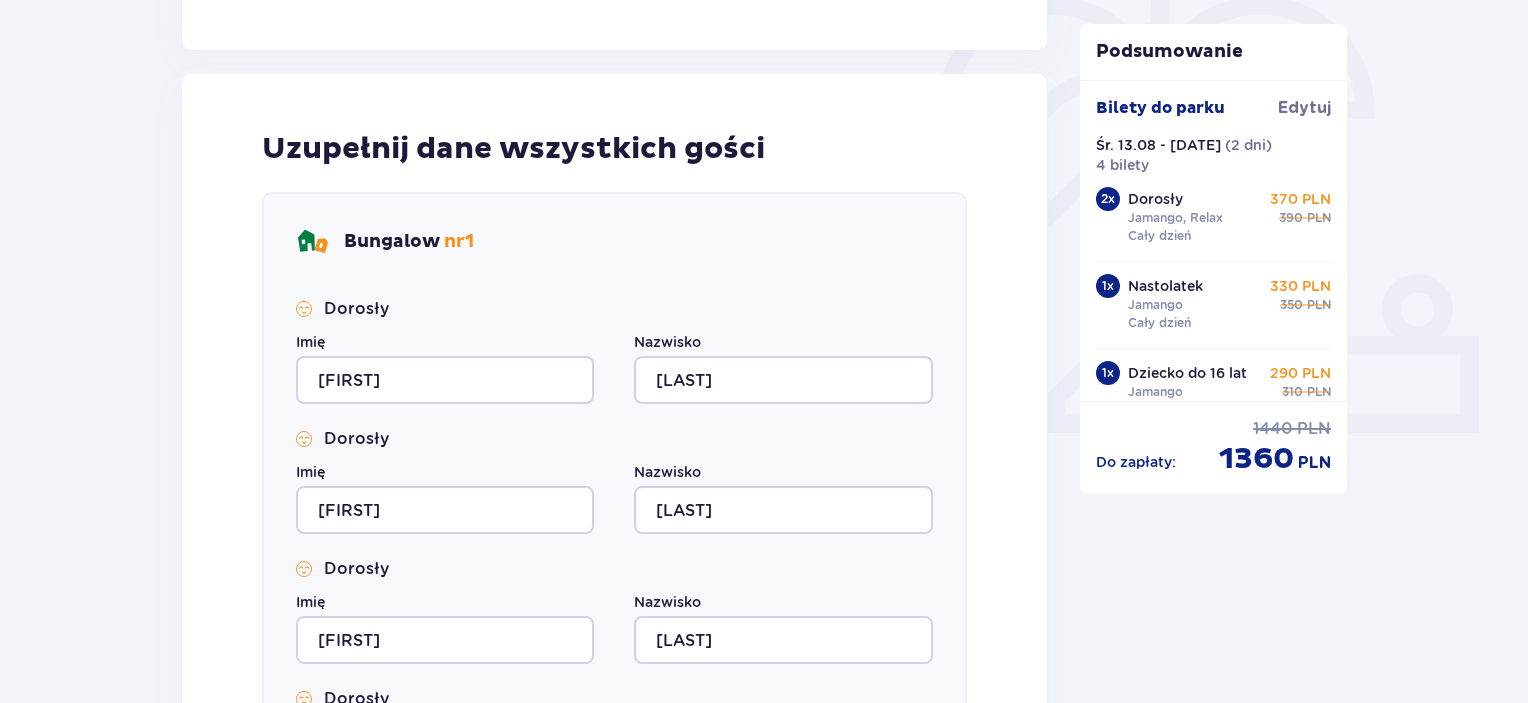 type on "[LAST]" 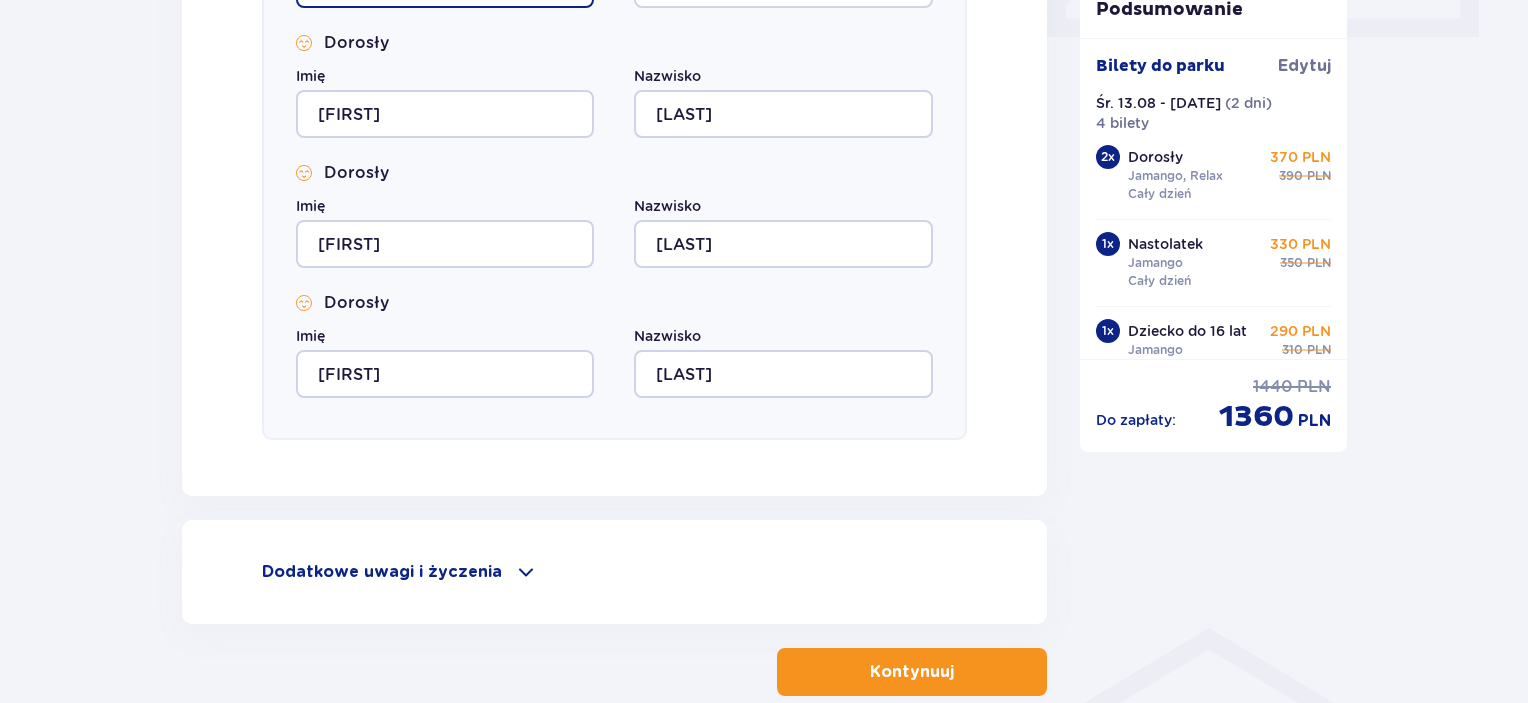scroll, scrollTop: 1000, scrollLeft: 0, axis: vertical 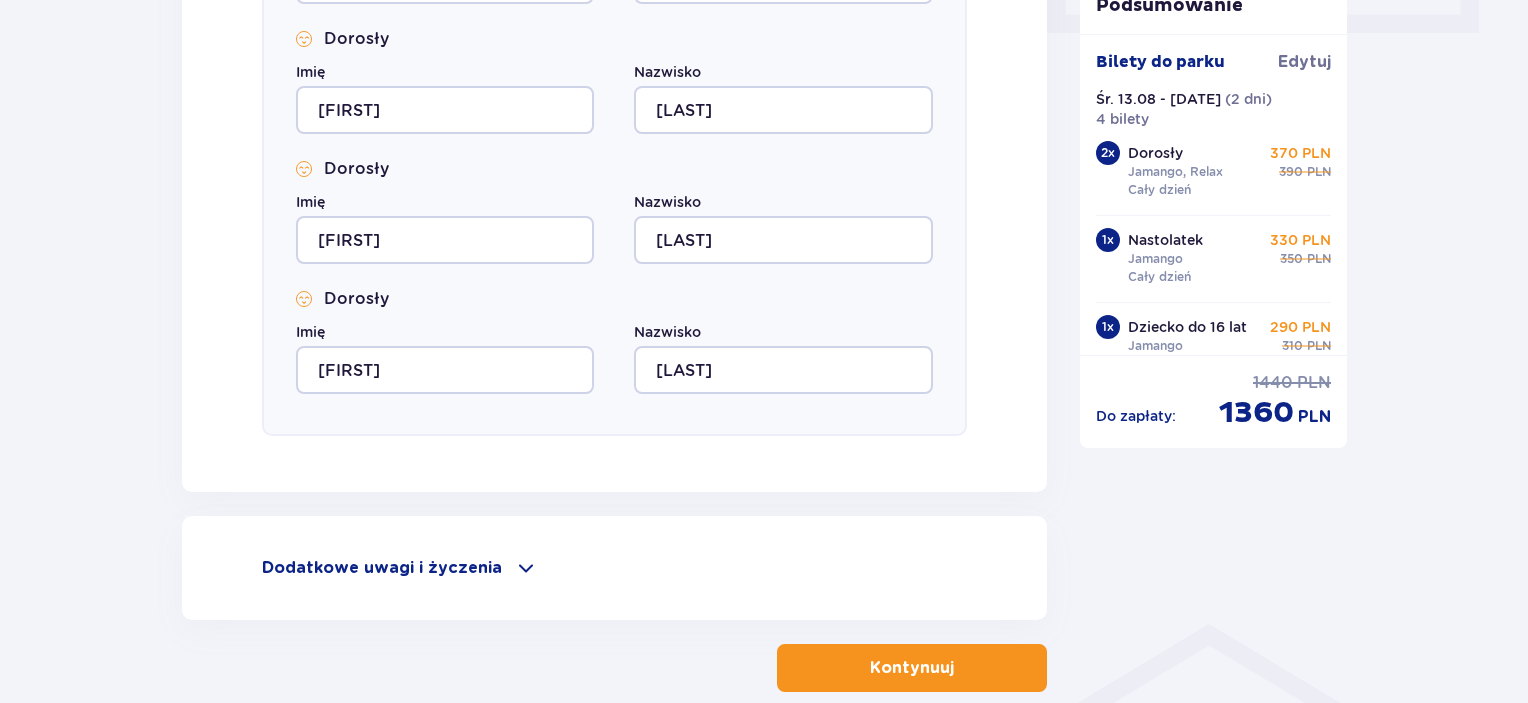 click on "Kontynuuj" at bounding box center [912, 668] 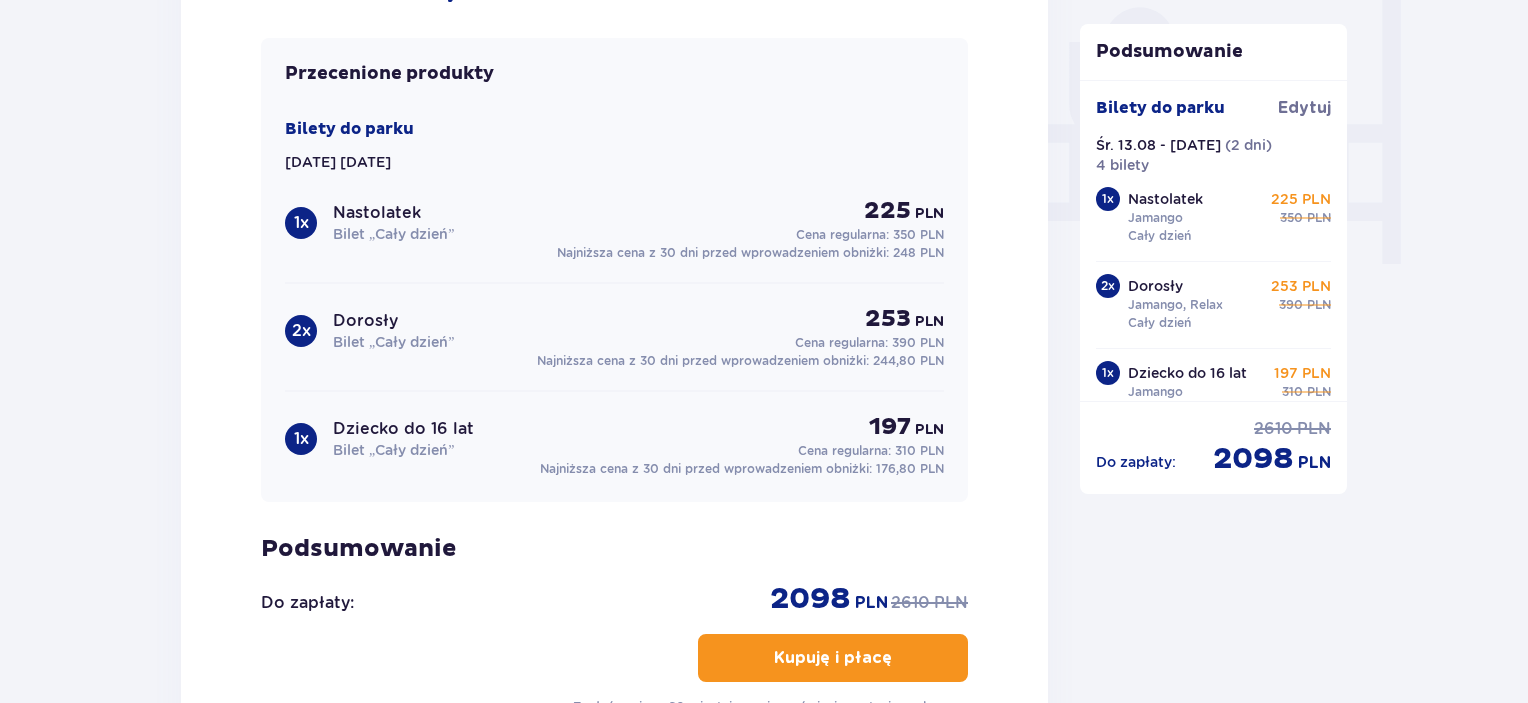 scroll, scrollTop: 1860, scrollLeft: 0, axis: vertical 